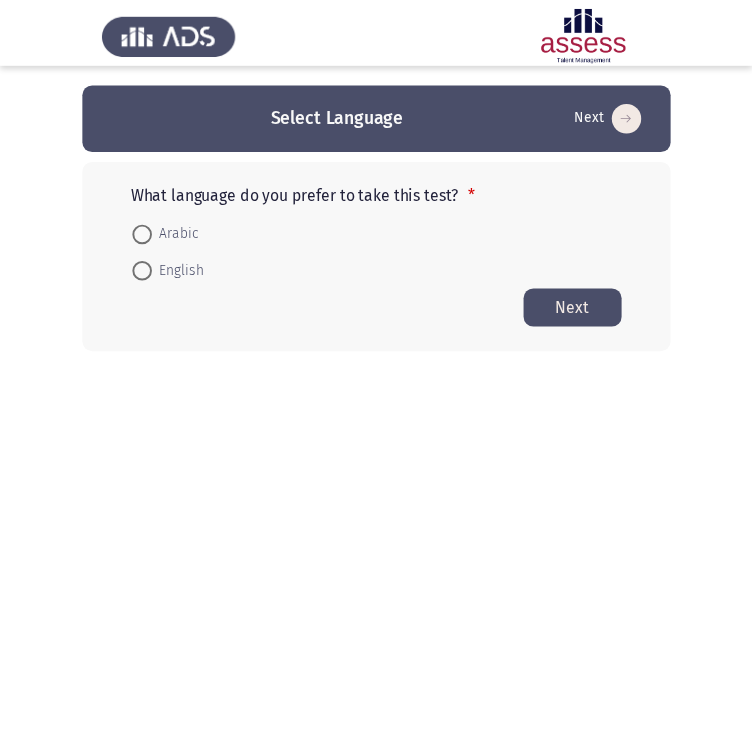 scroll, scrollTop: 0, scrollLeft: 0, axis: both 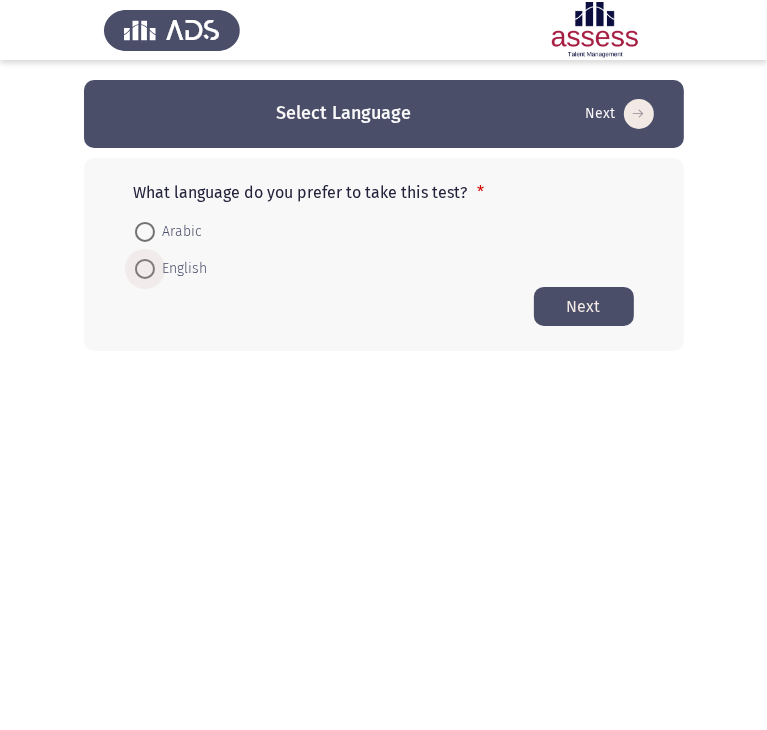 click on "English" at bounding box center [181, 269] 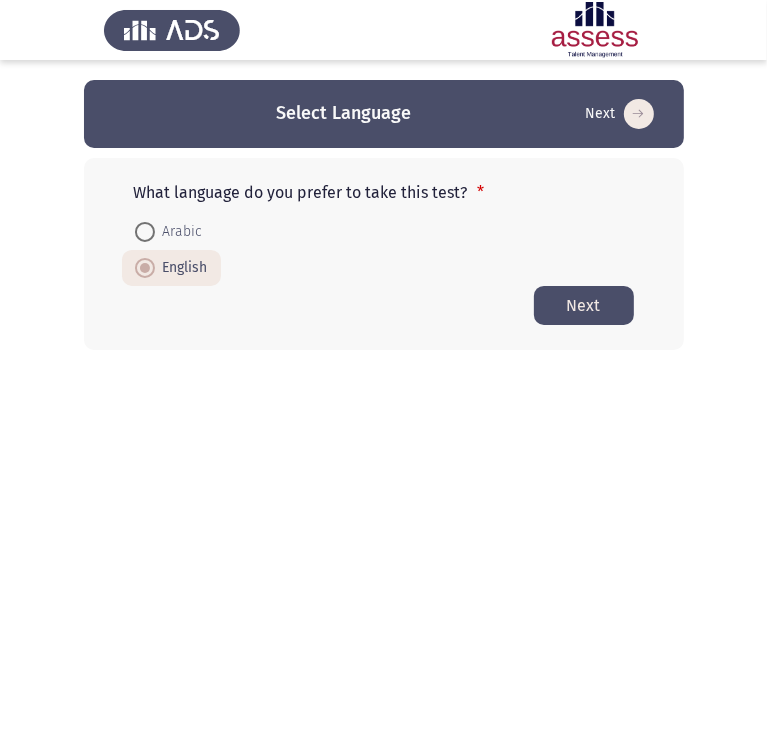 click on "Next" 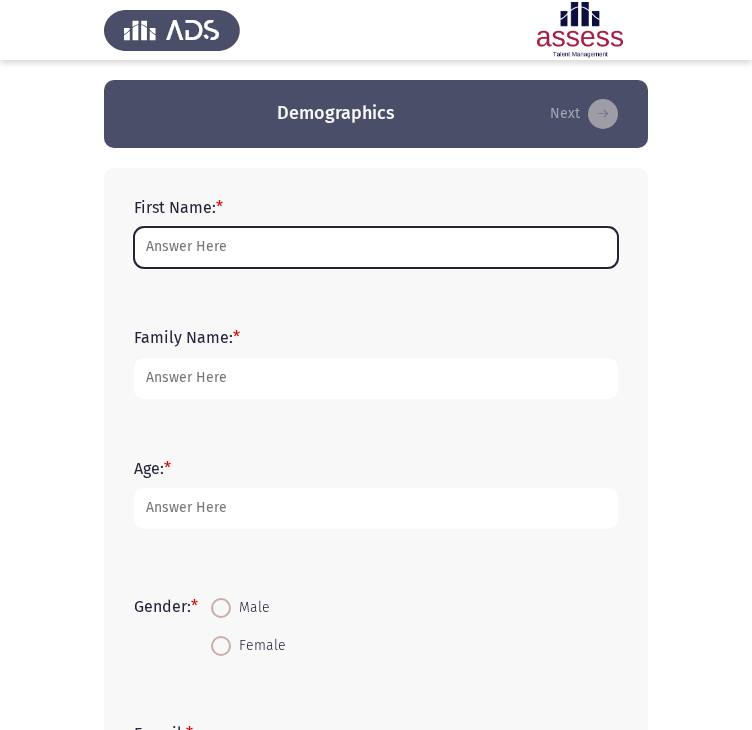 click on "First Name:   *" at bounding box center (376, 247) 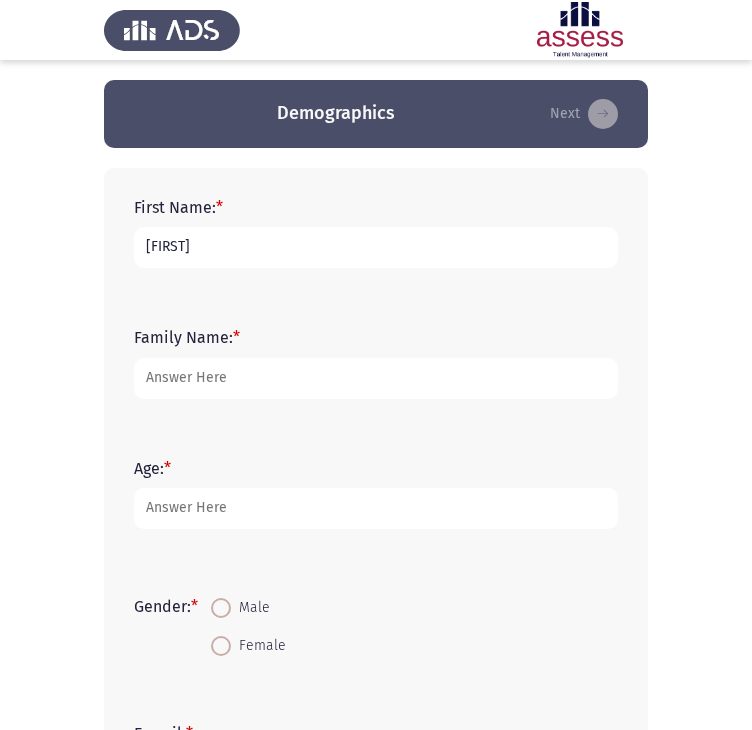 type on "[FIRST]" 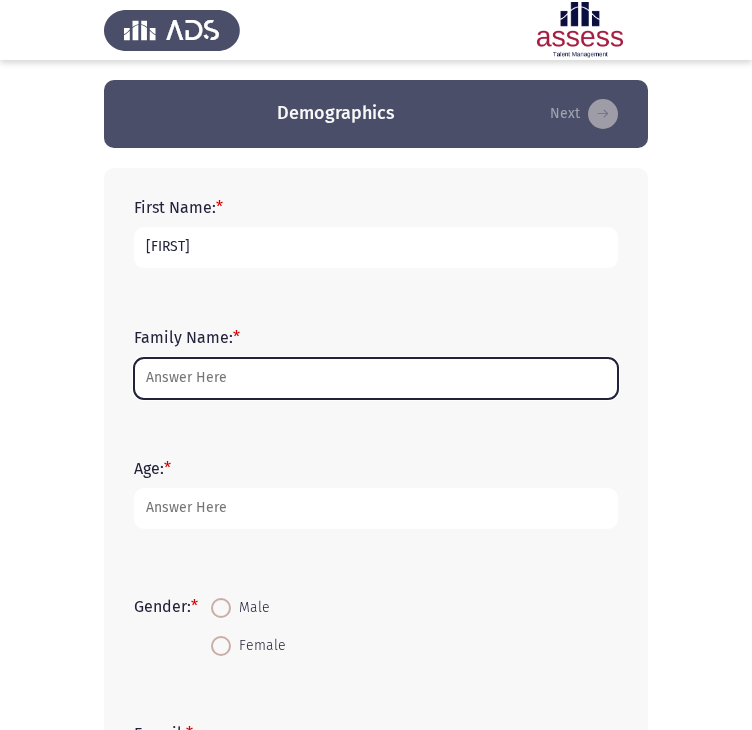 click on "Family Name:   *" at bounding box center [376, 378] 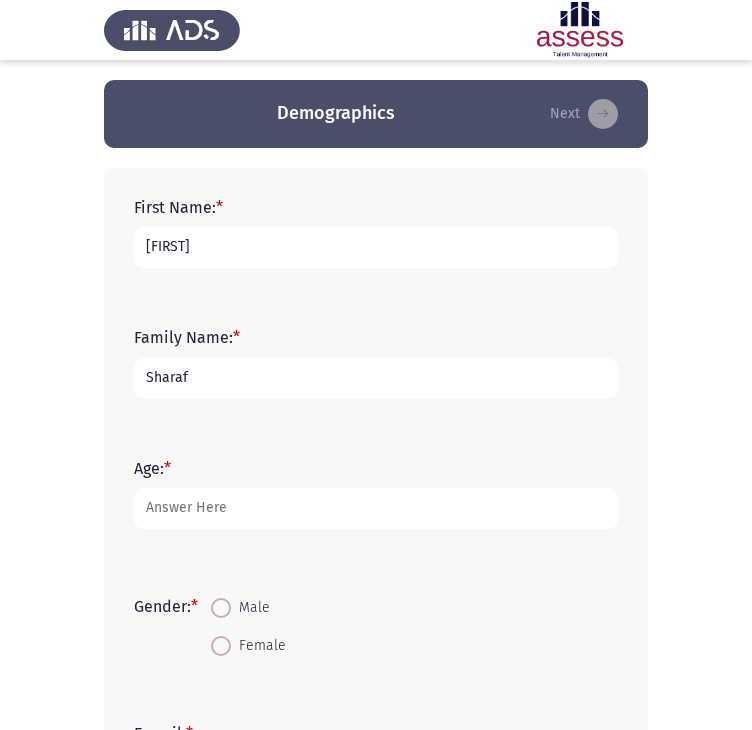 type on "Sharaf" 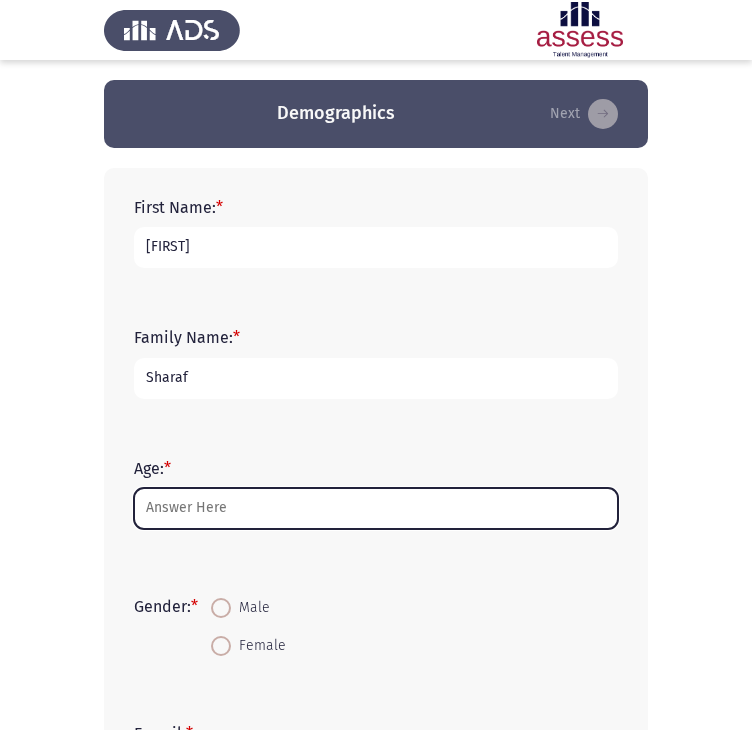 click on "Age:   *" at bounding box center (376, 508) 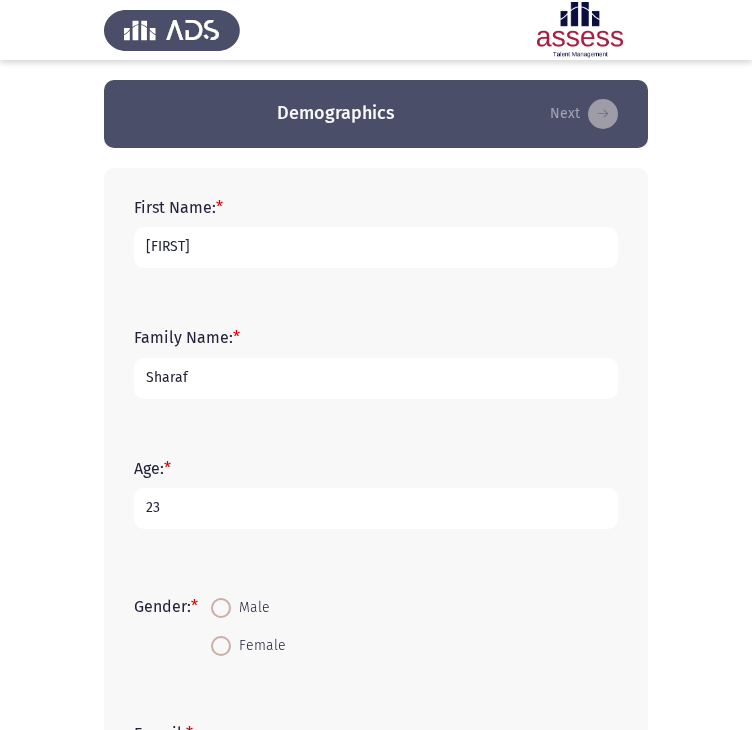 type on "23" 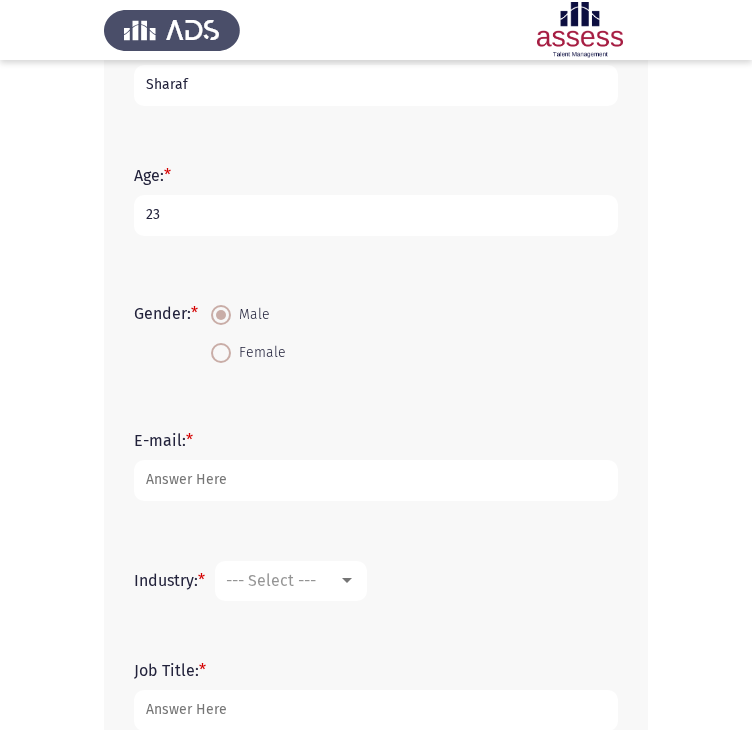 scroll, scrollTop: 300, scrollLeft: 0, axis: vertical 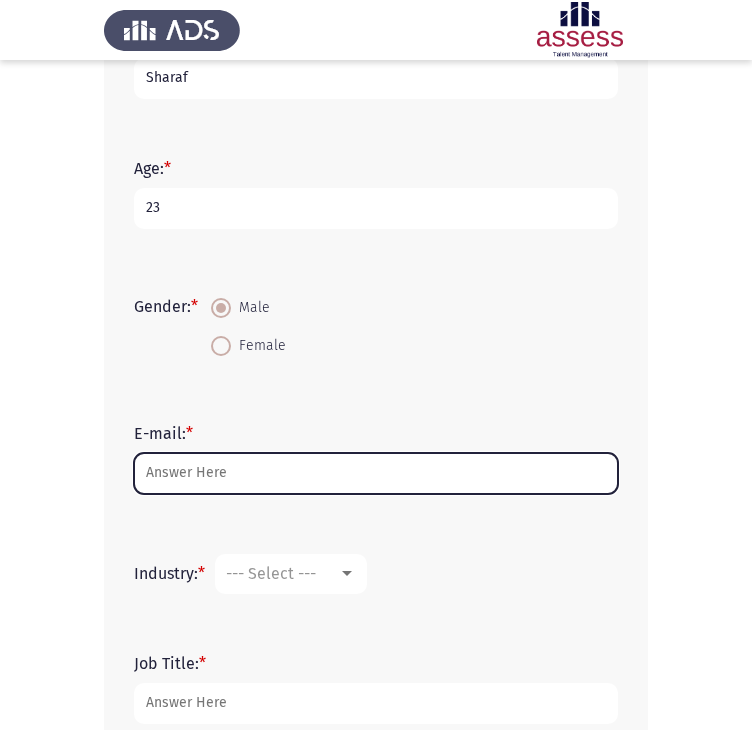 click on "E-mail:   *" at bounding box center (376, 473) 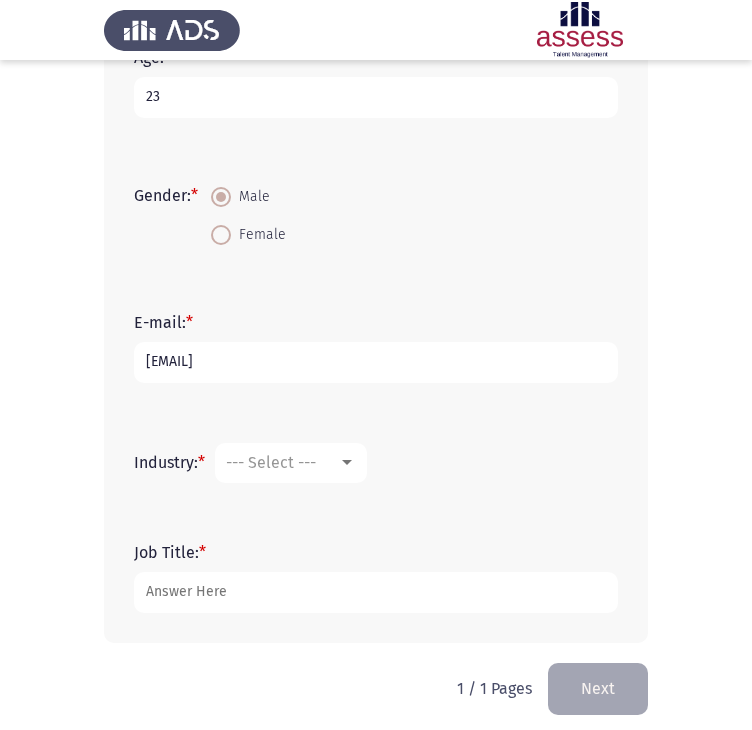 scroll, scrollTop: 424, scrollLeft: 0, axis: vertical 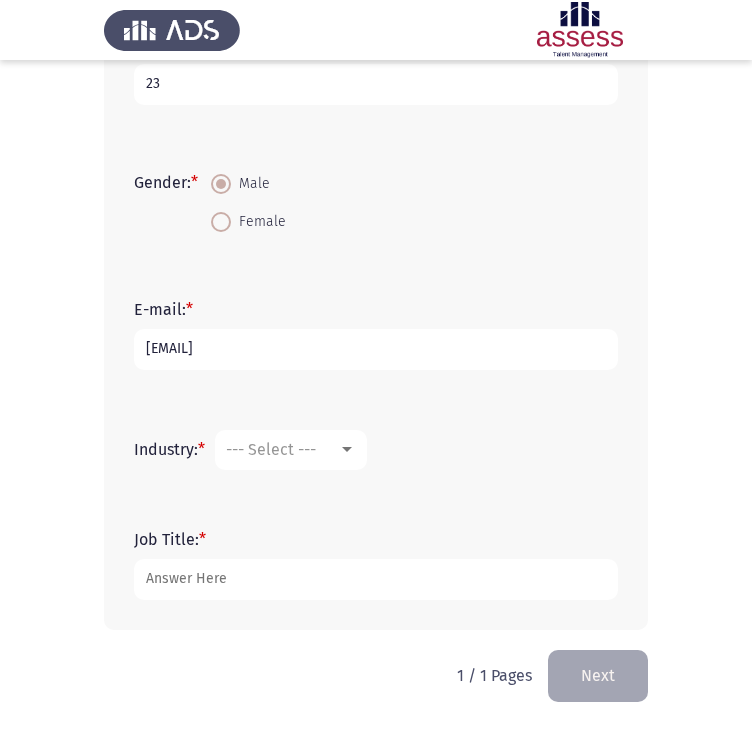 type on "[EMAIL]" 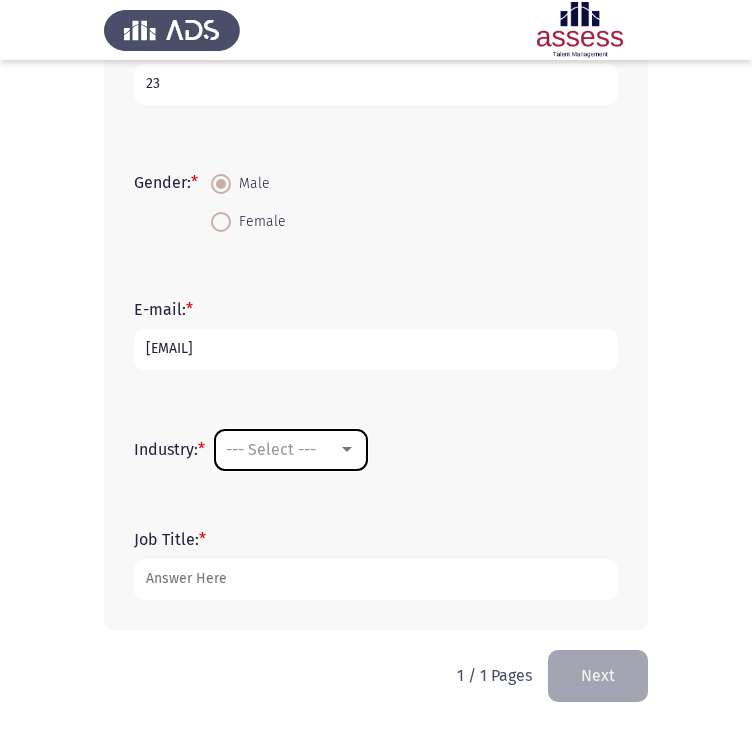 click on "--- Select ---" at bounding box center (271, 449) 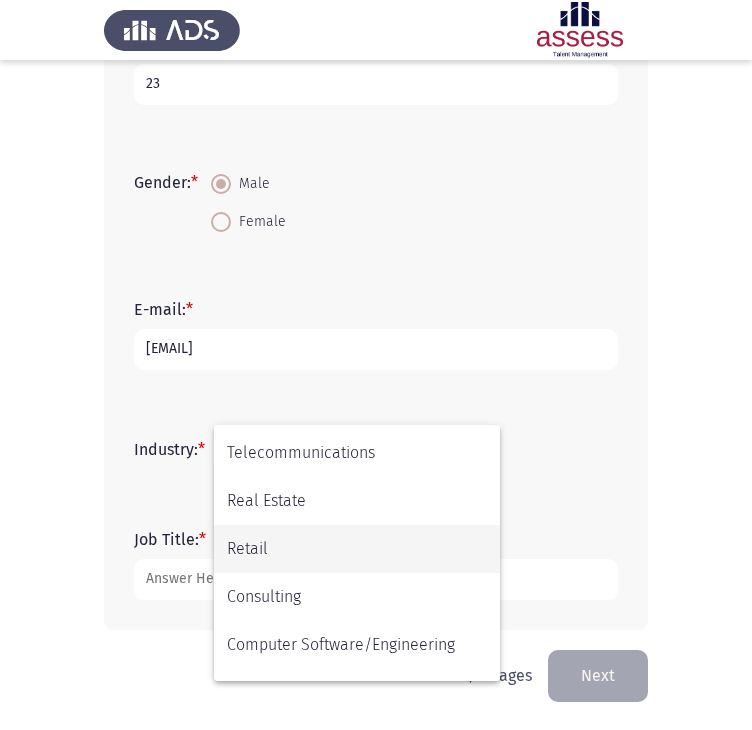 scroll, scrollTop: 656, scrollLeft: 0, axis: vertical 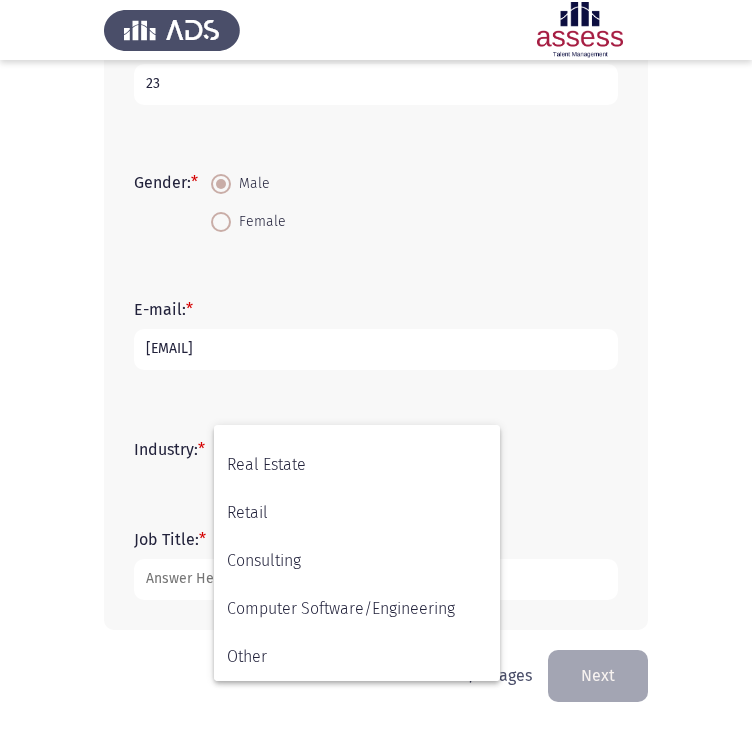 click at bounding box center (376, 365) 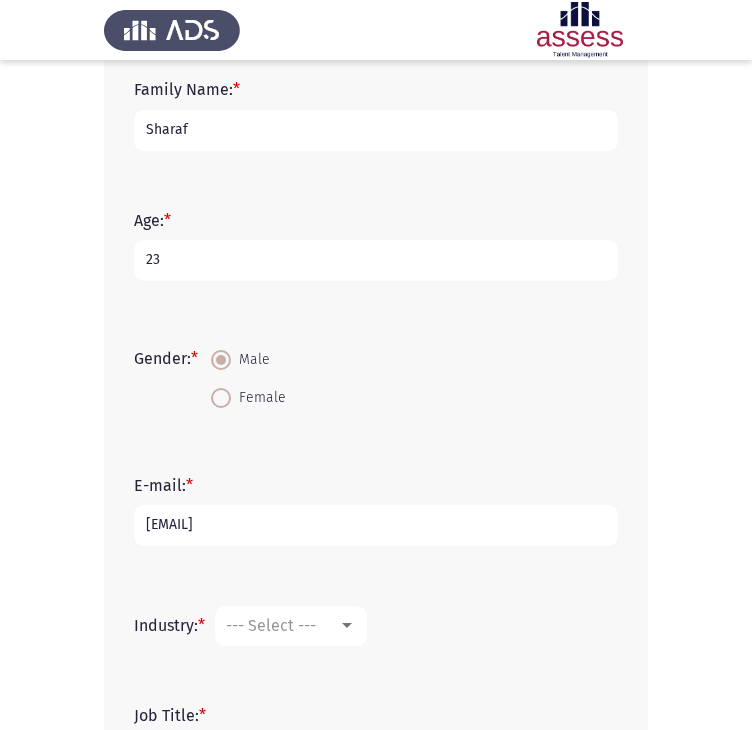 scroll, scrollTop: 424, scrollLeft: 0, axis: vertical 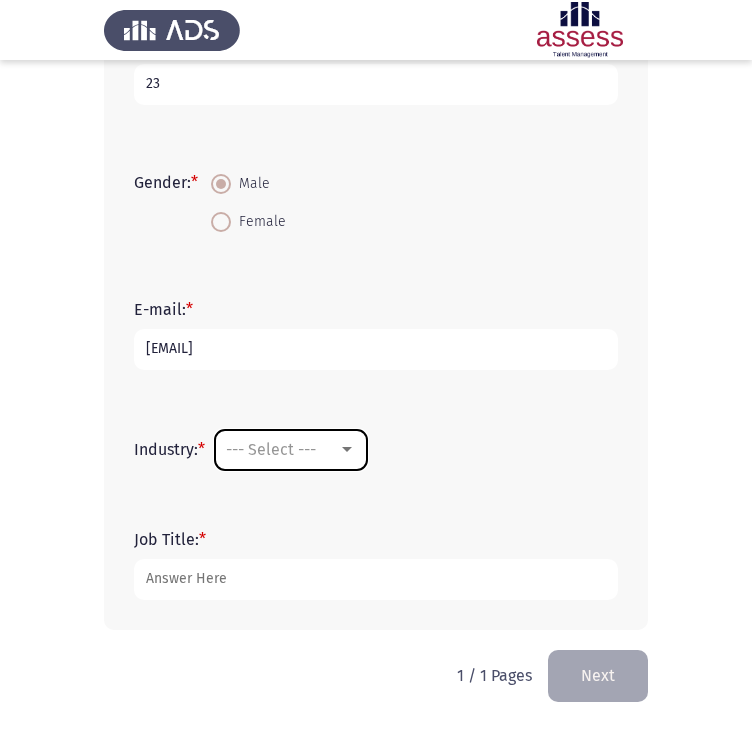 click on "--- Select ---" at bounding box center (271, 449) 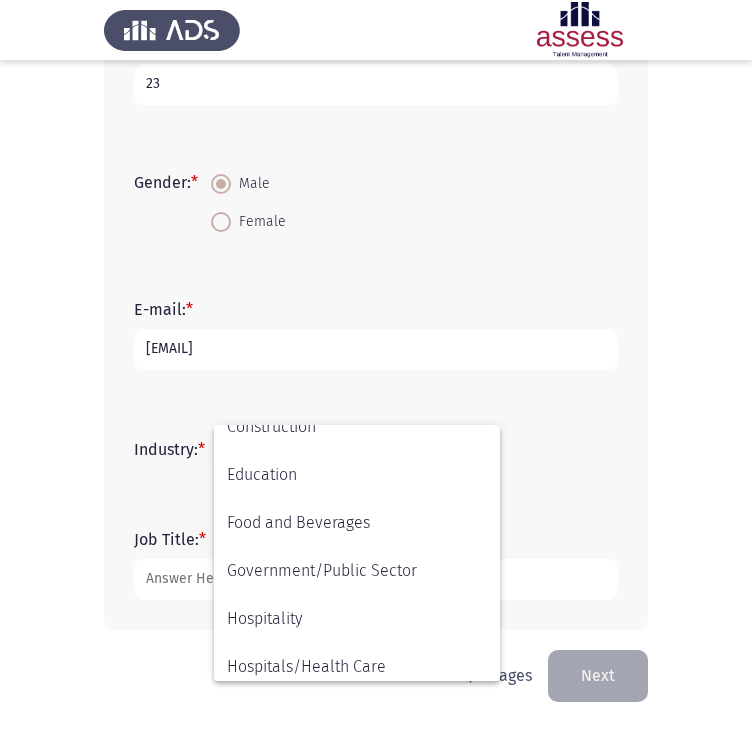 scroll, scrollTop: 400, scrollLeft: 0, axis: vertical 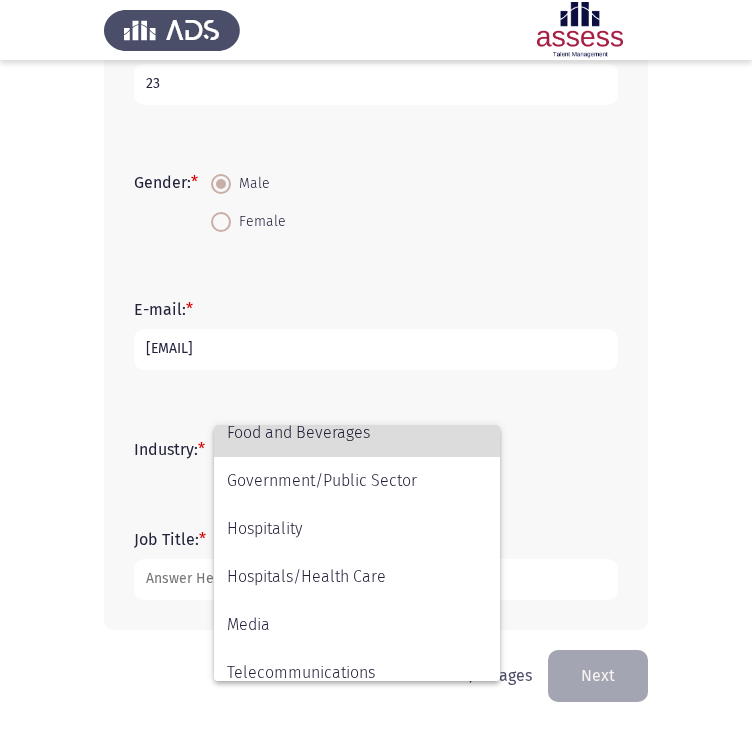 click on "Food and Beverages" at bounding box center (357, 433) 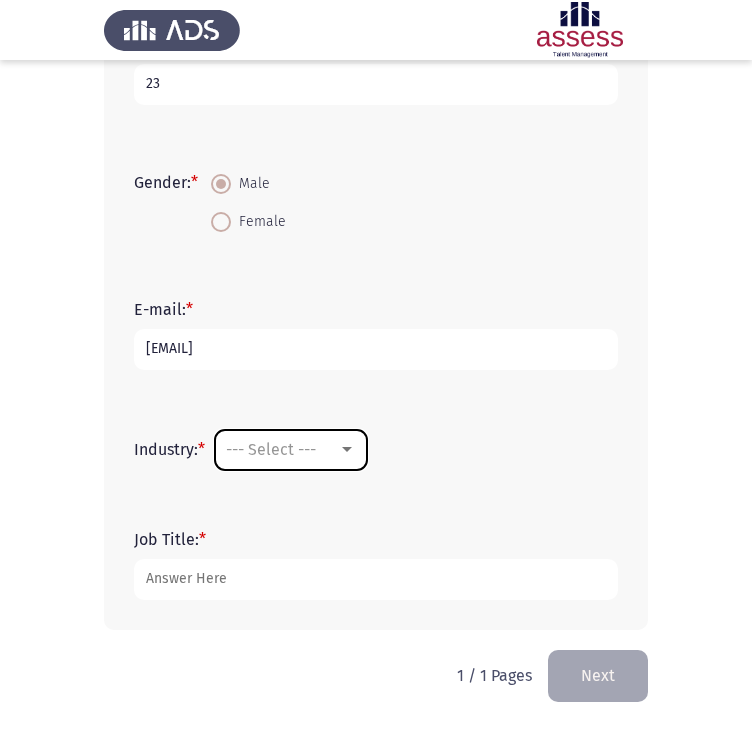 scroll, scrollTop: 384, scrollLeft: 0, axis: vertical 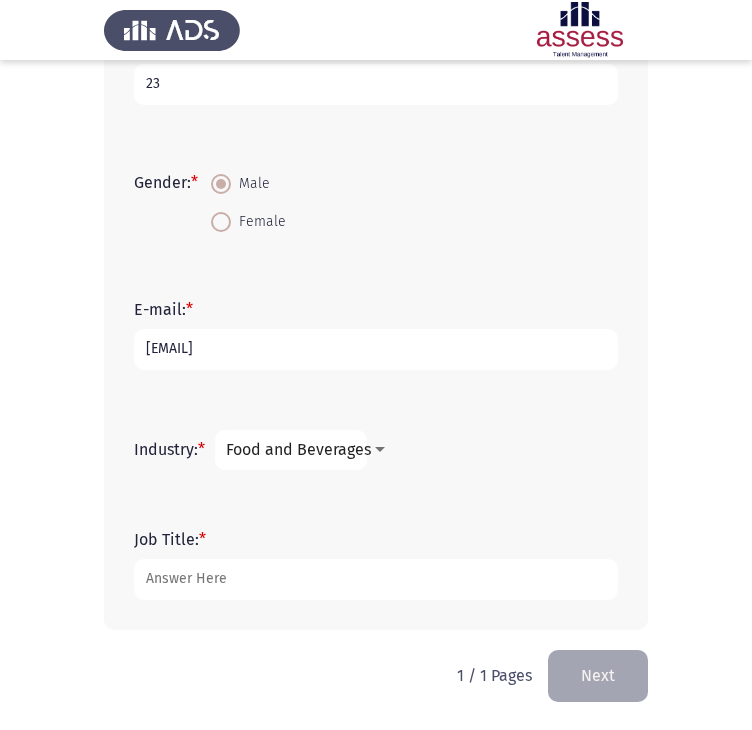 click on "Food and Beverages" at bounding box center [298, 449] 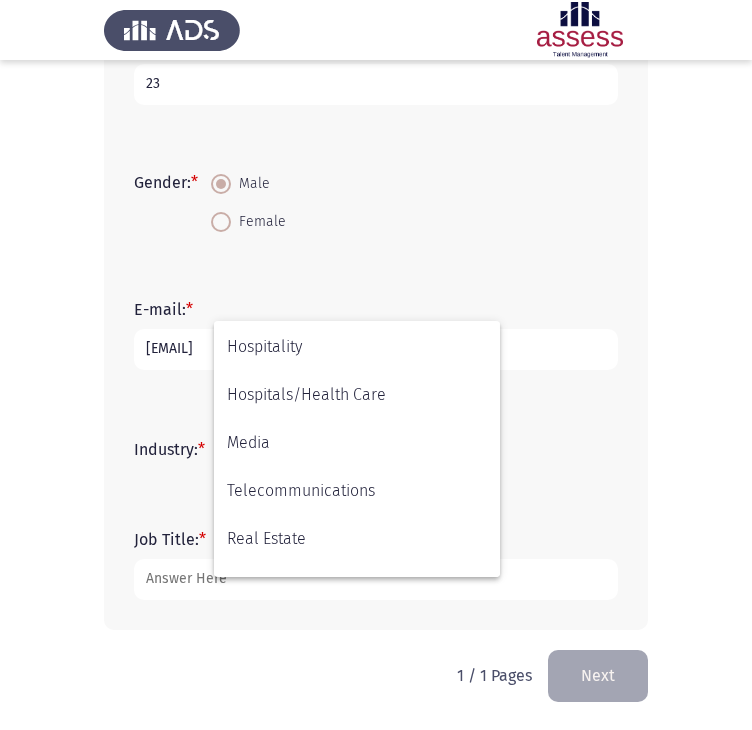 scroll, scrollTop: 480, scrollLeft: 0, axis: vertical 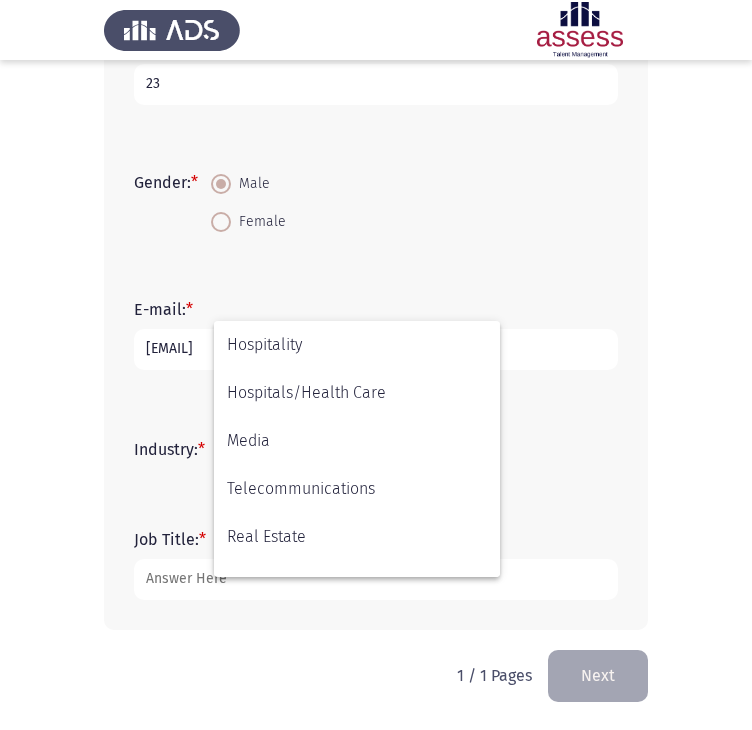 click at bounding box center [376, 365] 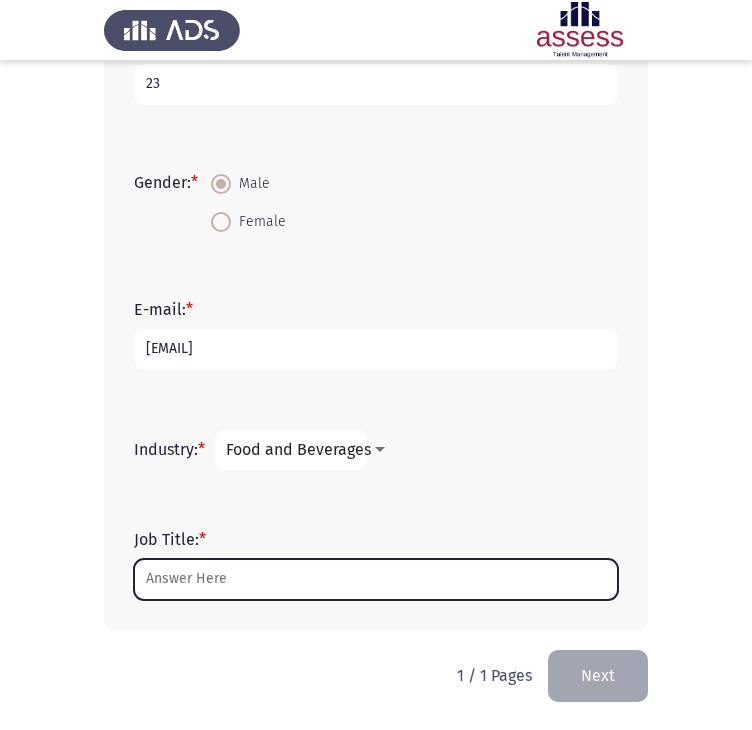click on "Job Title:   *" at bounding box center (376, 579) 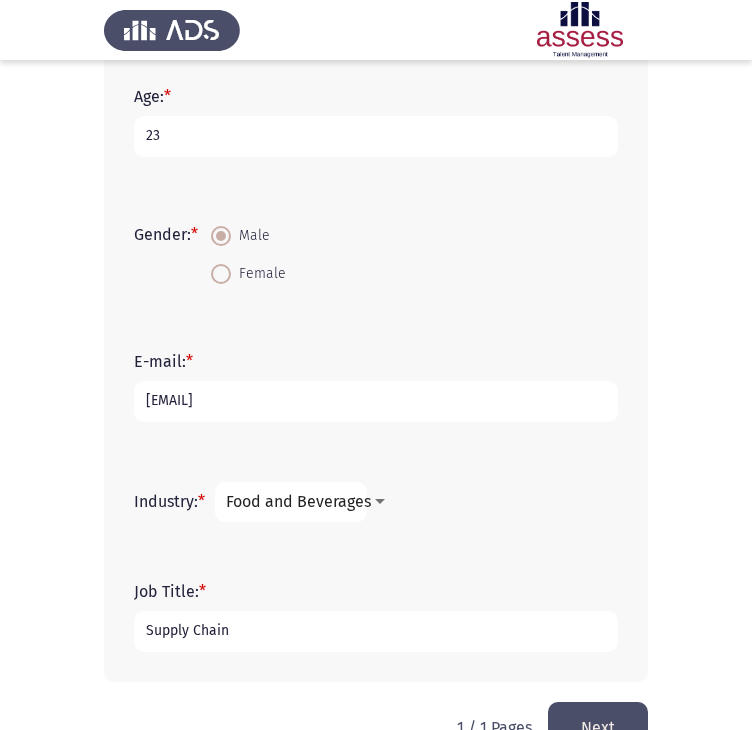 scroll, scrollTop: 424, scrollLeft: 0, axis: vertical 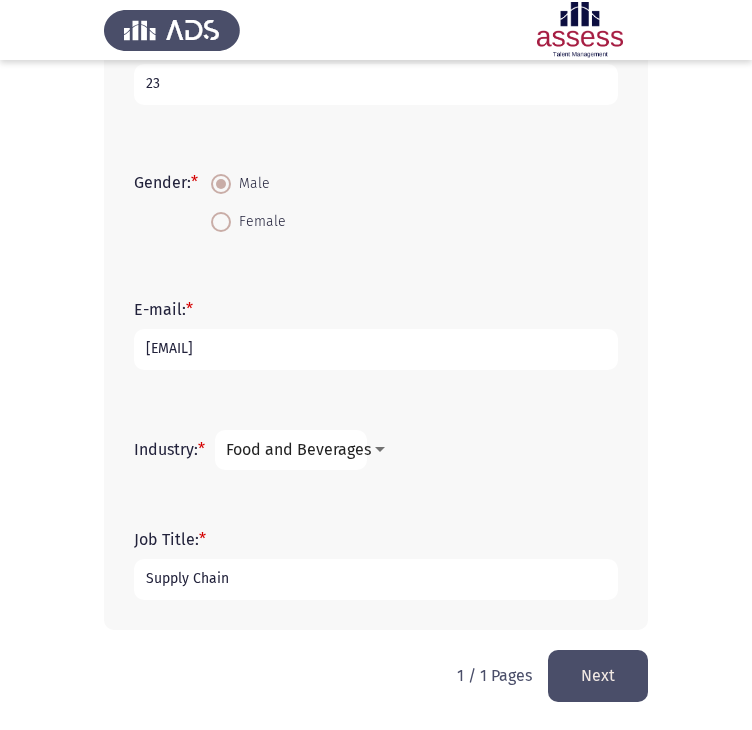 type on "Supply Chain" 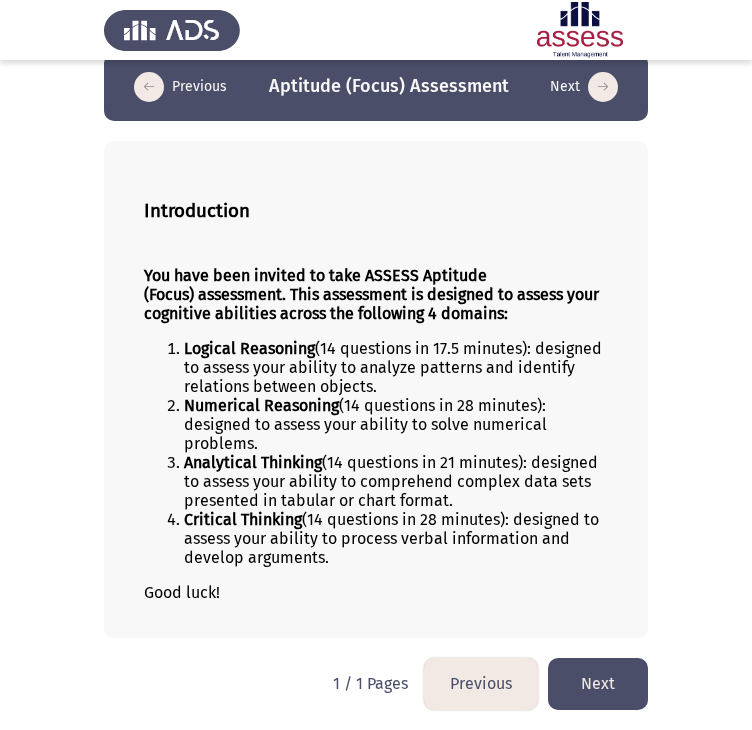 scroll, scrollTop: 30, scrollLeft: 0, axis: vertical 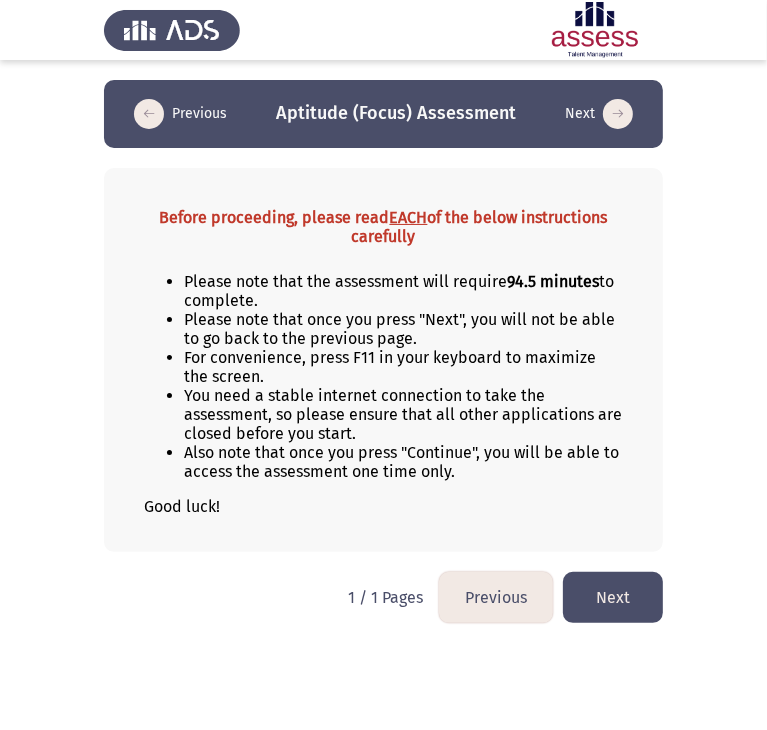 click on "Next" 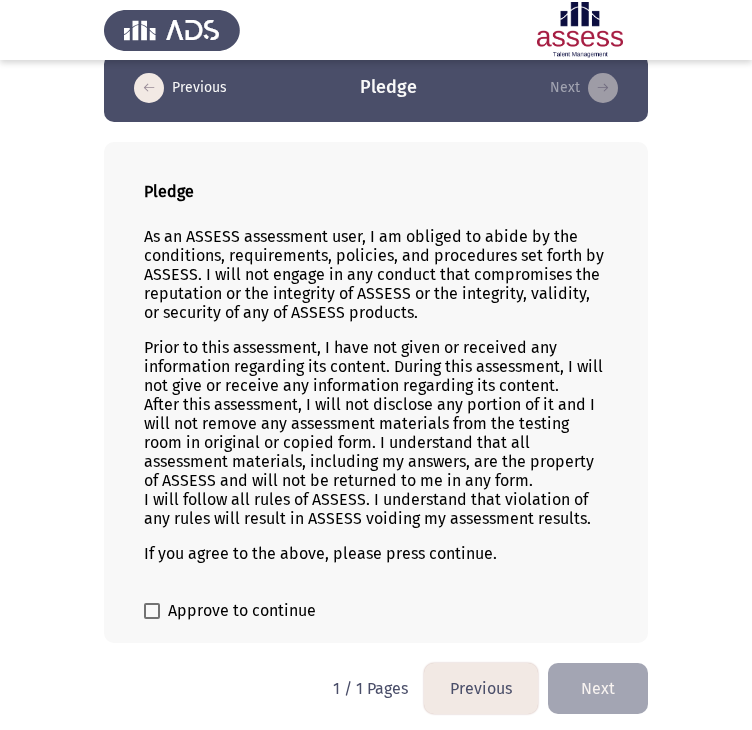 scroll, scrollTop: 34, scrollLeft: 0, axis: vertical 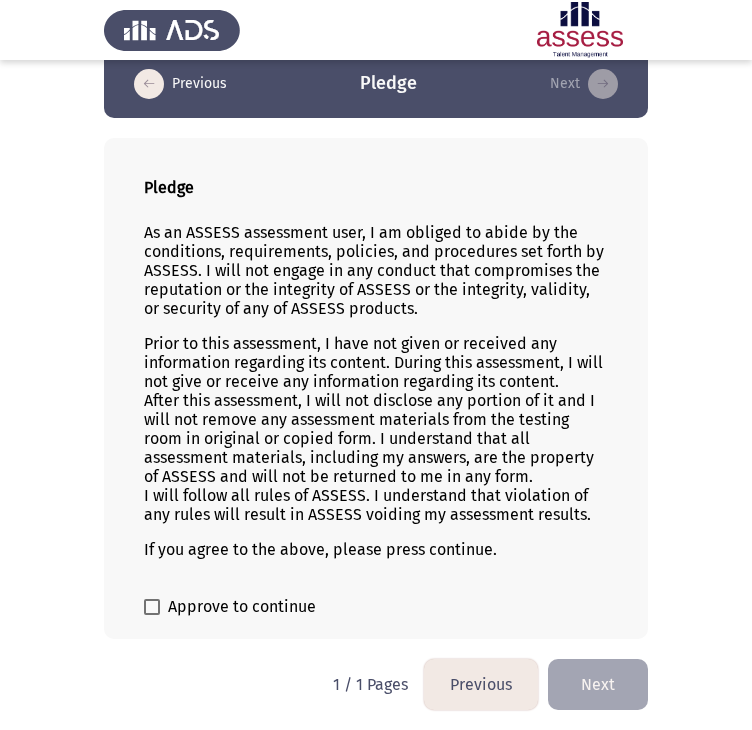 click at bounding box center [152, 607] 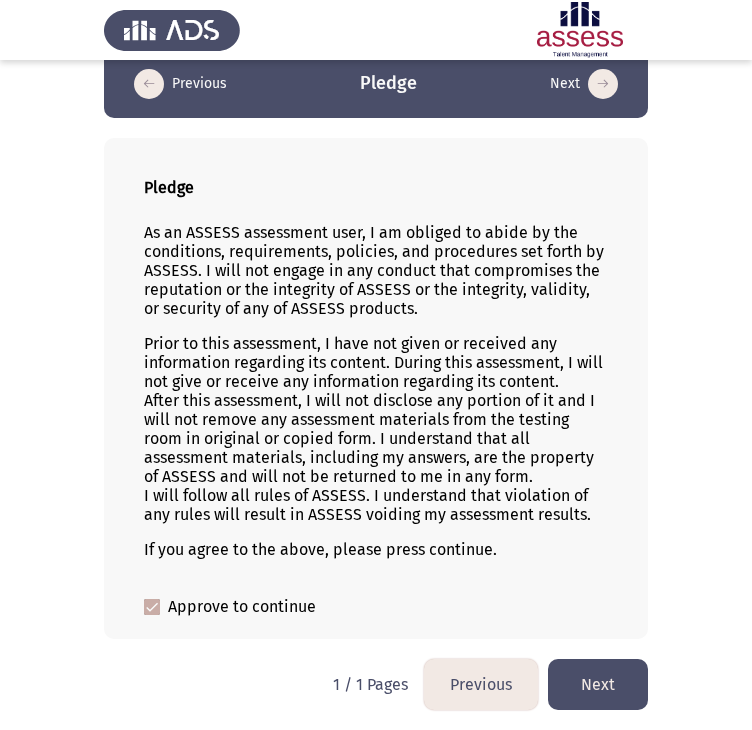 click on "Next" 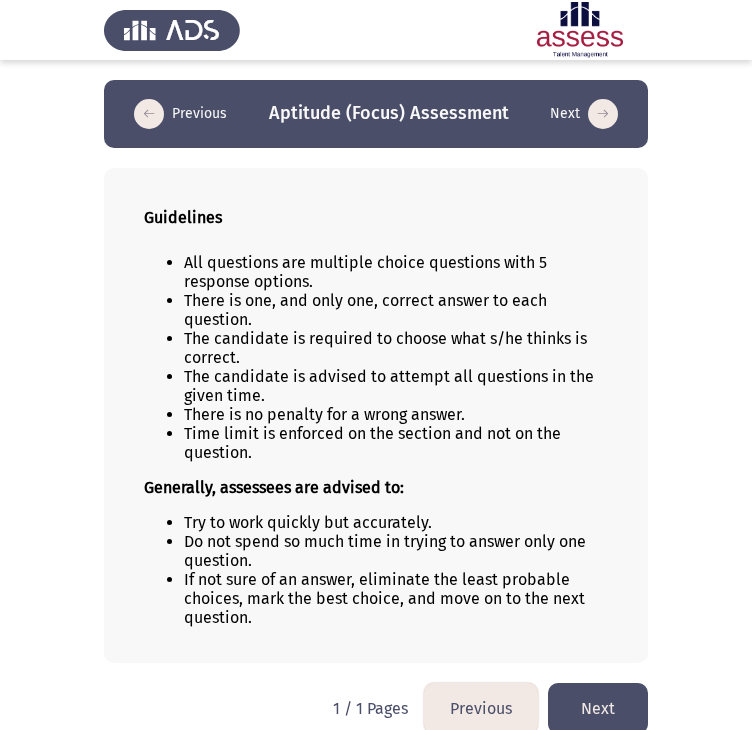 scroll, scrollTop: 28, scrollLeft: 0, axis: vertical 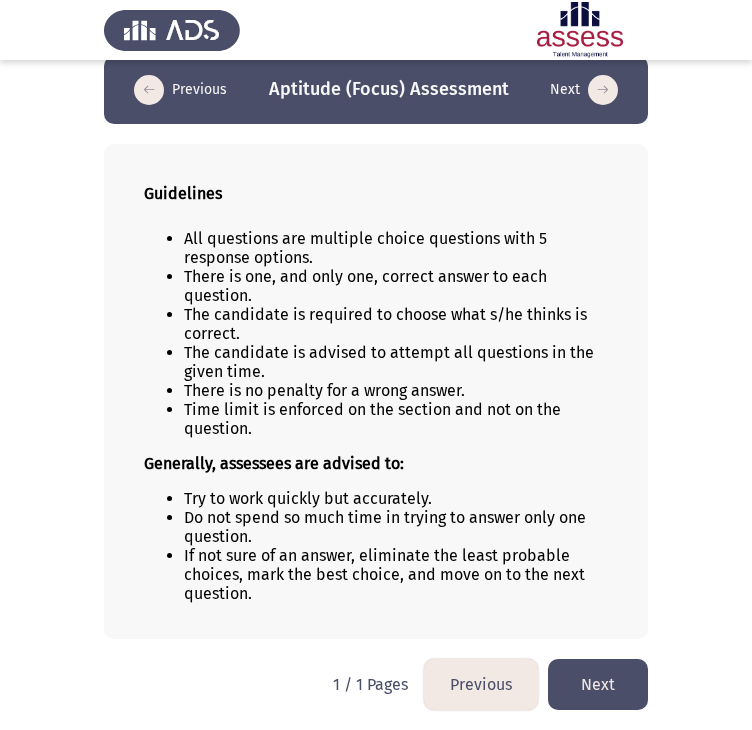 click on "Next" 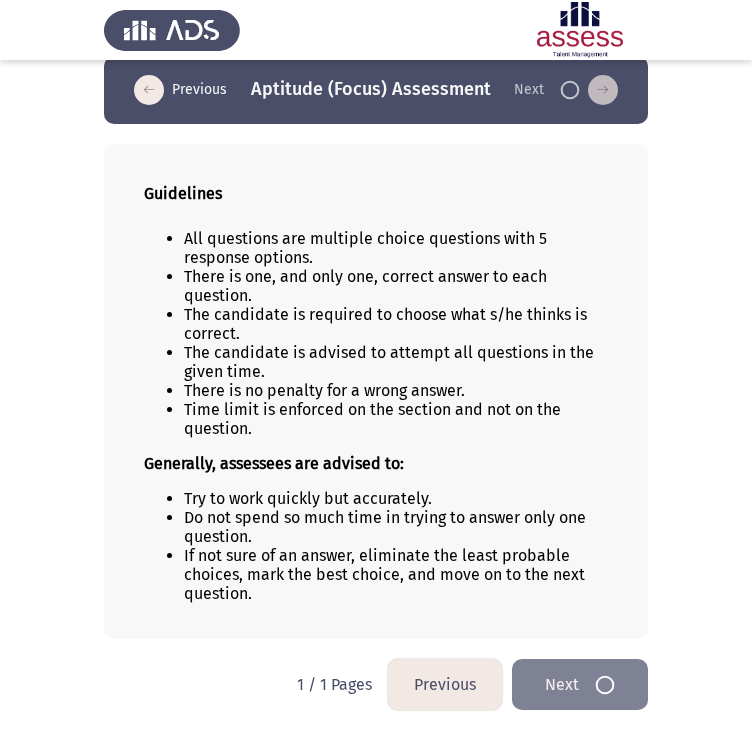 scroll, scrollTop: 0, scrollLeft: 0, axis: both 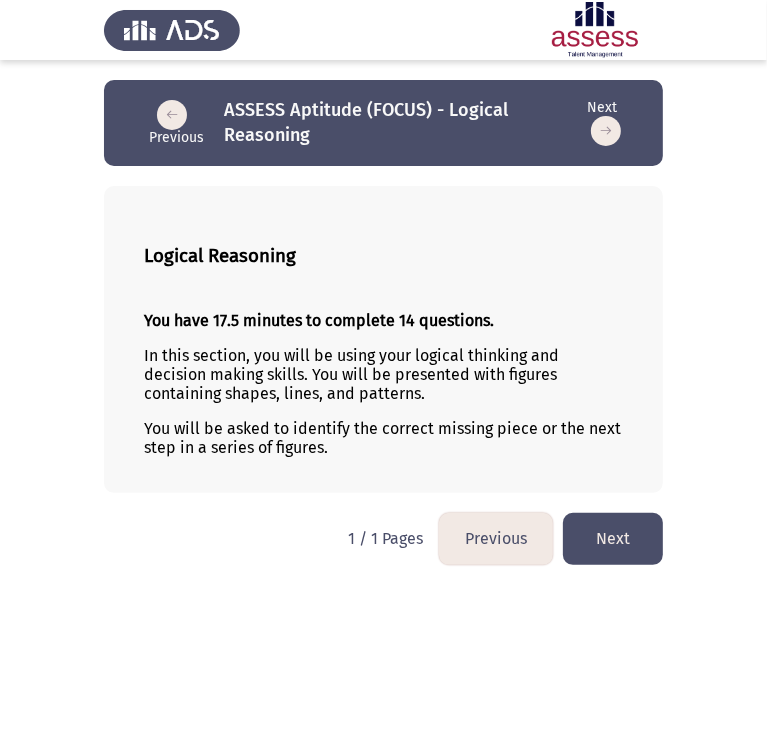click on "Next" 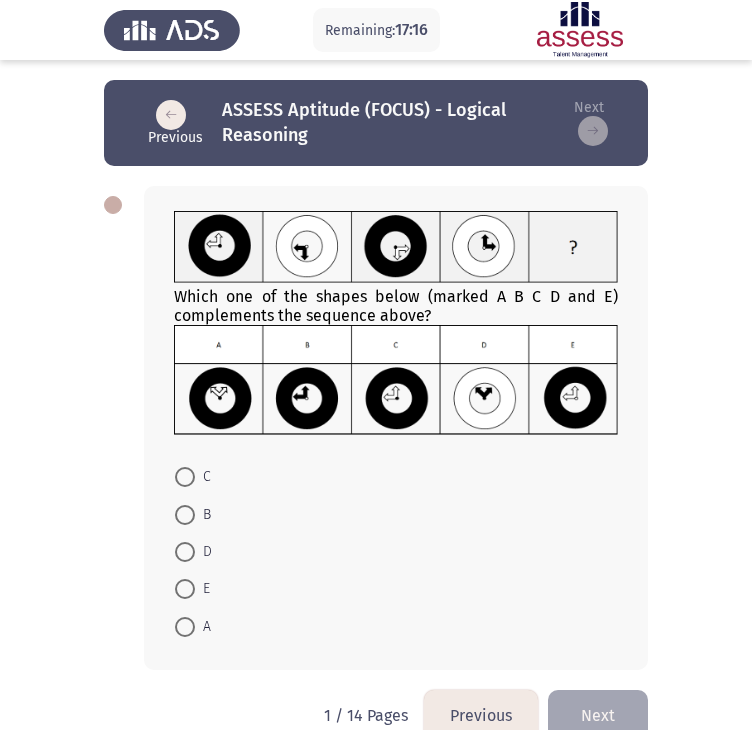 click on "Remaining:  17:16  Previous   ASSESS Aptitude (FOCUS) - Logical Reasoning   Next  Which one of the shapes below (marked A B C D and E) complements the sequence above?    C     B     D     E     A   1 / 14 Pages   Previous   Next" 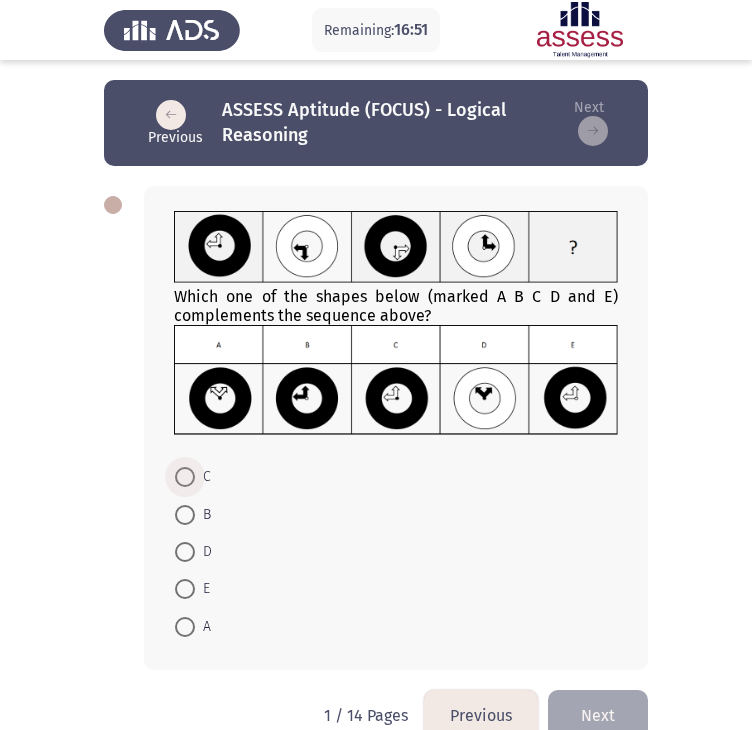 click on "C" at bounding box center (193, 477) 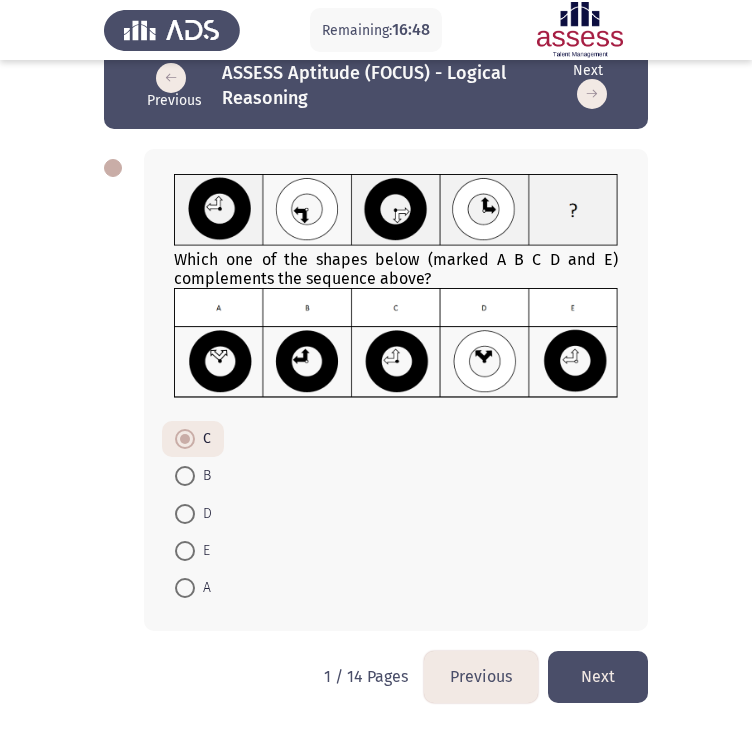 scroll, scrollTop: 38, scrollLeft: 0, axis: vertical 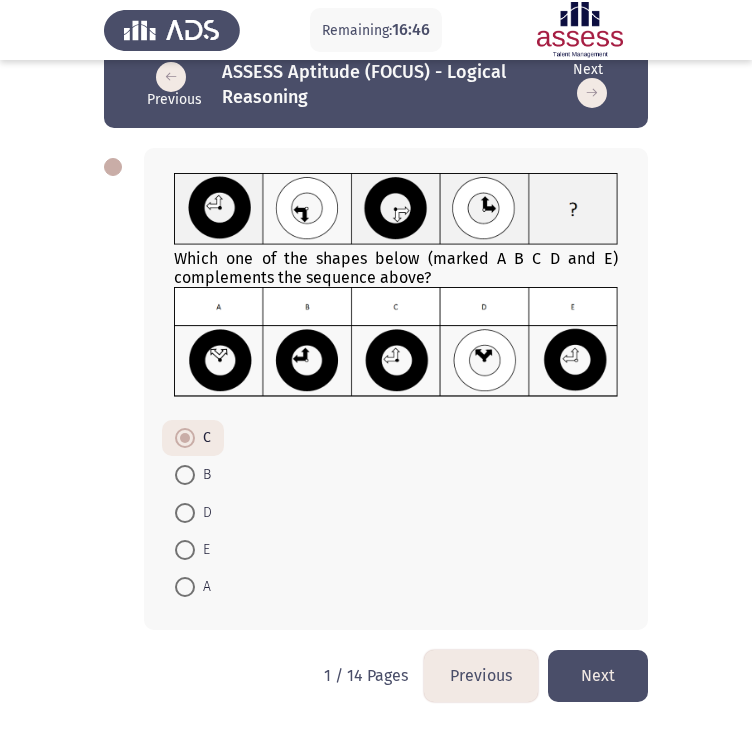 click on "Next" 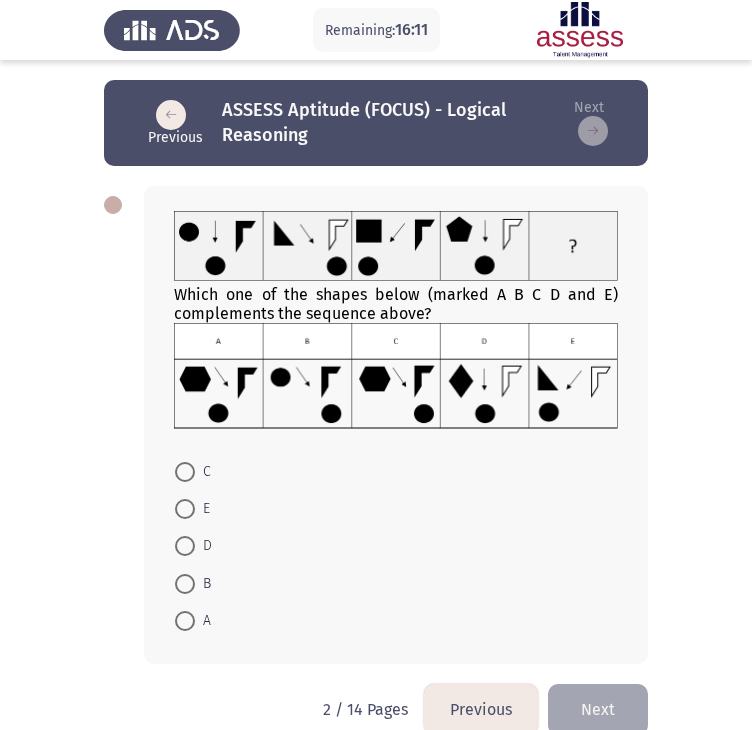 click at bounding box center [185, 584] 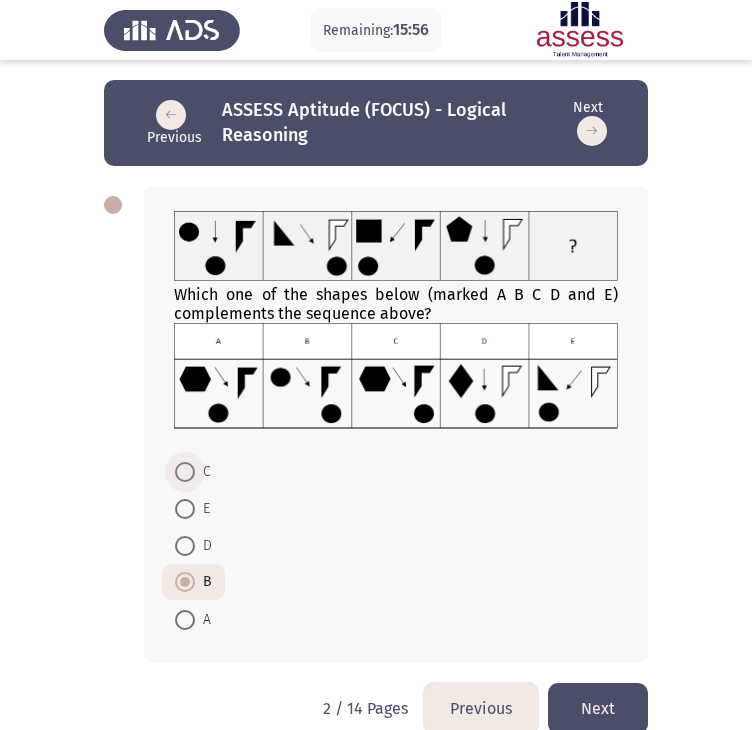 click on "C" at bounding box center [193, 472] 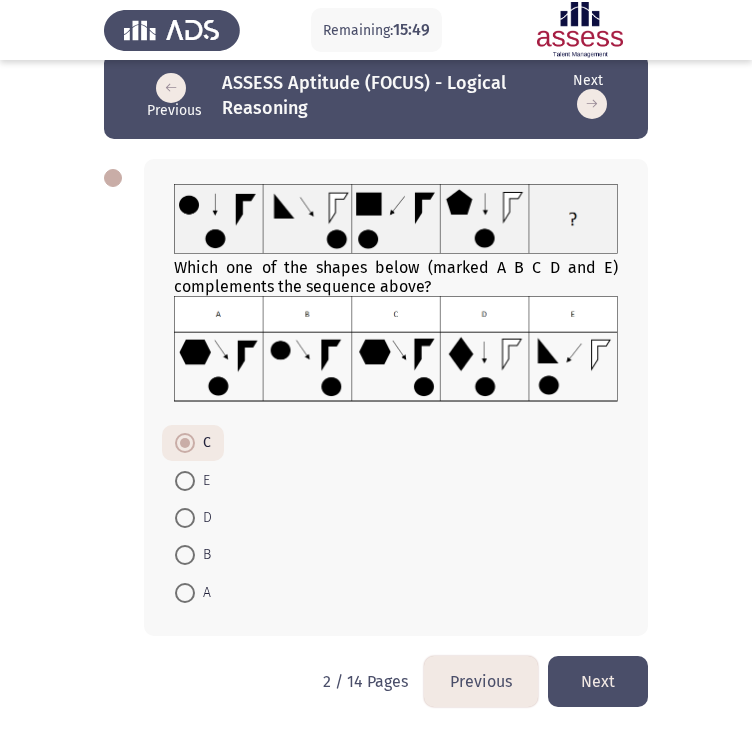 scroll, scrollTop: 32, scrollLeft: 0, axis: vertical 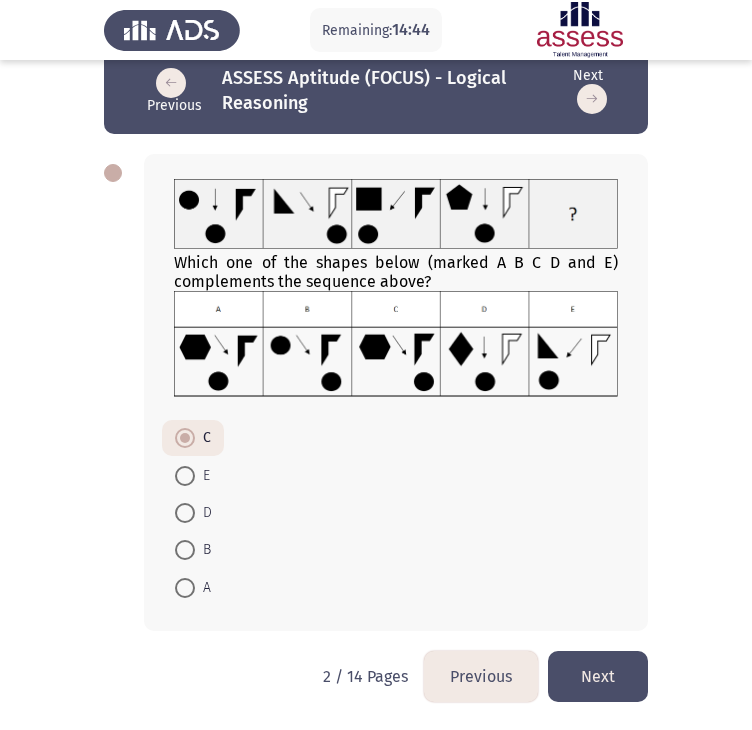 click on "Next" 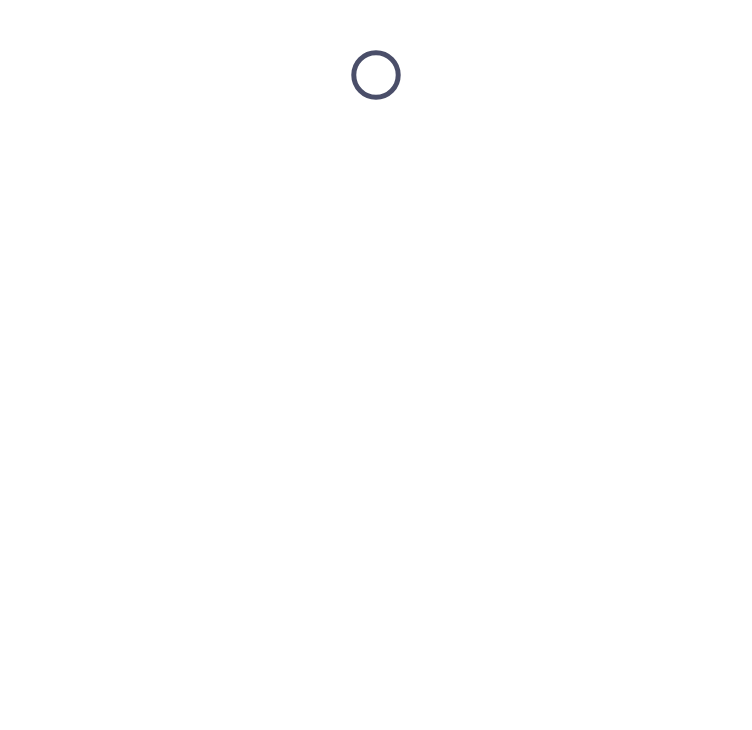 scroll, scrollTop: 0, scrollLeft: 0, axis: both 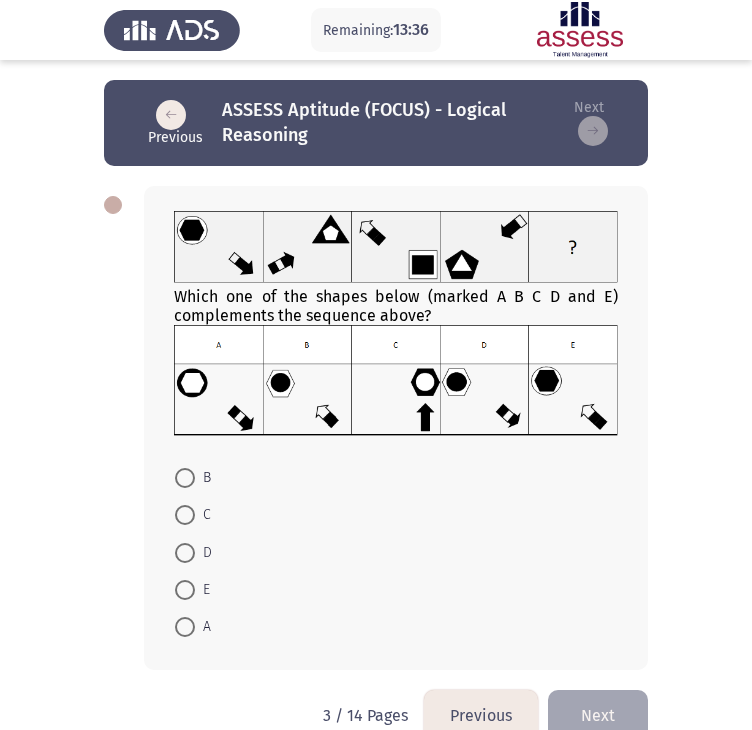 drag, startPoint x: 191, startPoint y: 553, endPoint x: 205, endPoint y: 558, distance: 14.866069 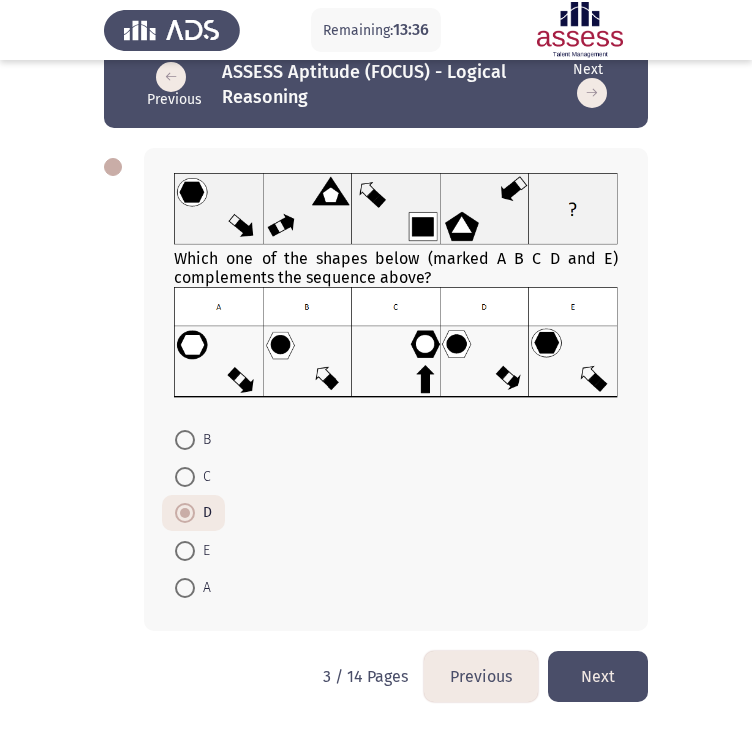 scroll, scrollTop: 39, scrollLeft: 0, axis: vertical 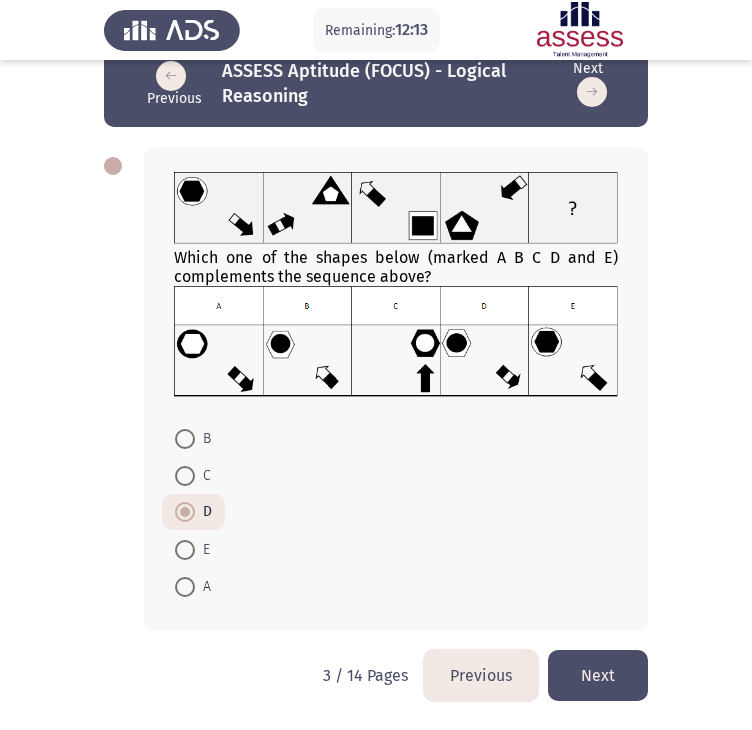 click at bounding box center (185, 439) 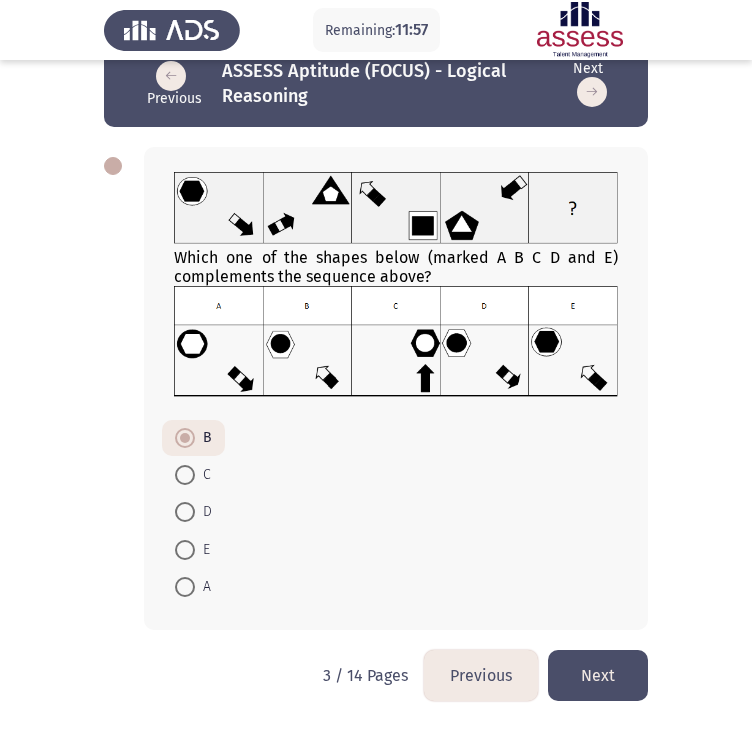 click on "Next" 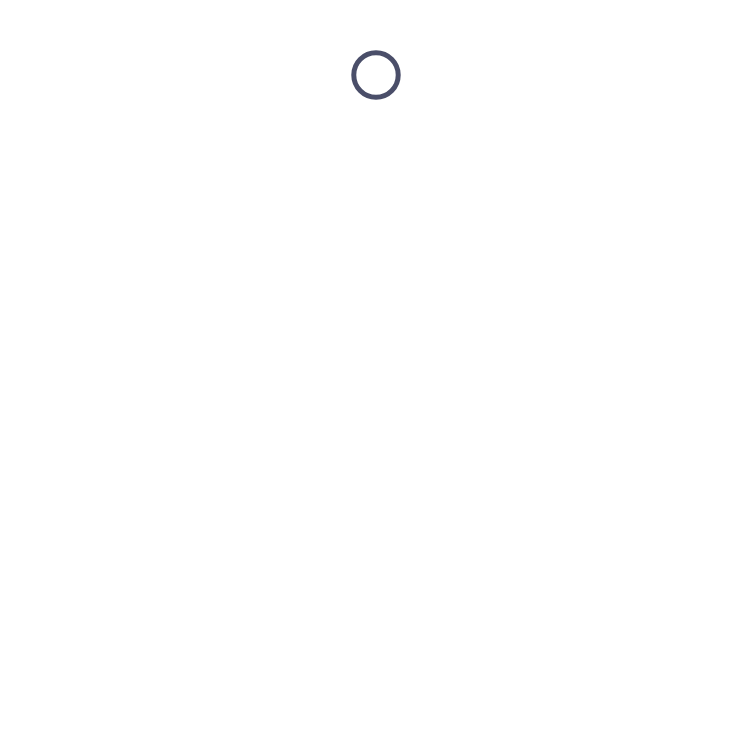 scroll, scrollTop: 0, scrollLeft: 0, axis: both 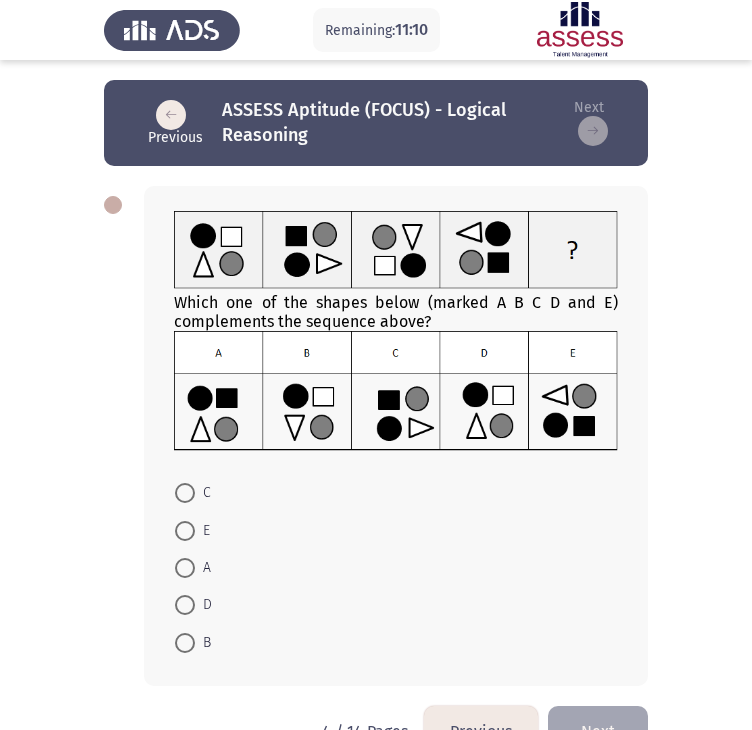 click at bounding box center [185, 605] 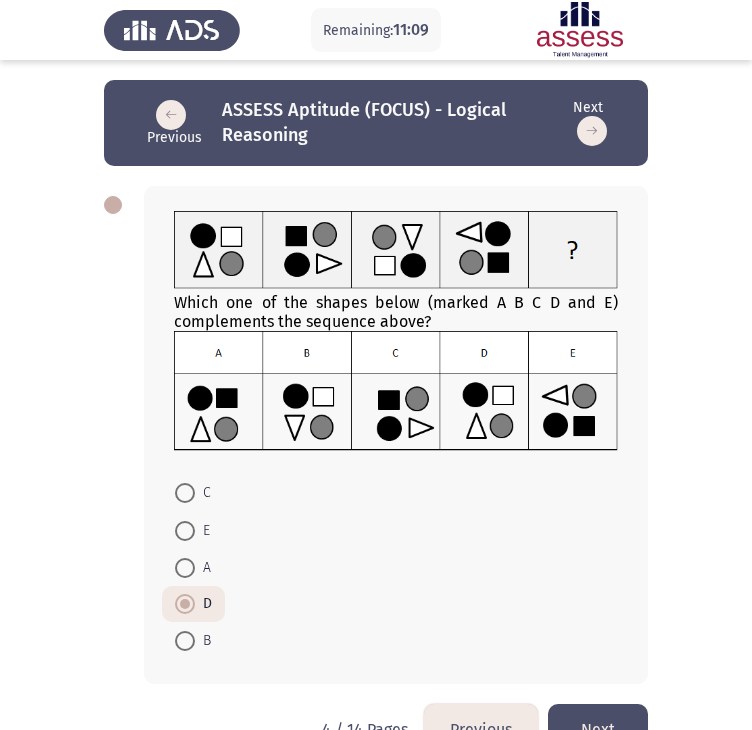 click at bounding box center (185, 568) 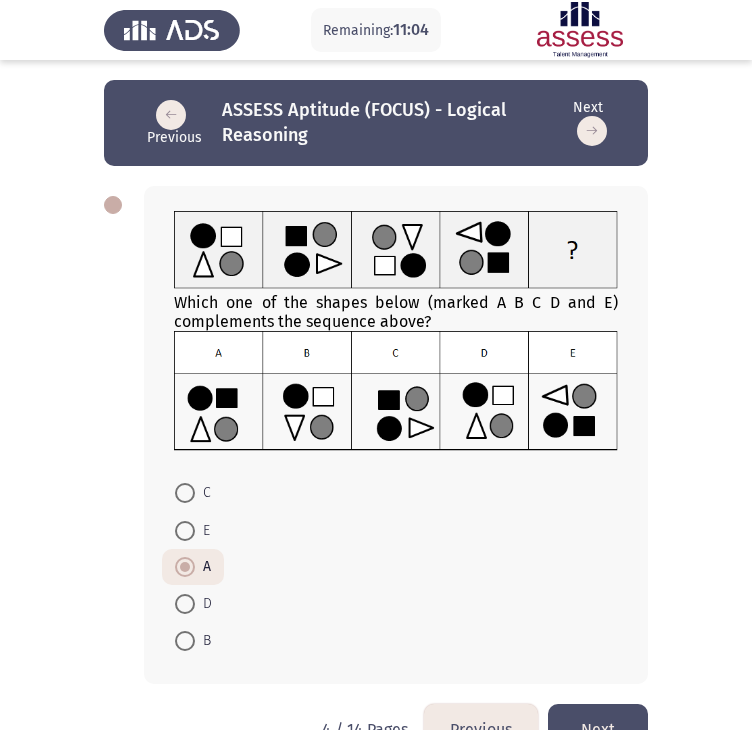 click on "Next" 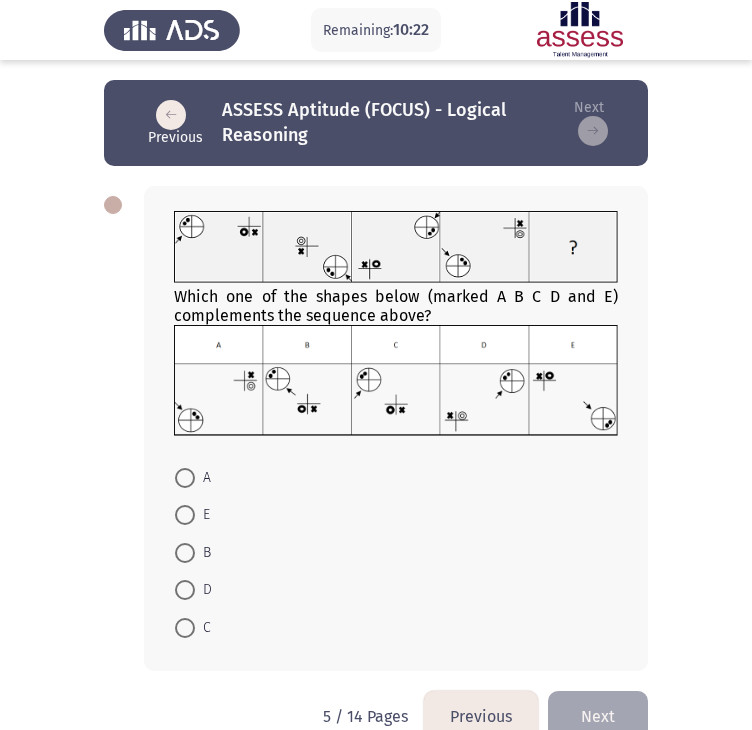 click at bounding box center [185, 590] 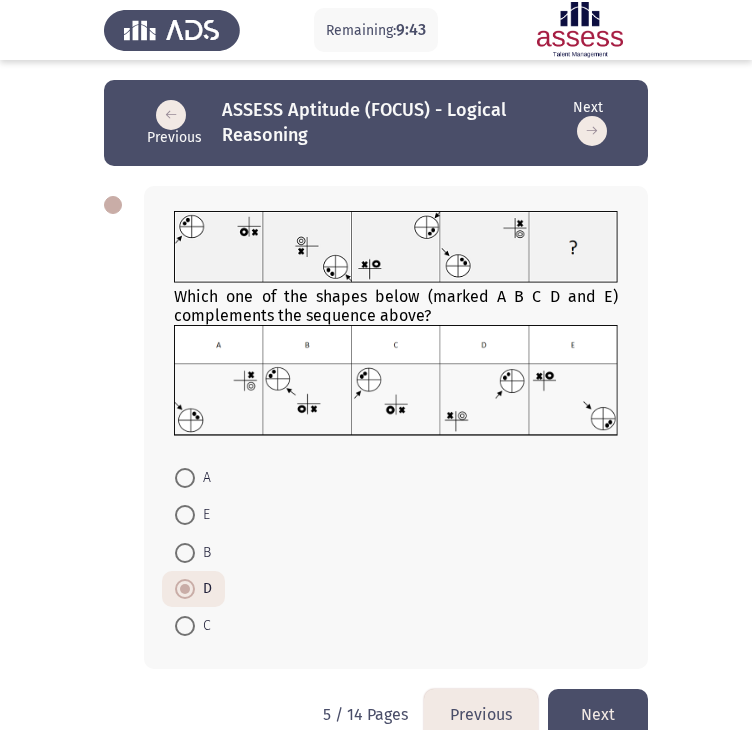 drag, startPoint x: 188, startPoint y: 613, endPoint x: 203, endPoint y: 616, distance: 15.297058 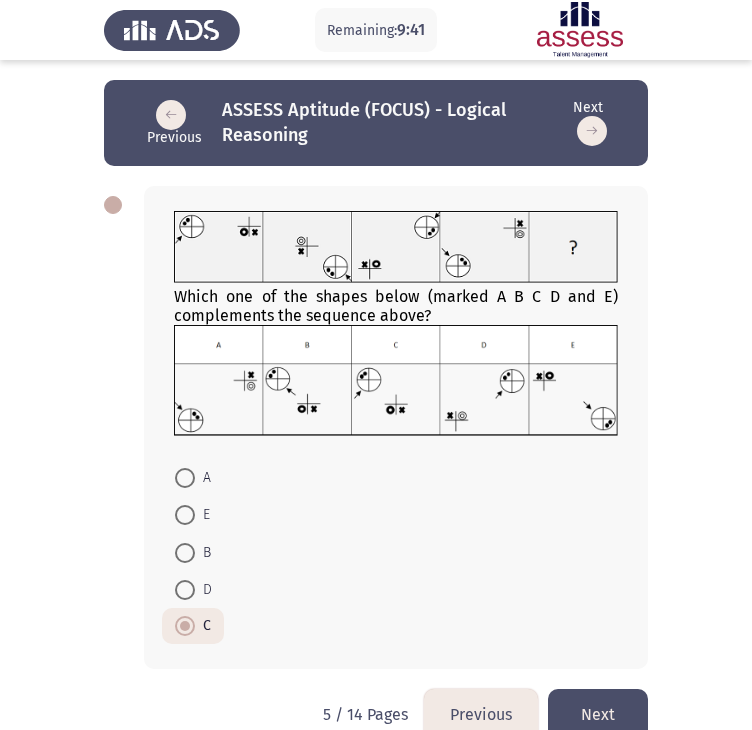 click on "Next" 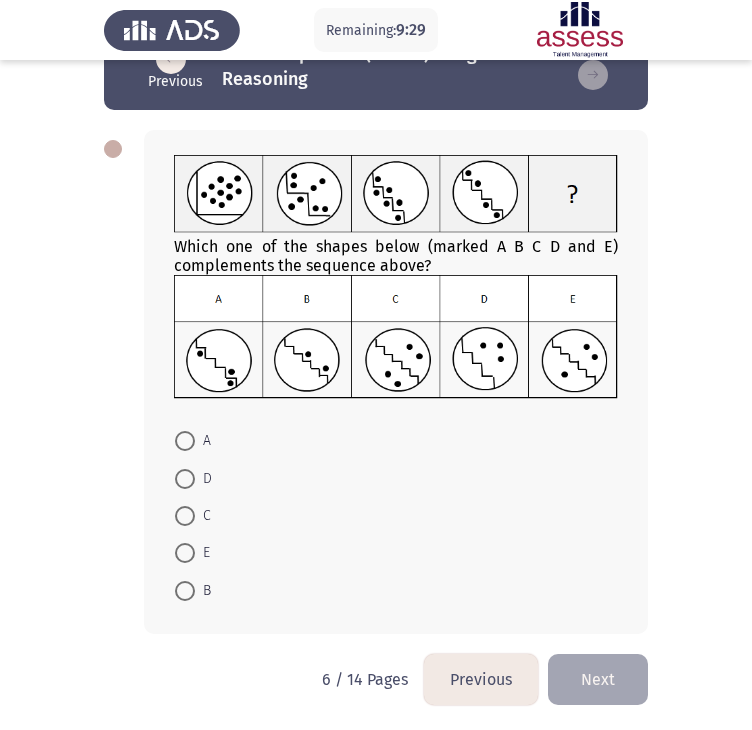 scroll, scrollTop: 0, scrollLeft: 0, axis: both 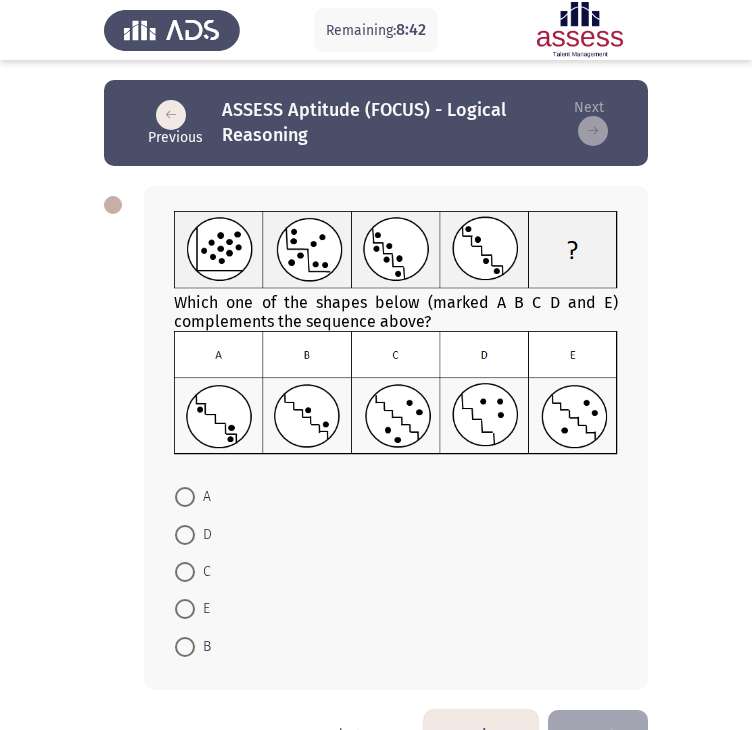 click at bounding box center (185, 609) 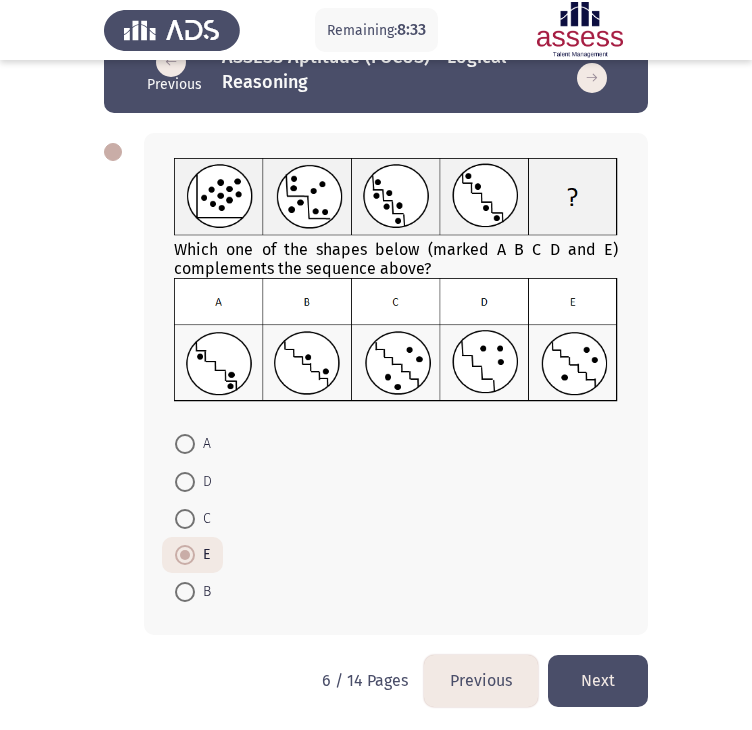 scroll, scrollTop: 58, scrollLeft: 0, axis: vertical 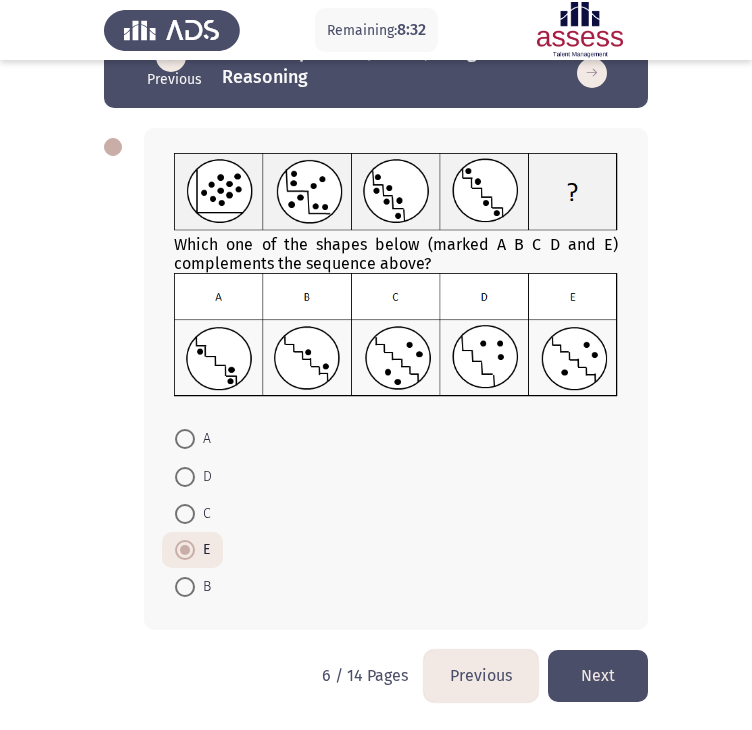 click on "Next" 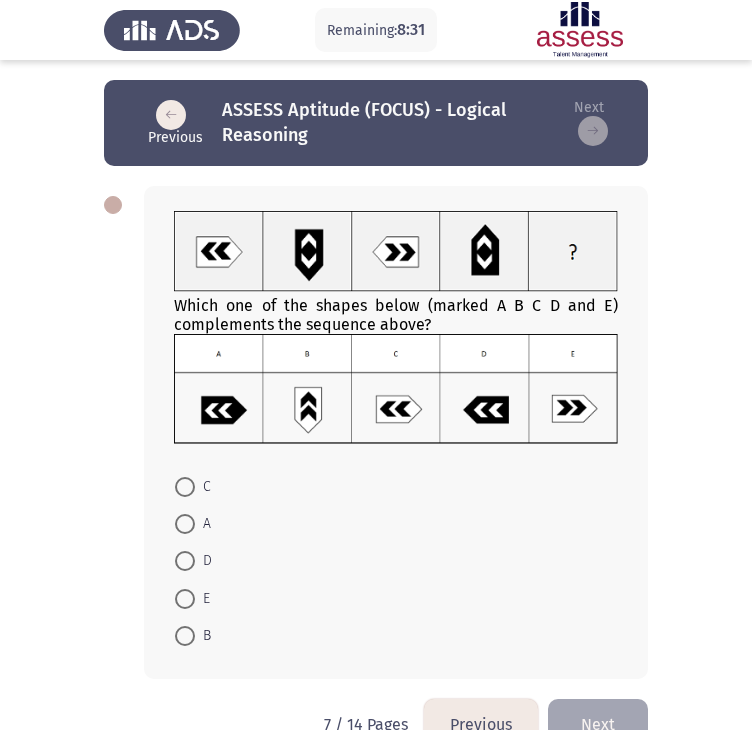 click on "Remaining:  8:31  Previous
ASSESS Aptitude (FOCUS) - Logical Reasoning   Next  Which one of the shapes below (marked A B C D and E) complements the sequence above?    C     A     D     E     B   7 / 14 Pages   Previous
Next" 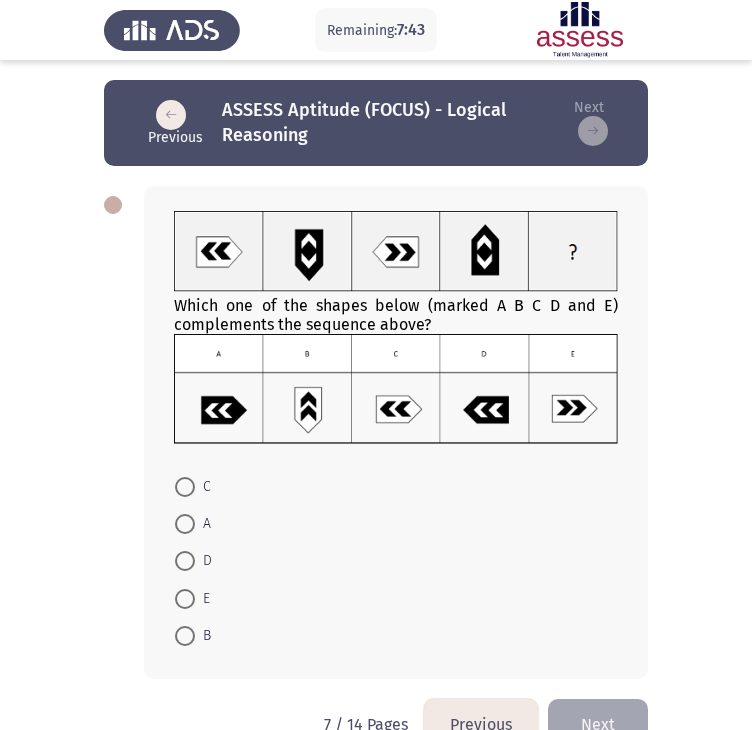click at bounding box center (185, 487) 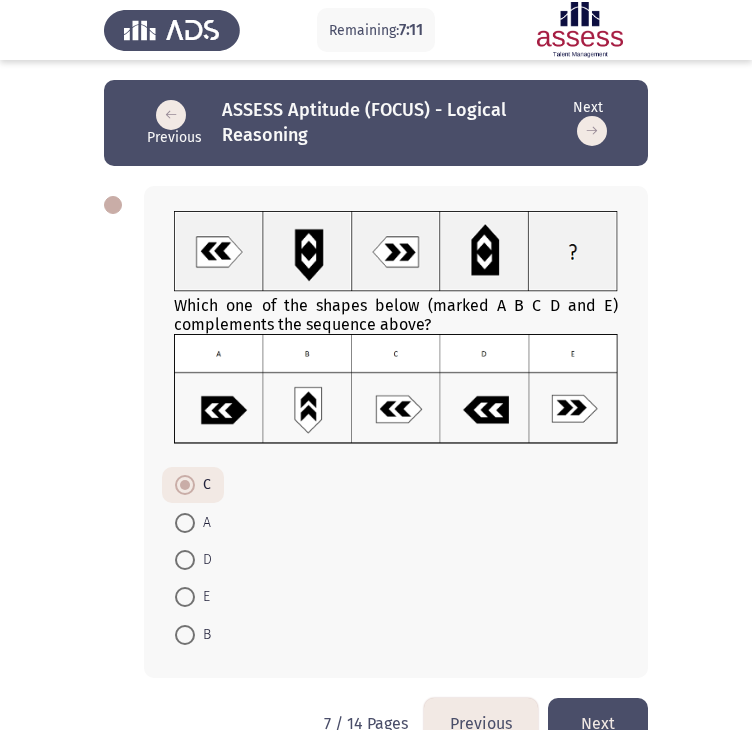 scroll, scrollTop: 48, scrollLeft: 0, axis: vertical 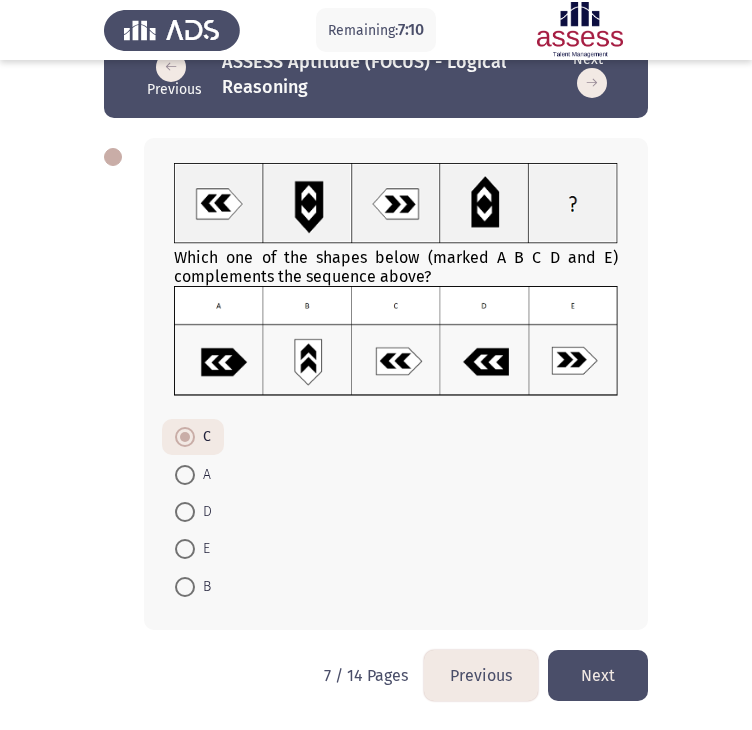 click on "Next" 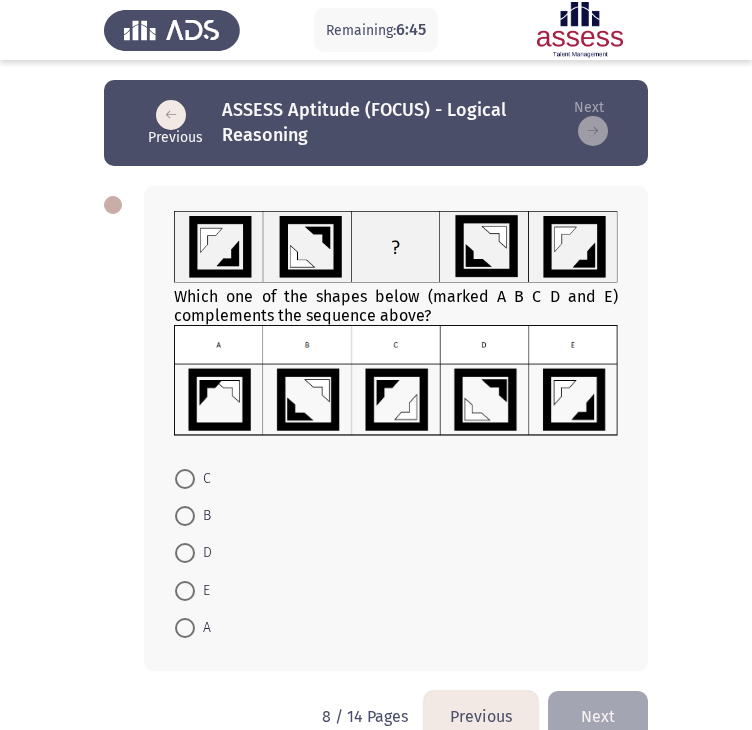 click at bounding box center [185, 479] 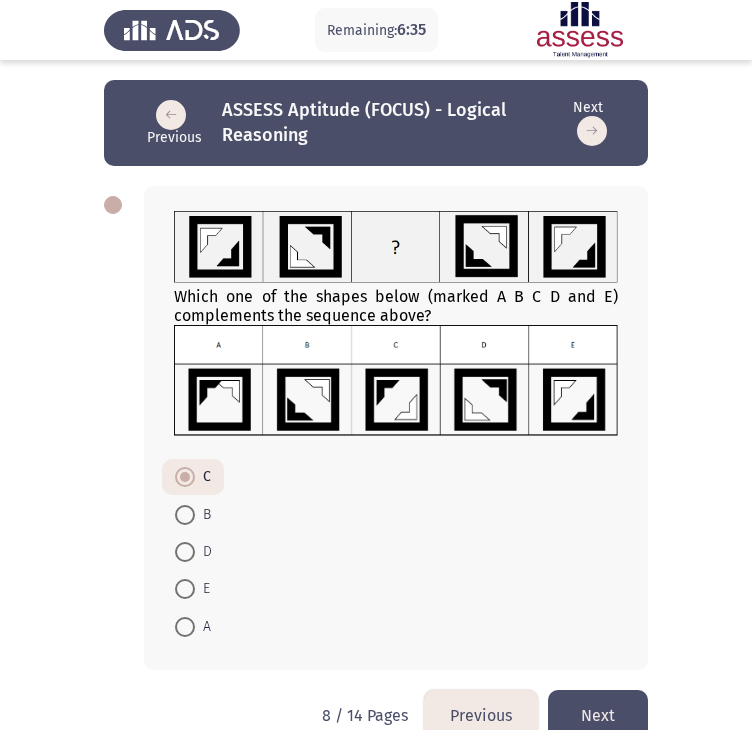 click on "Next" 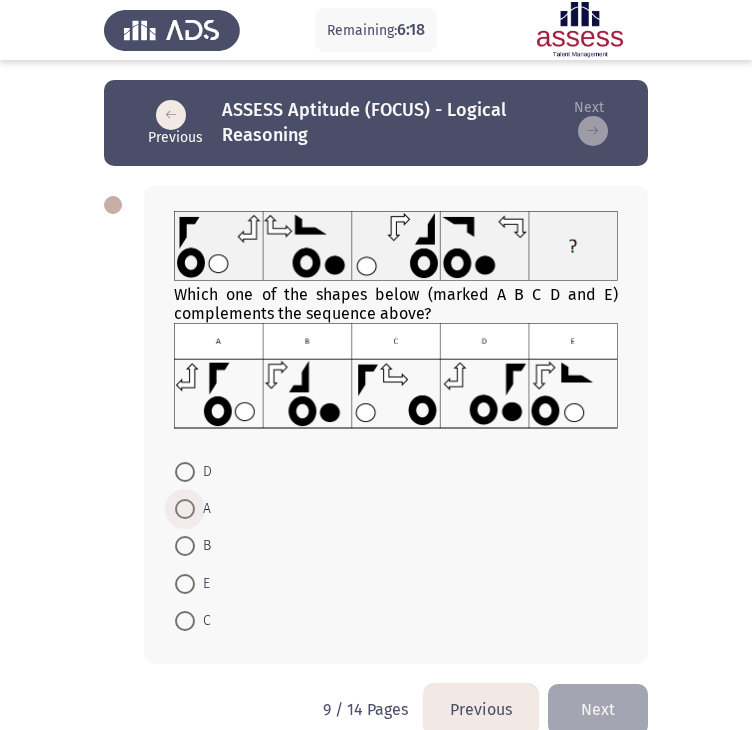 click at bounding box center [185, 509] 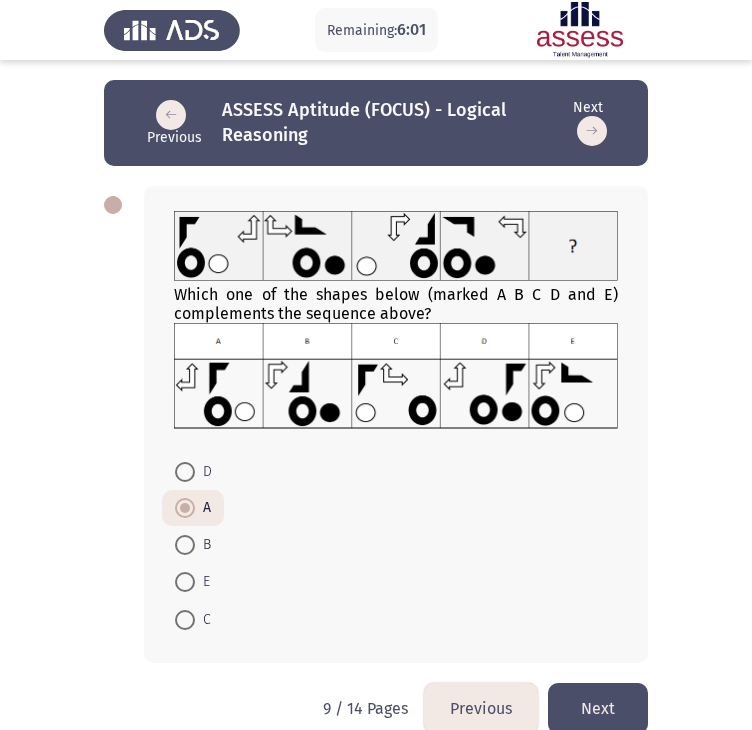click on "Next" 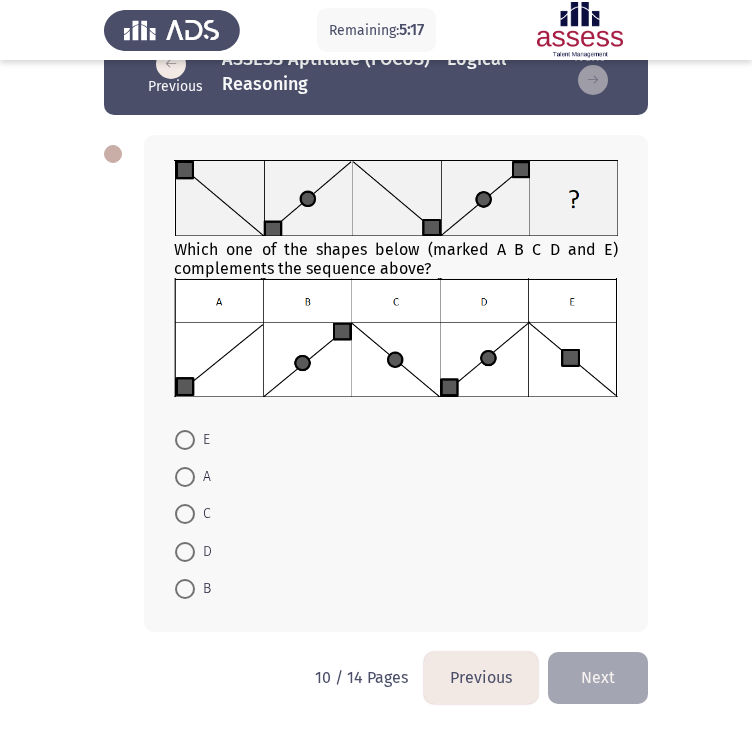 scroll, scrollTop: 52, scrollLeft: 0, axis: vertical 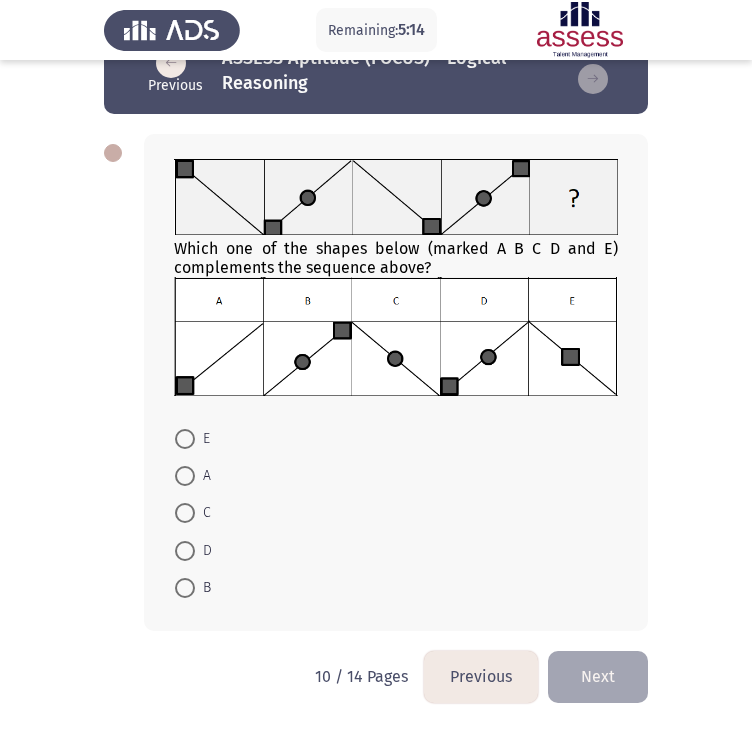 click at bounding box center (185, 476) 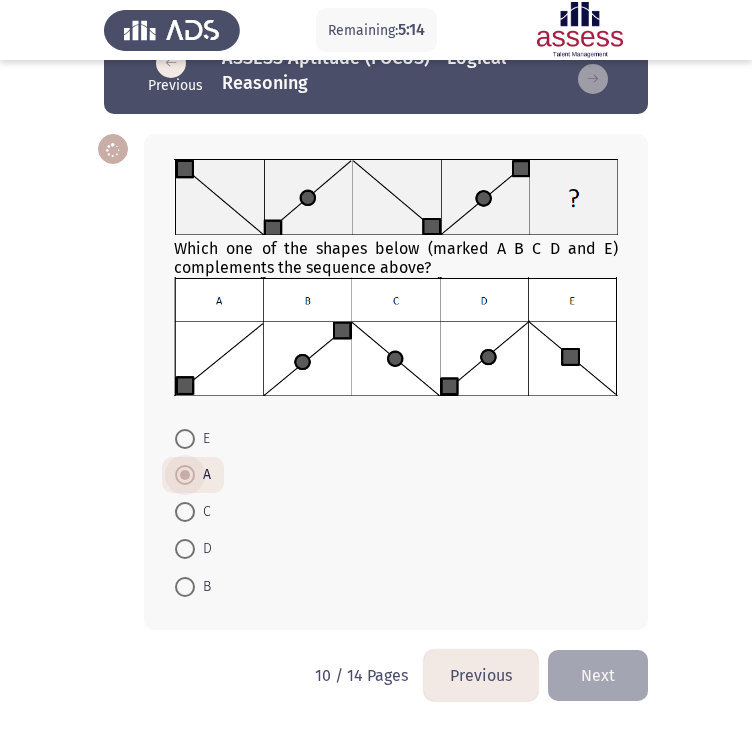 scroll, scrollTop: 52, scrollLeft: 0, axis: vertical 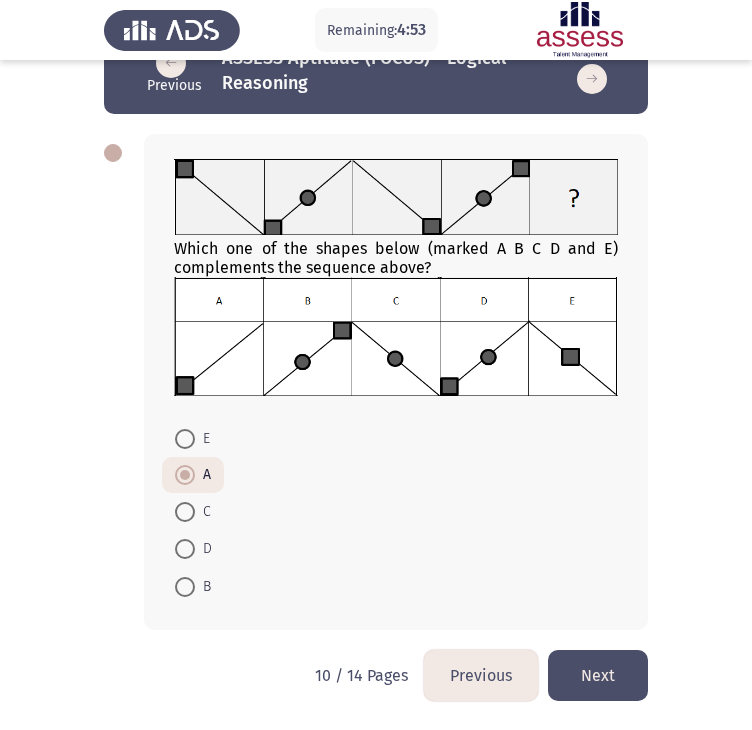 click on "Next" 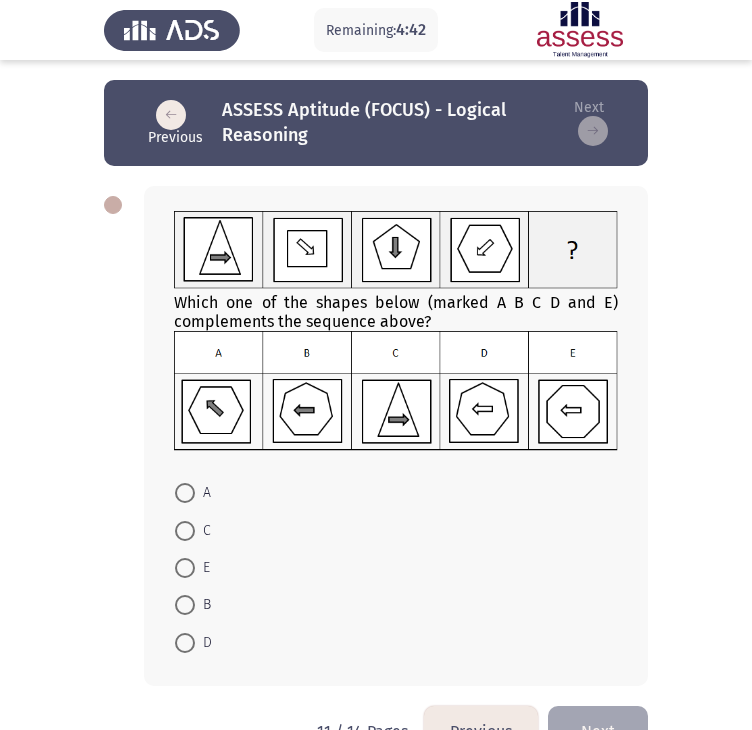 click on "Remaining:  4:42  Previous
ASSESS Aptitude (FOCUS) - Logical Reasoning   Next  Which one of the shapes below (marked A B C D and E) complements the sequence above?    A     C     E     B     D   11 / 14 Pages   Previous
Next" 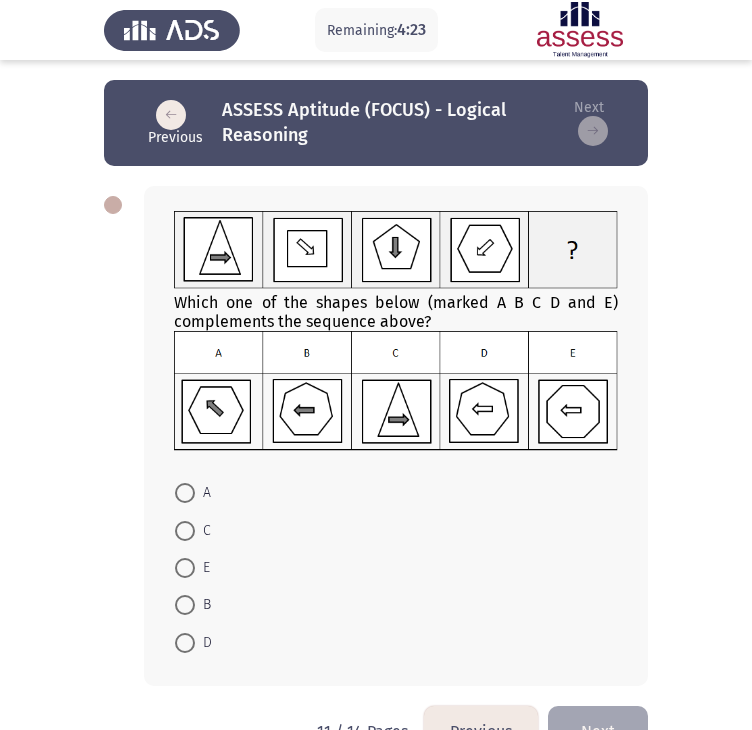 click 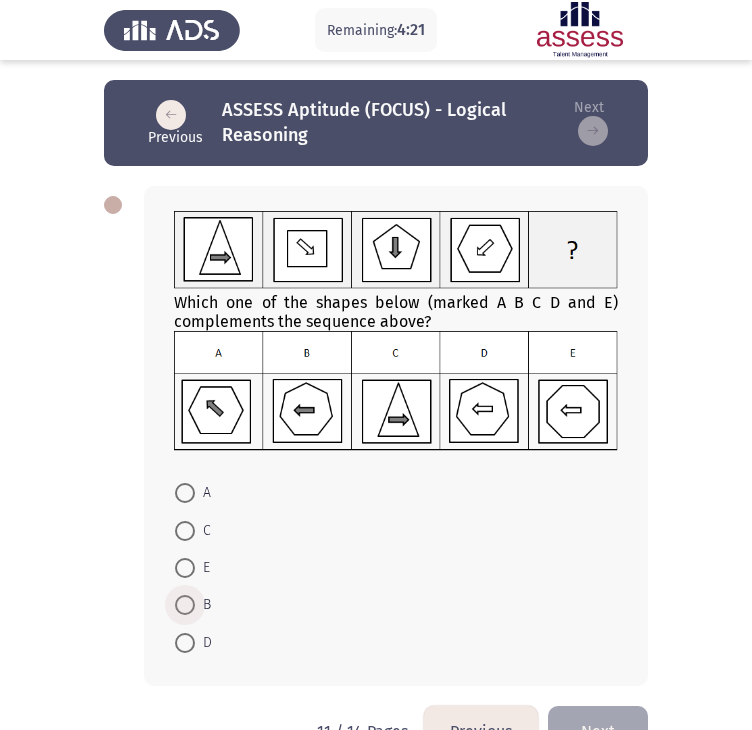 click at bounding box center (185, 605) 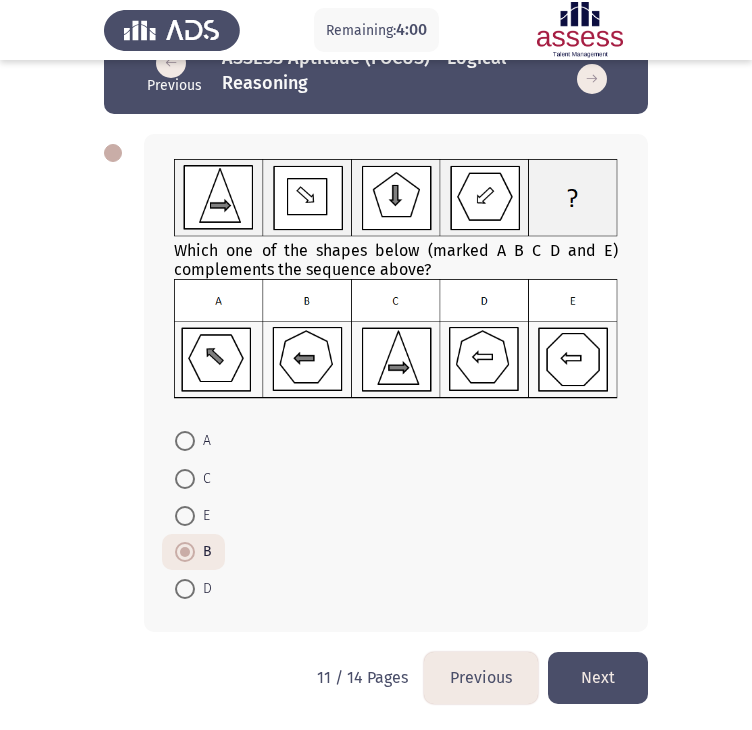 scroll, scrollTop: 54, scrollLeft: 0, axis: vertical 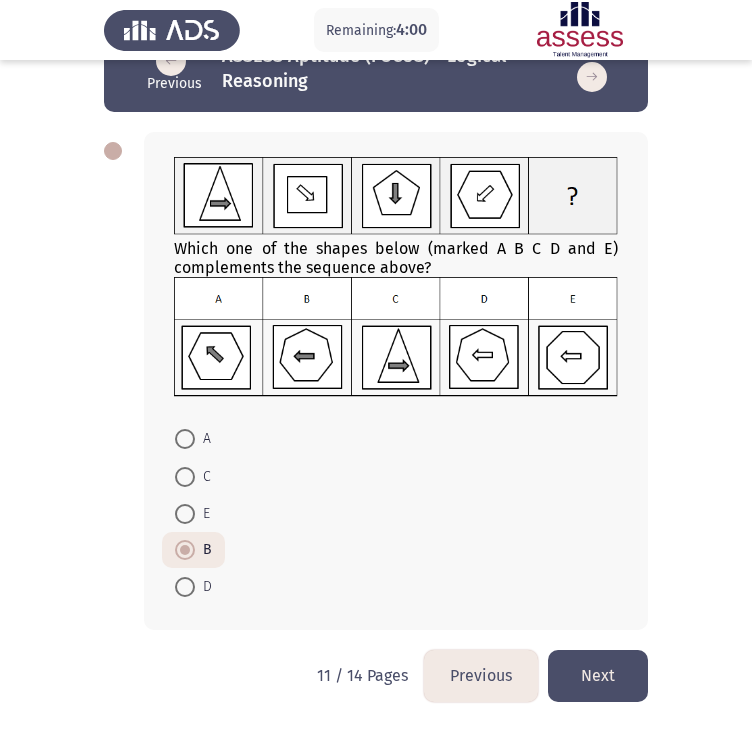 click on "Next" 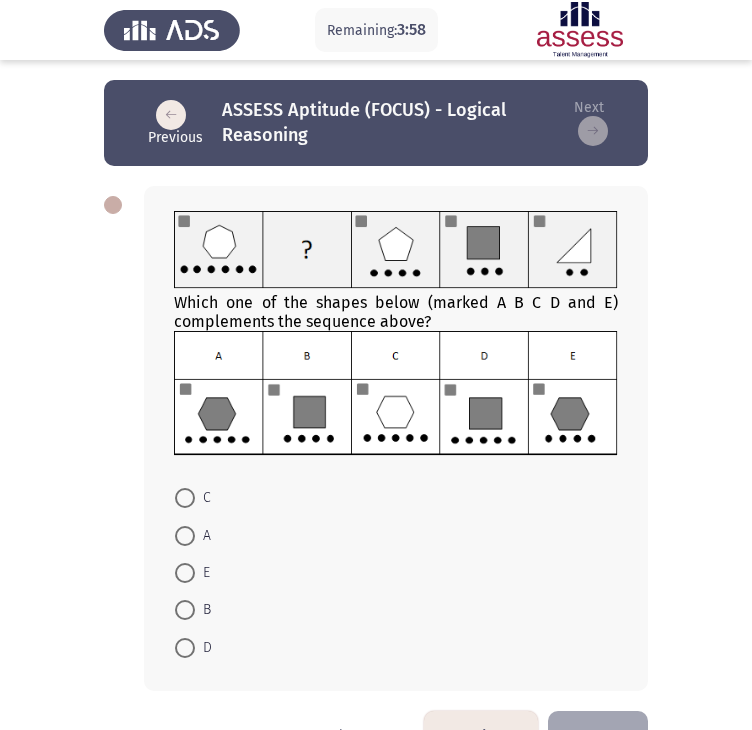 click on "Which one of the shapes below (marked A B C D and E) complements the sequence above?    C     A     E     B     D" 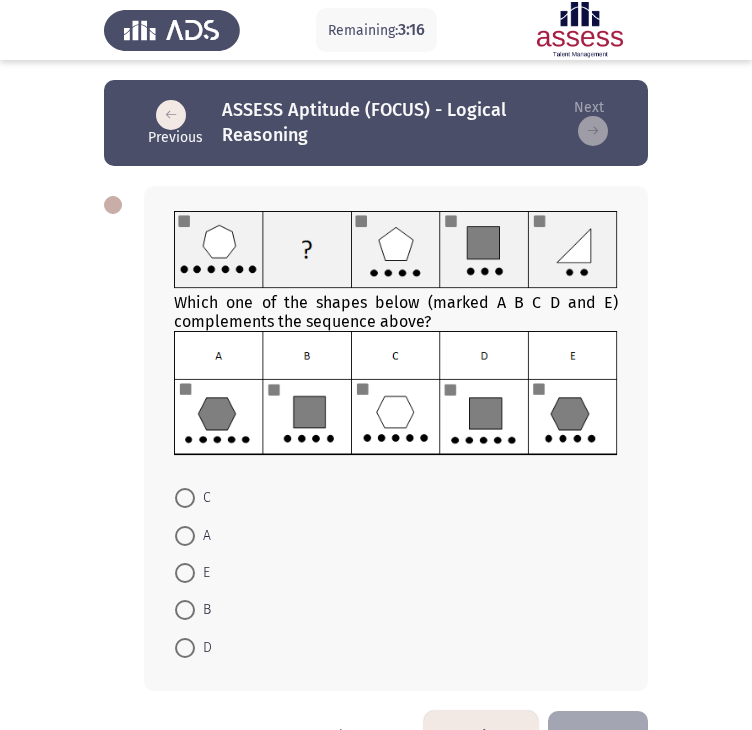 click at bounding box center (185, 536) 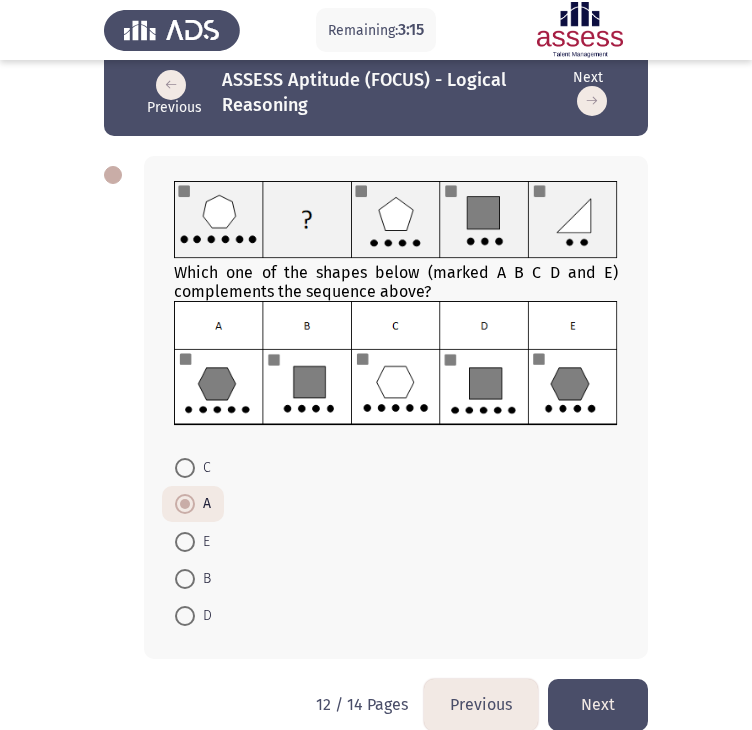 scroll, scrollTop: 60, scrollLeft: 0, axis: vertical 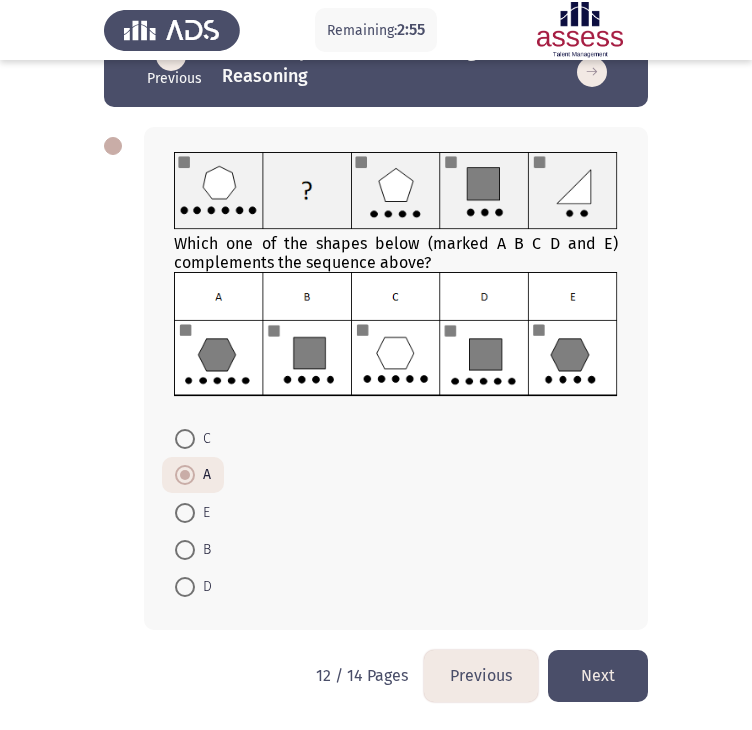 click on "Next" 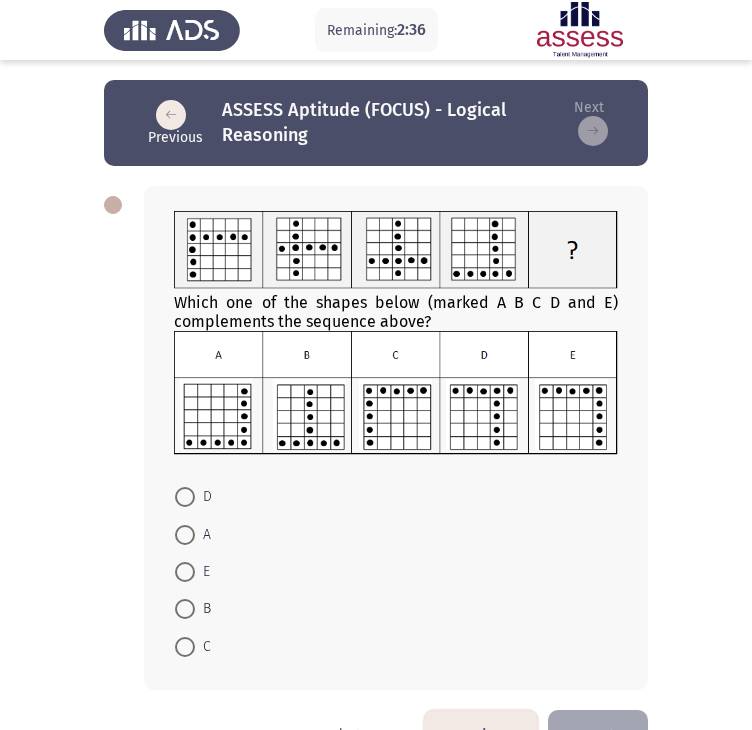 click on "E" at bounding box center (192, 572) 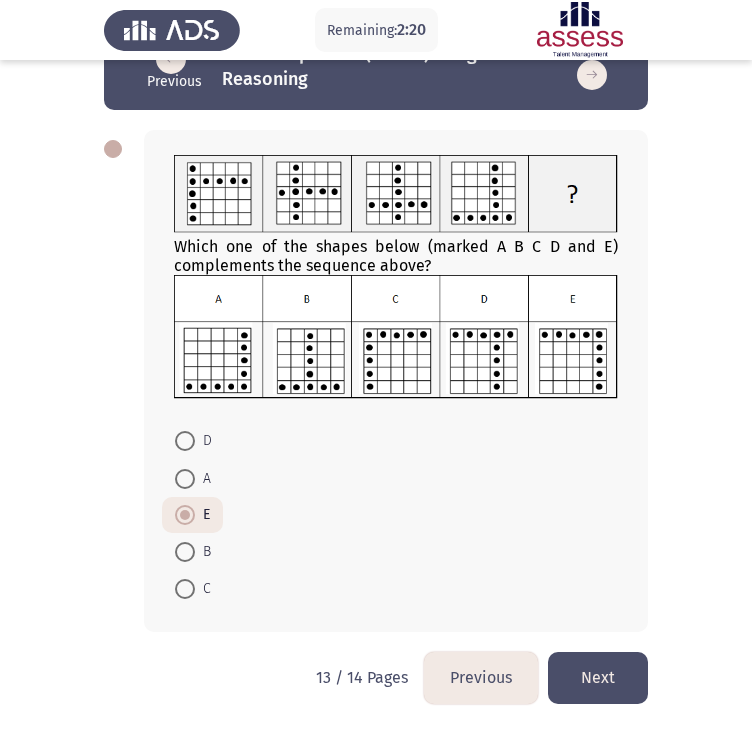 scroll, scrollTop: 58, scrollLeft: 0, axis: vertical 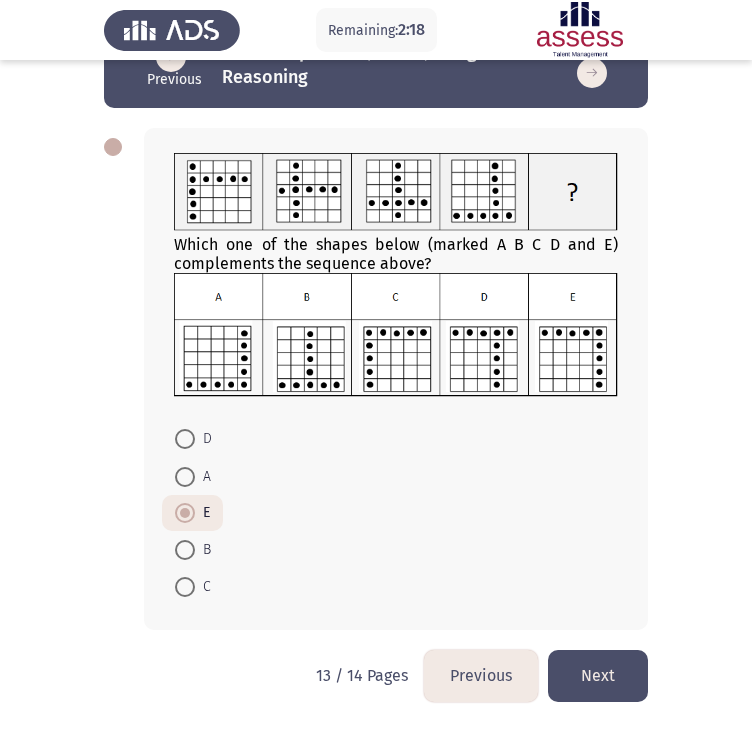click on "Next" 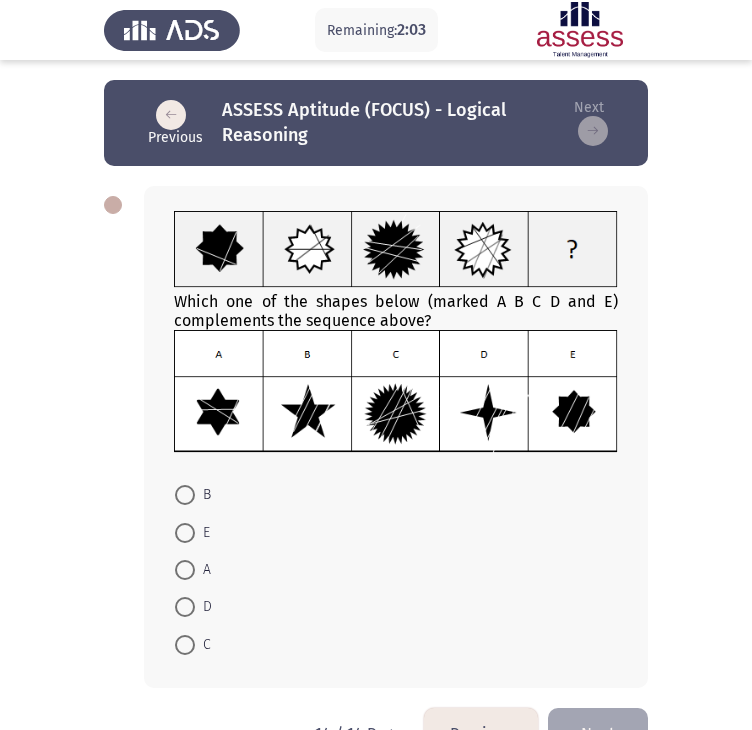 click on "C" at bounding box center (193, 643) 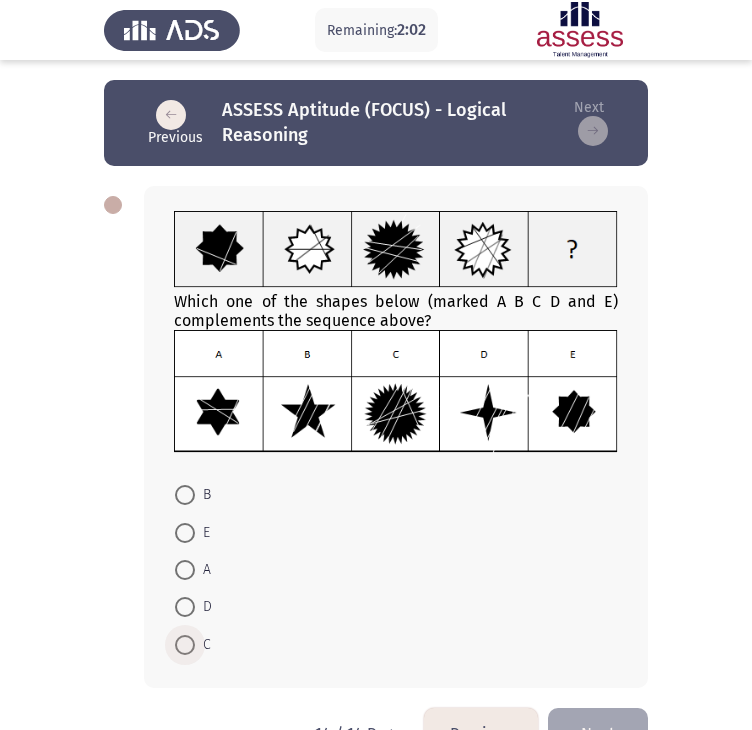 click at bounding box center [185, 645] 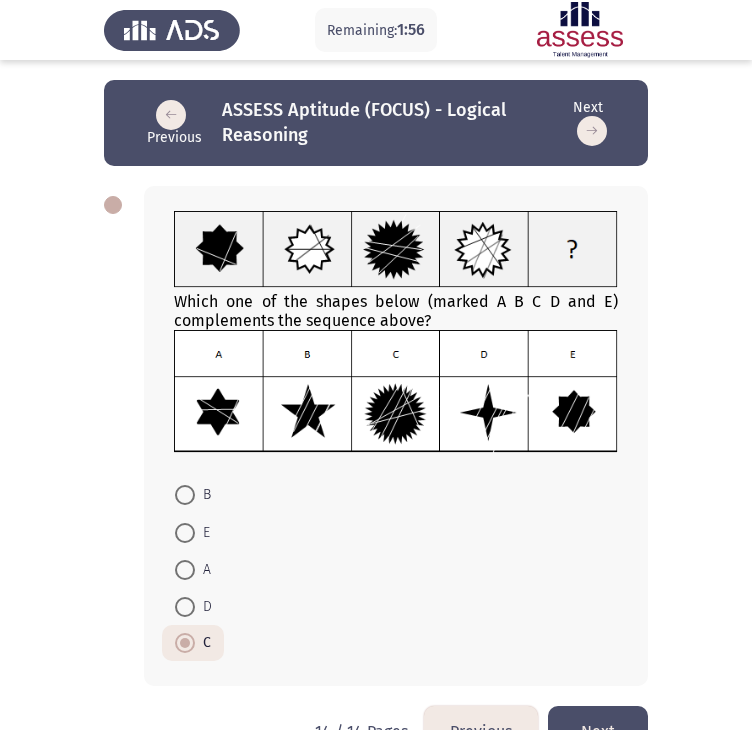 click on "Next" 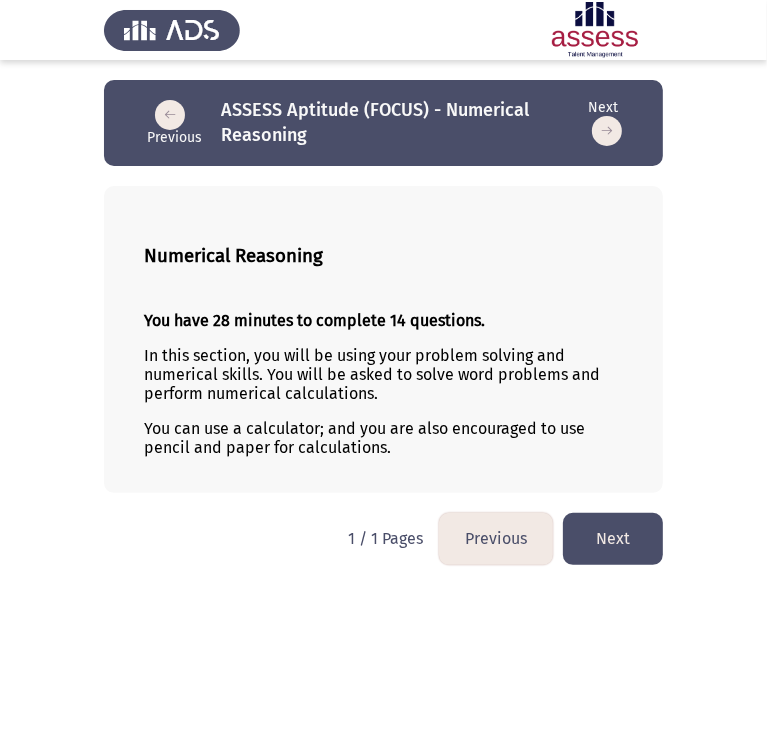 drag, startPoint x: 148, startPoint y: 253, endPoint x: 182, endPoint y: 289, distance: 49.517673 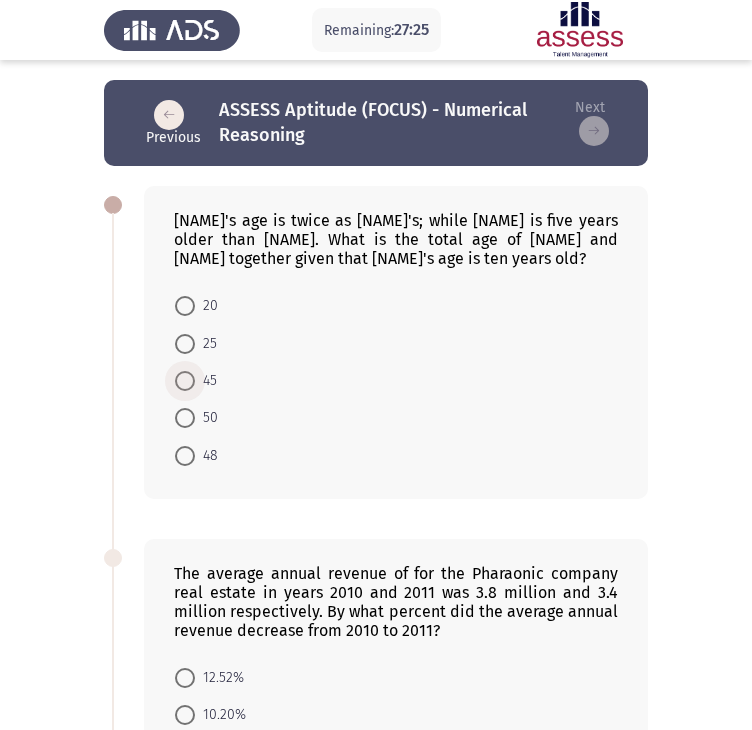 click at bounding box center [185, 381] 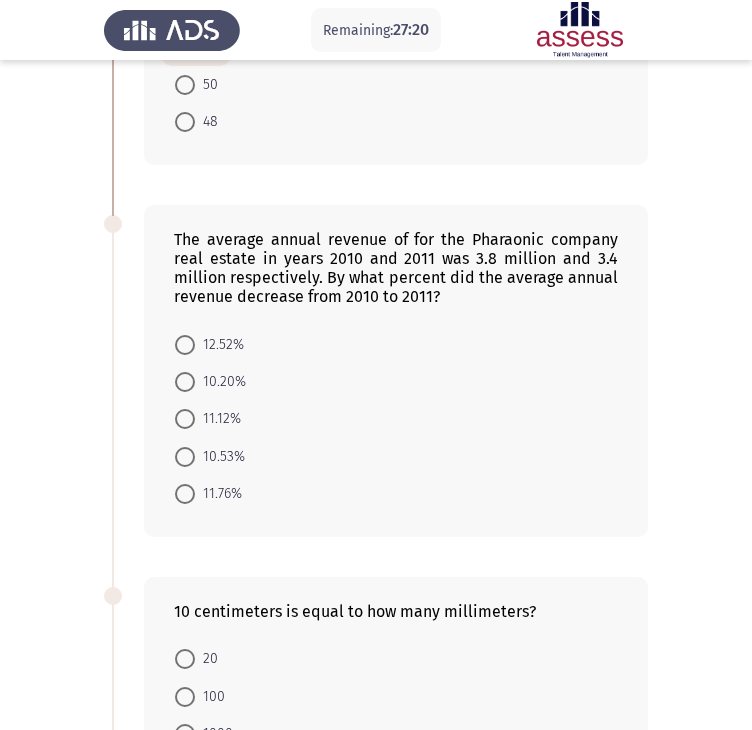 scroll, scrollTop: 400, scrollLeft: 0, axis: vertical 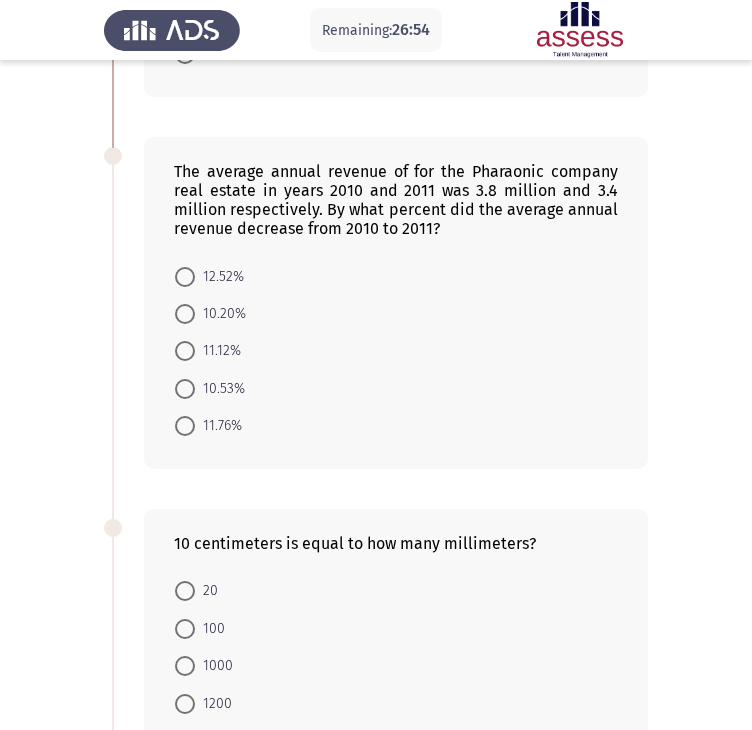 click at bounding box center (185, 389) 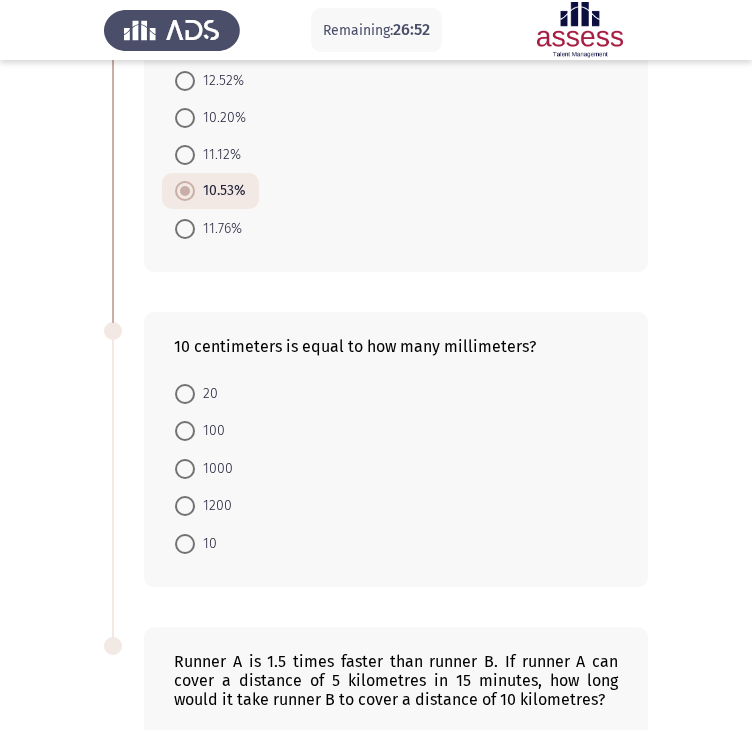 scroll, scrollTop: 600, scrollLeft: 0, axis: vertical 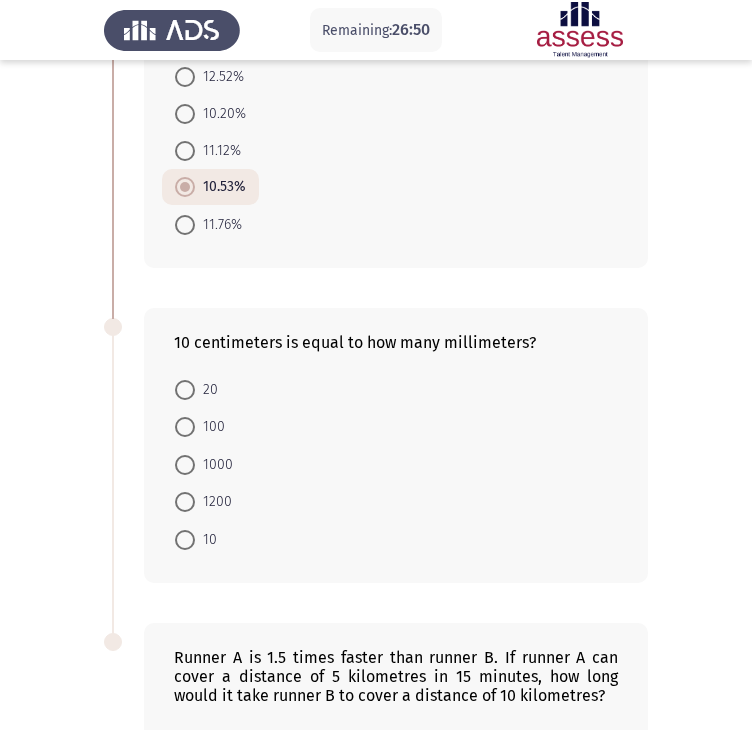 click at bounding box center (185, 427) 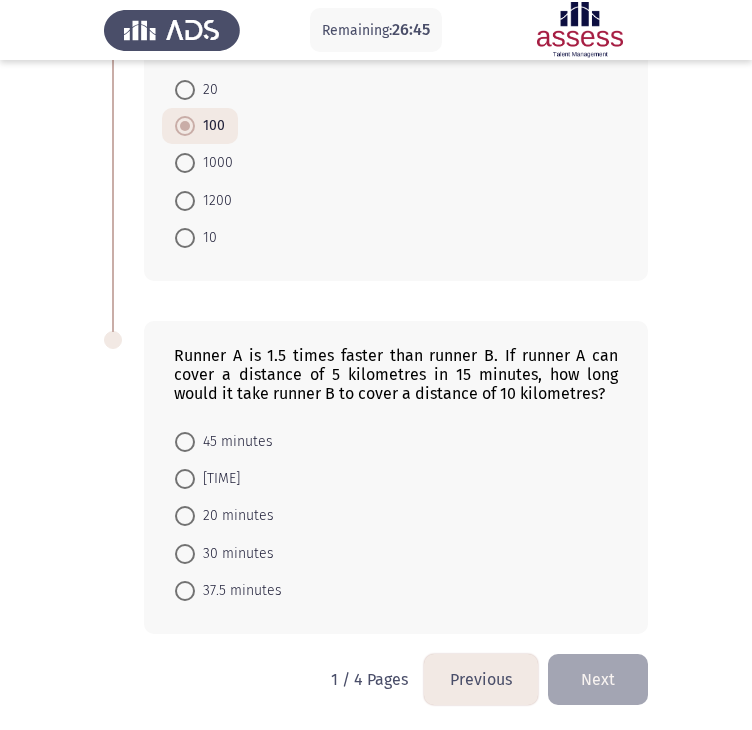 scroll, scrollTop: 904, scrollLeft: 0, axis: vertical 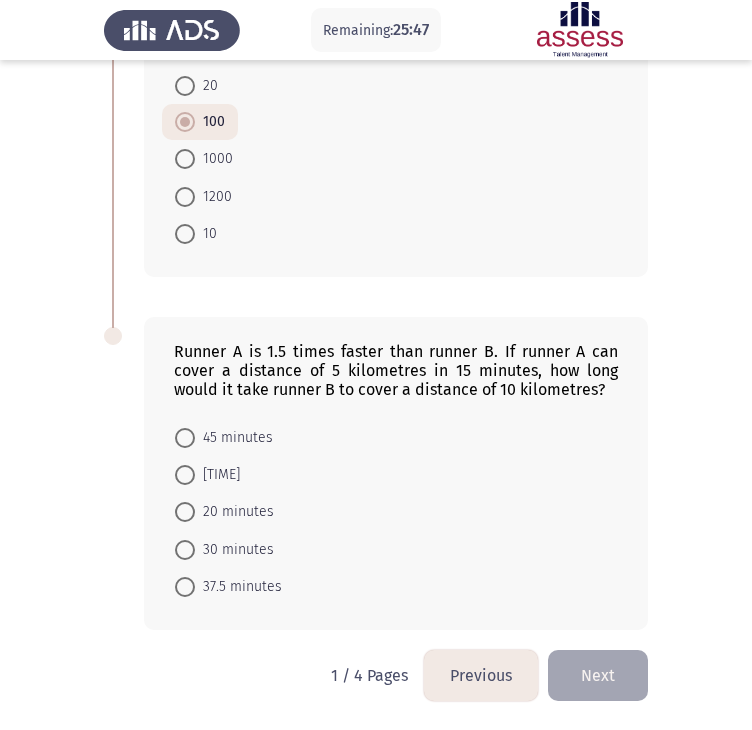 click at bounding box center [185, 438] 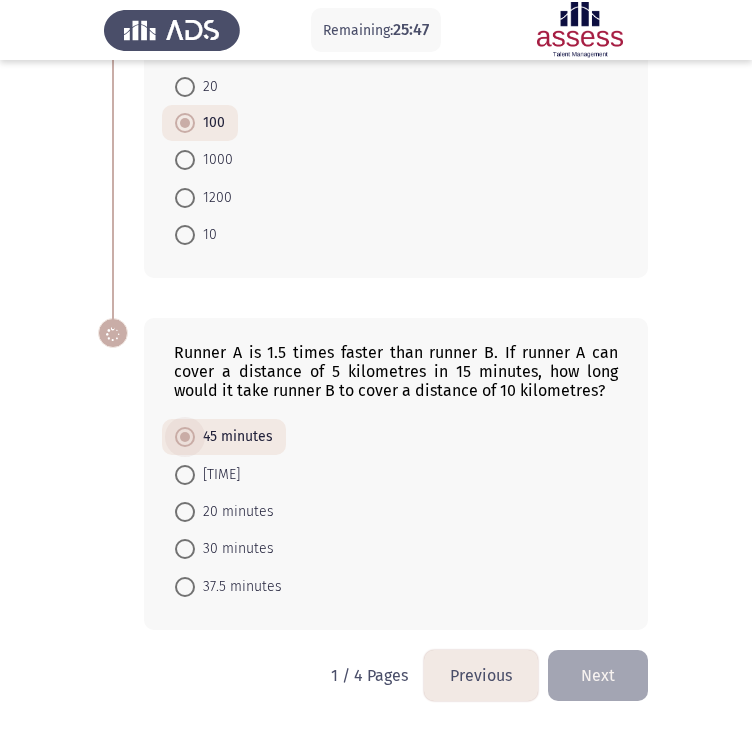 scroll, scrollTop: 902, scrollLeft: 0, axis: vertical 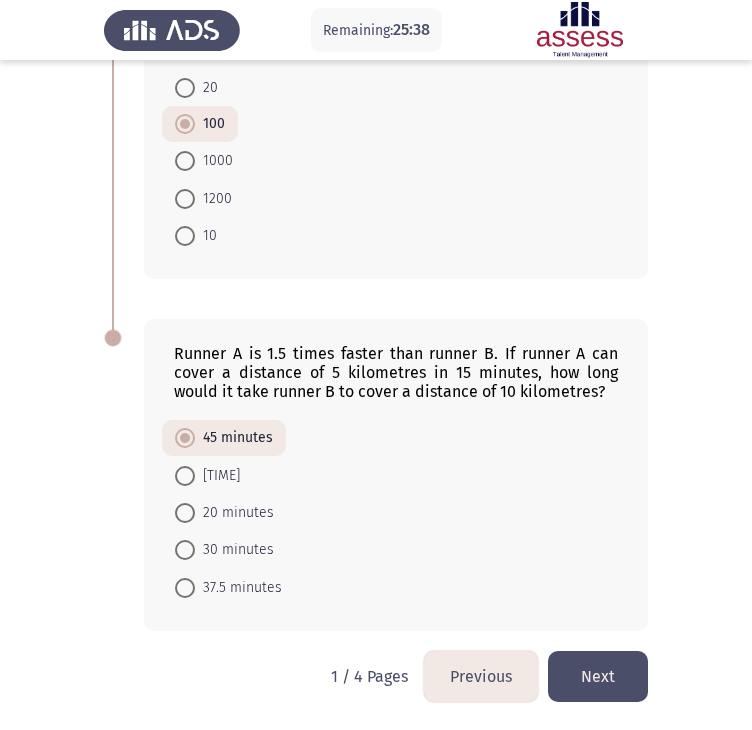 click on "Next" 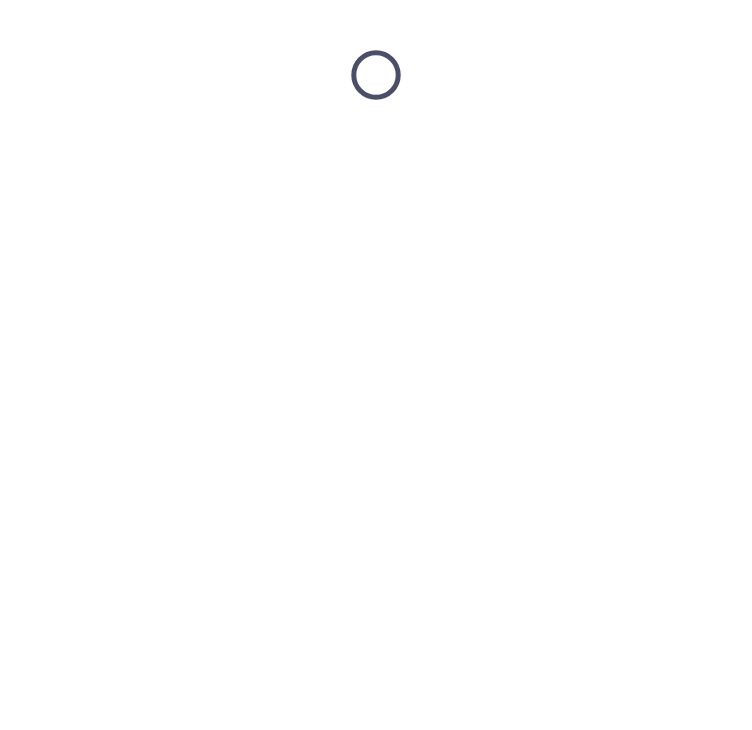 scroll, scrollTop: 0, scrollLeft: 0, axis: both 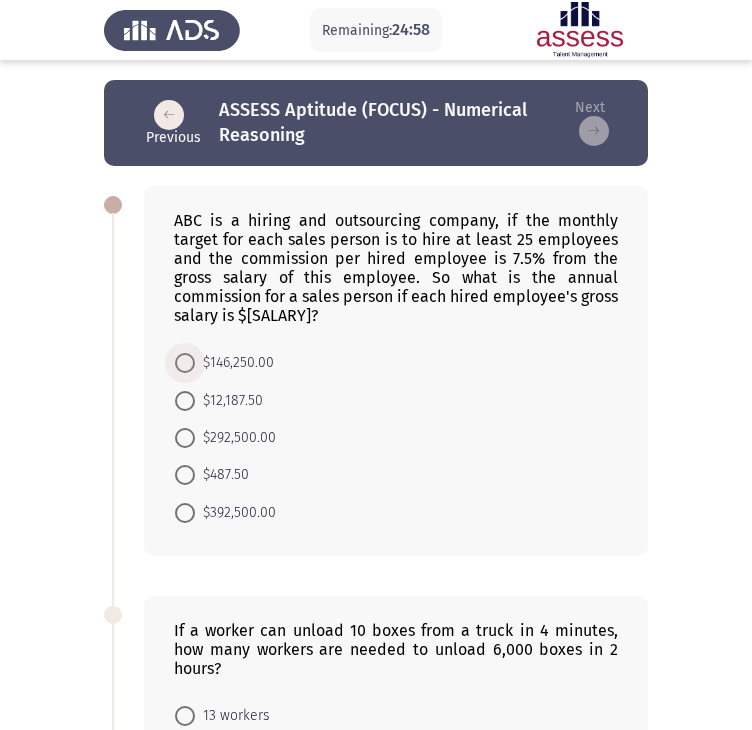 click at bounding box center [185, 363] 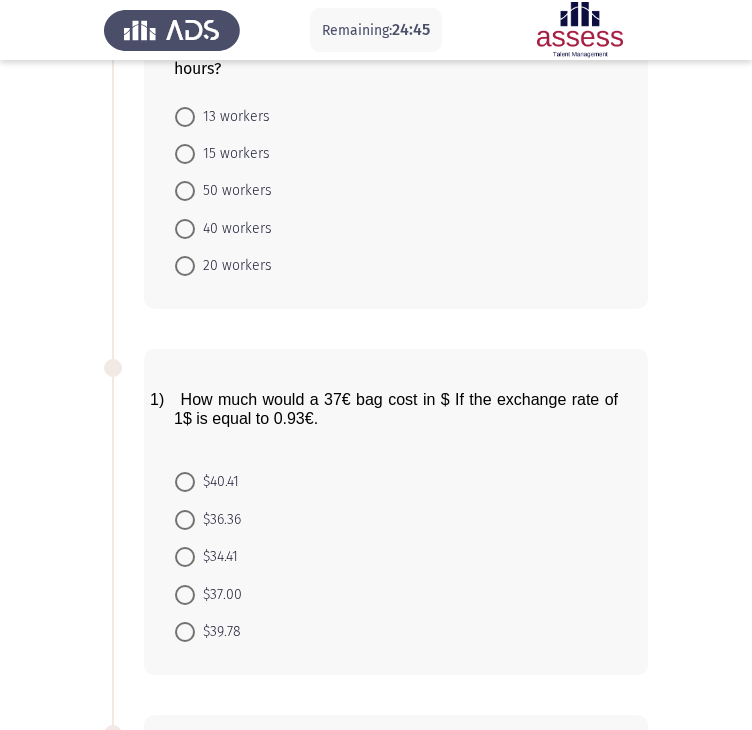 scroll, scrollTop: 600, scrollLeft: 0, axis: vertical 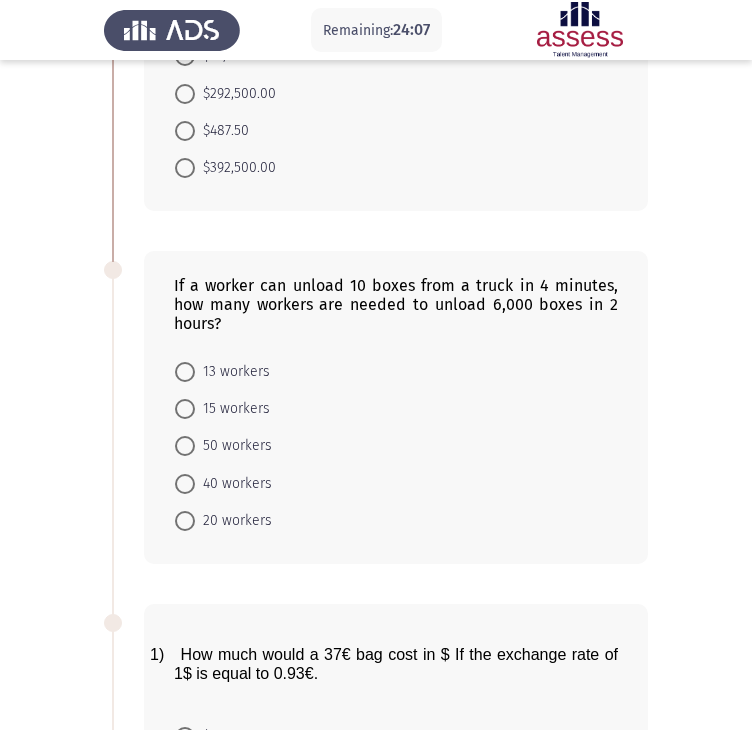 click at bounding box center [185, 521] 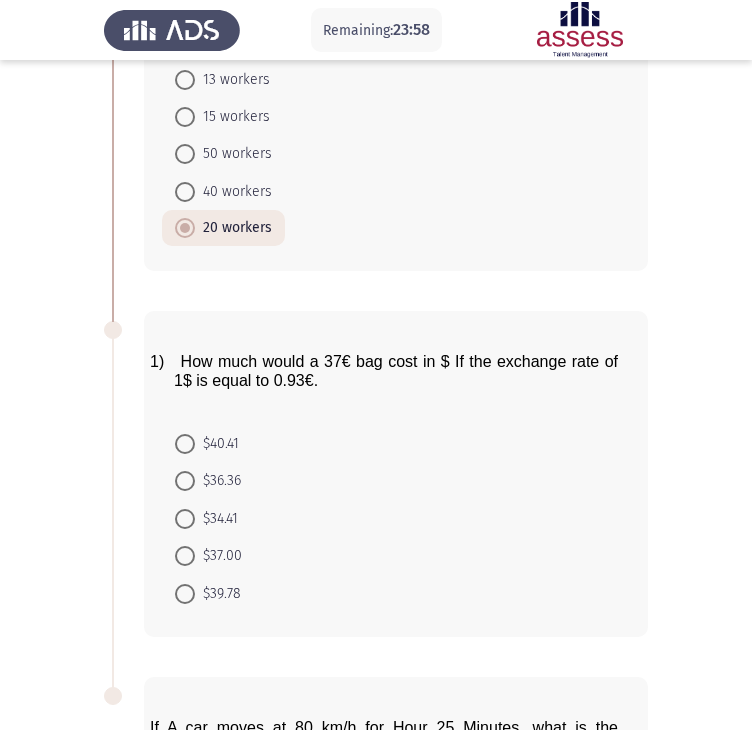 scroll, scrollTop: 643, scrollLeft: 0, axis: vertical 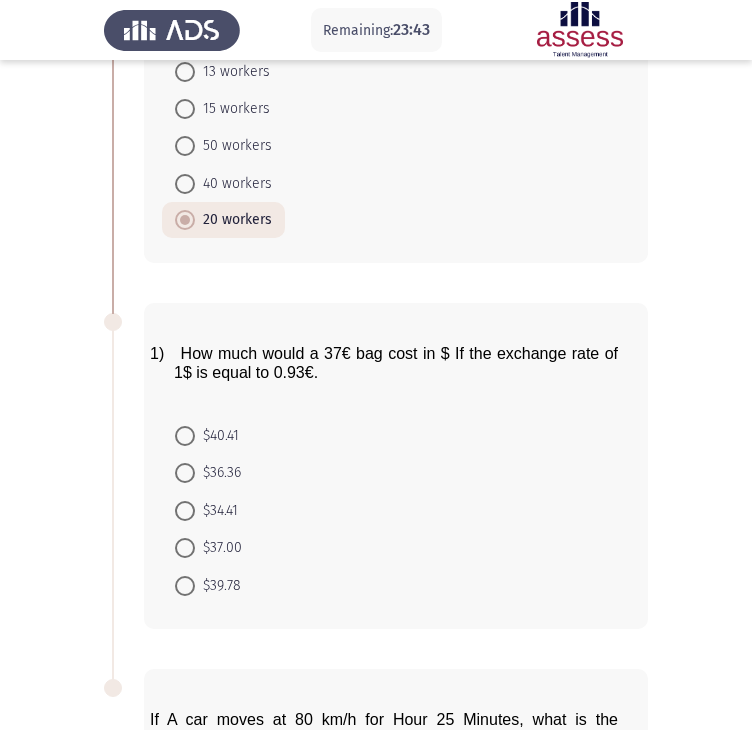 click at bounding box center [185, 586] 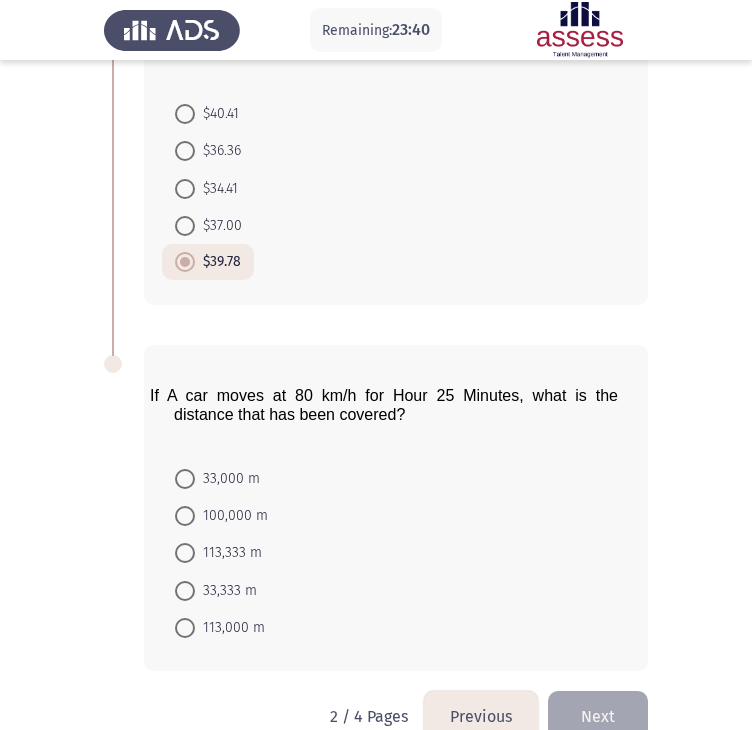 scroll, scrollTop: 1006, scrollLeft: 0, axis: vertical 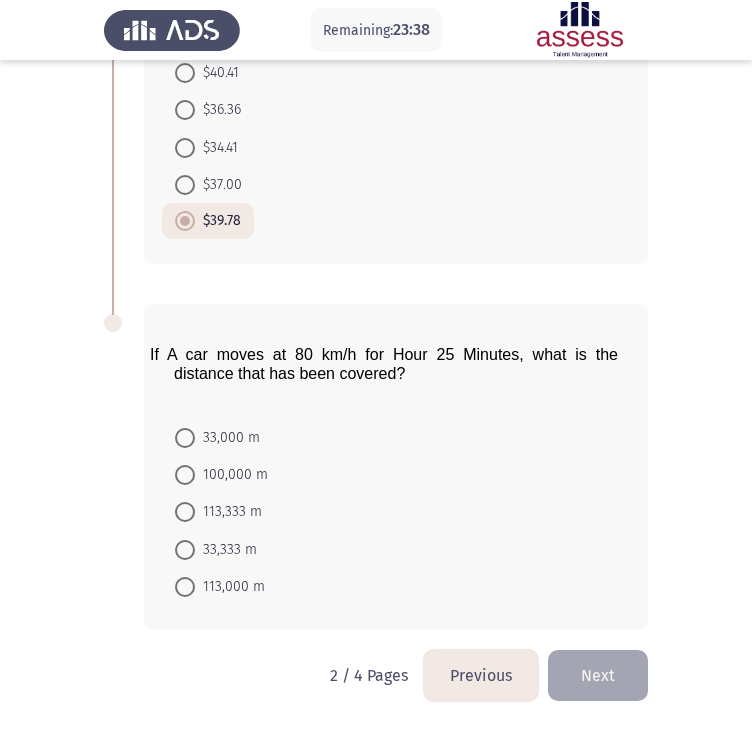 click on "If A car moves at 80 km/h for Hour 25 Minutes, what is the distance
that has been covered?    33,000 m     100,000 m     113,333 m     33,333 m     113,000 m" 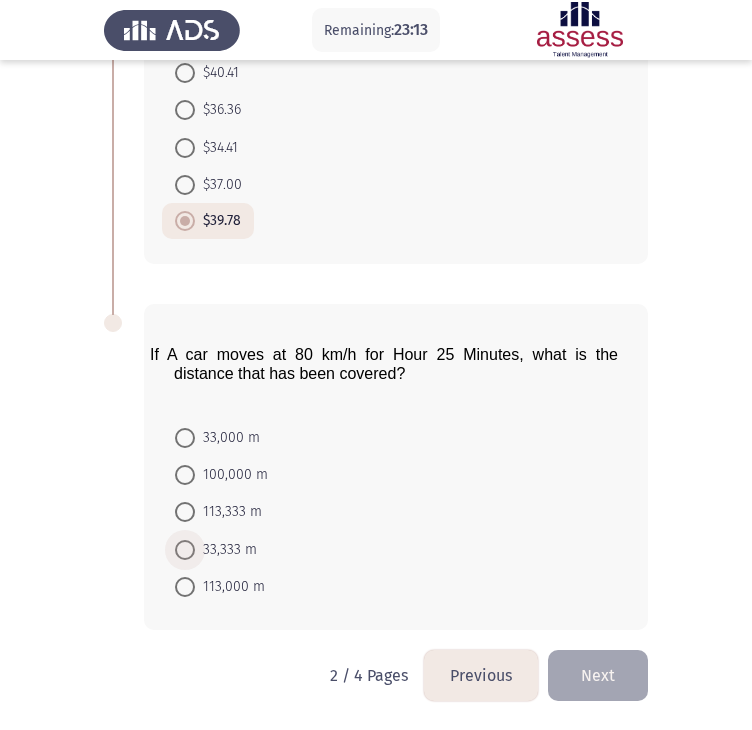 click at bounding box center (185, 550) 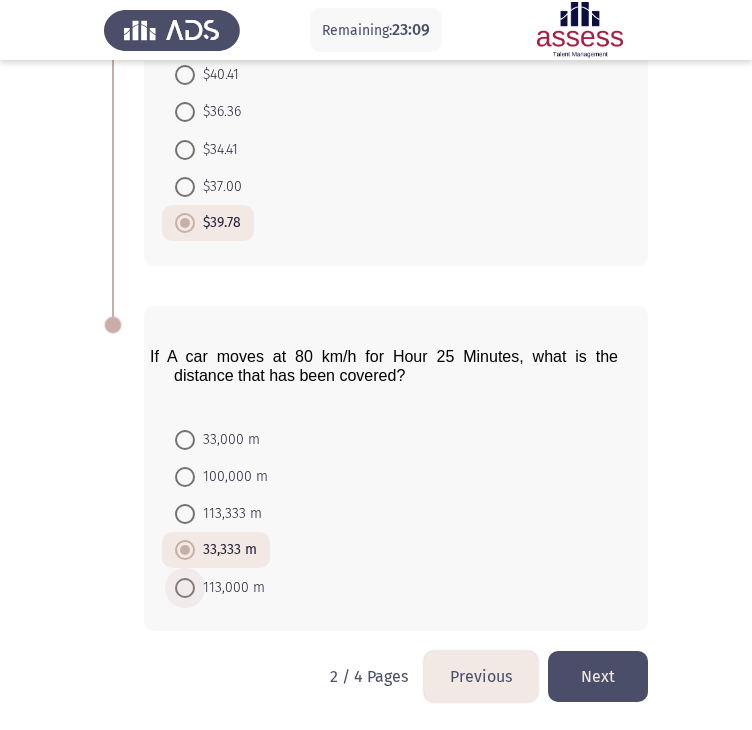 click at bounding box center [185, 588] 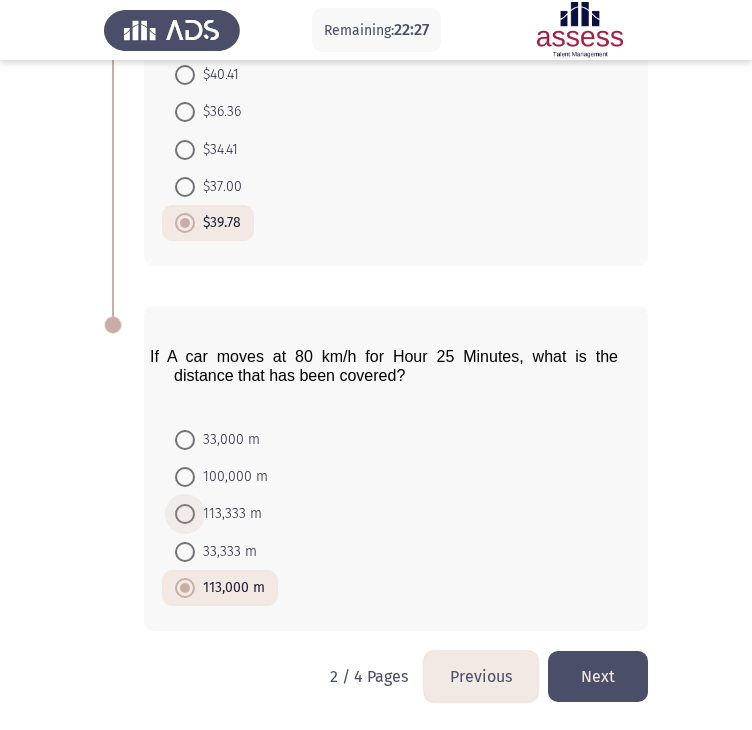 click at bounding box center (185, 514) 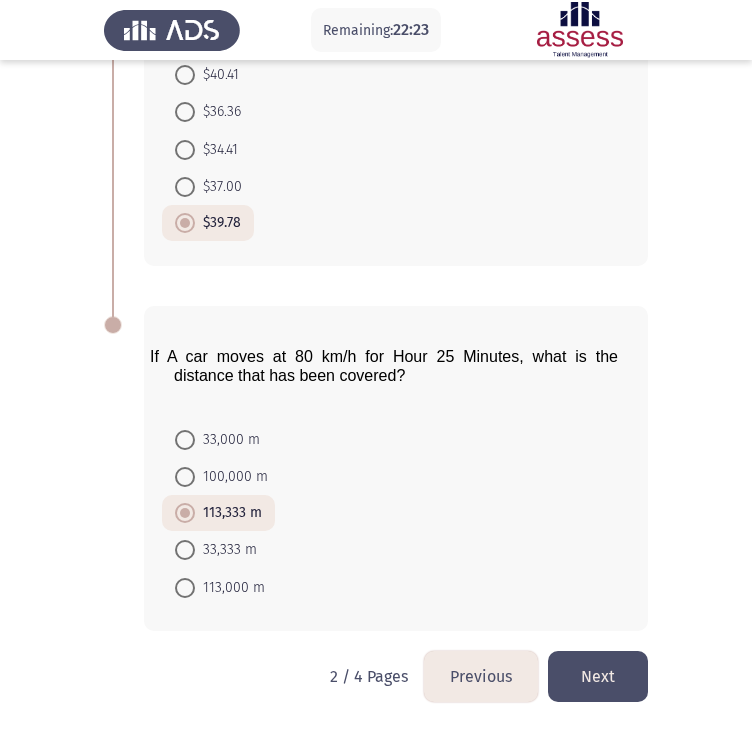click on "Next" 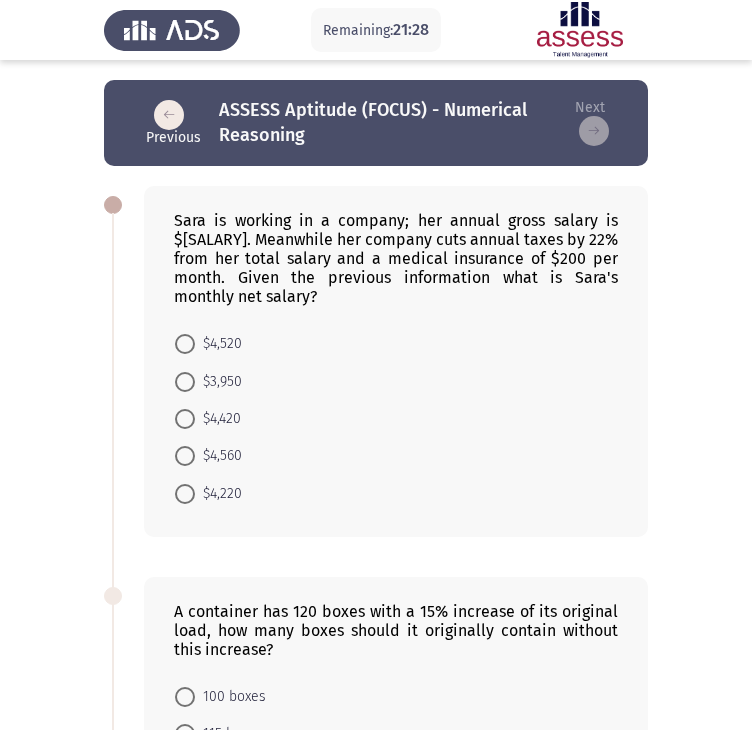 click at bounding box center (185, 494) 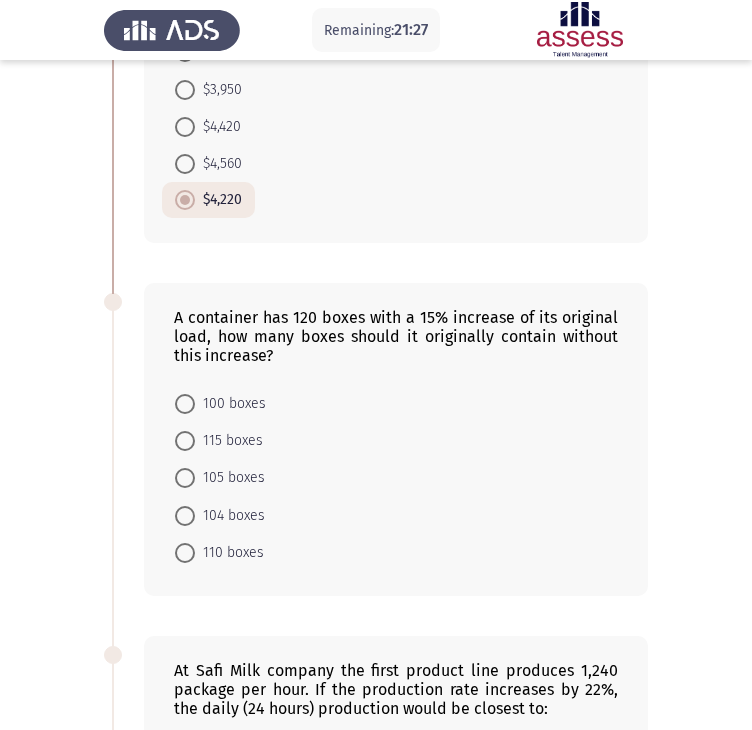 scroll, scrollTop: 300, scrollLeft: 0, axis: vertical 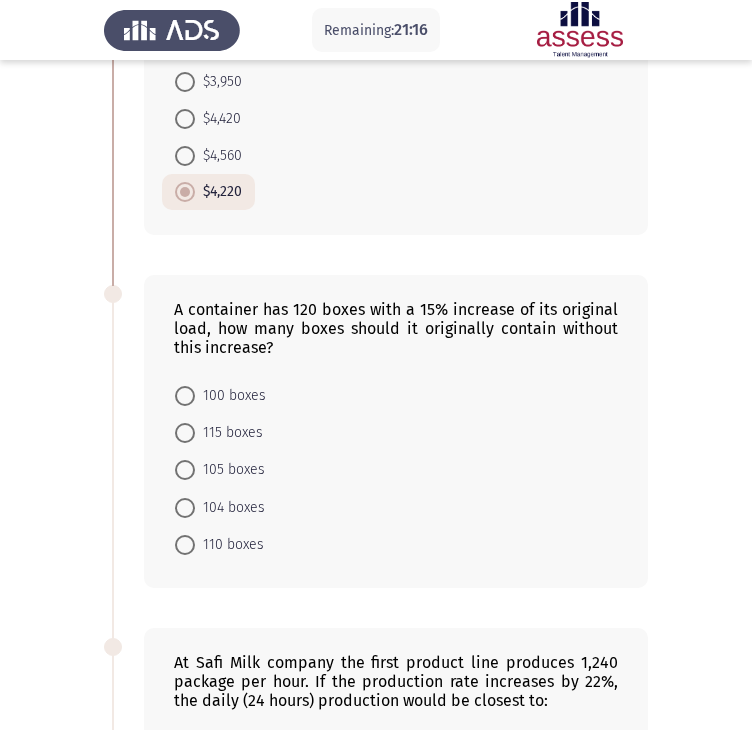 click on "A container has 120 boxes with a 15% increase of its original load, how many boxes should it originally contain without this increase?    [NUMBER] boxes     115 boxes     105 boxes     [NUMBER] boxes     110 boxes" 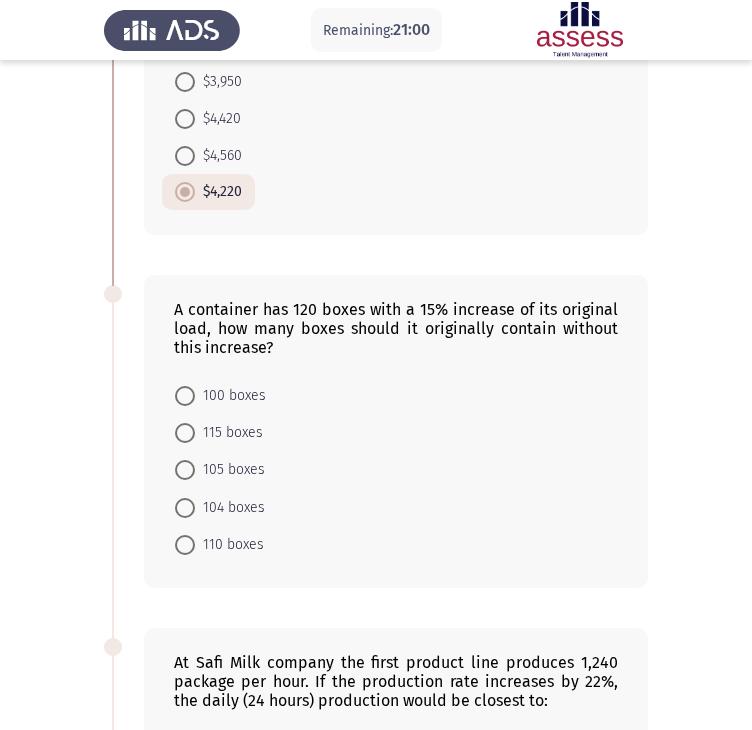 click at bounding box center (185, 508) 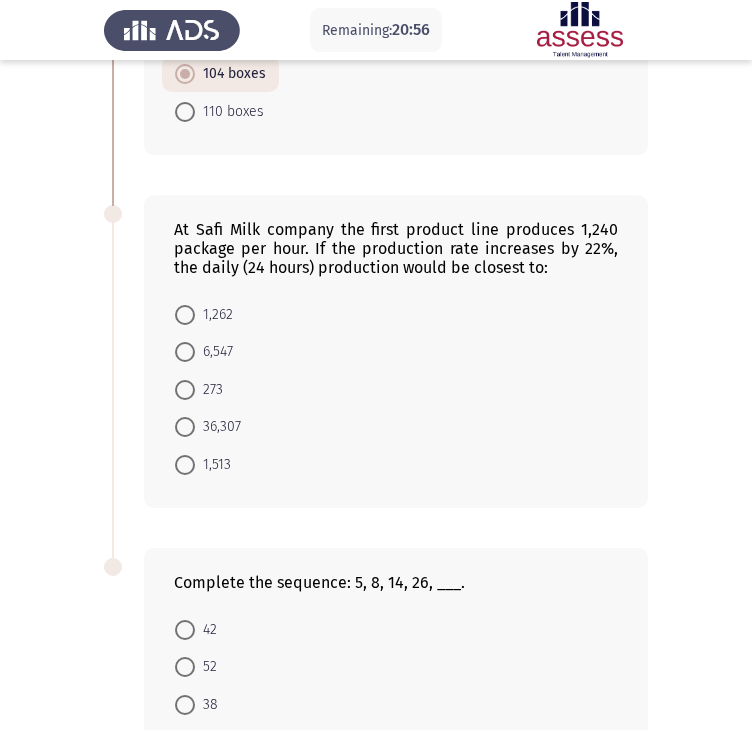 scroll, scrollTop: 800, scrollLeft: 0, axis: vertical 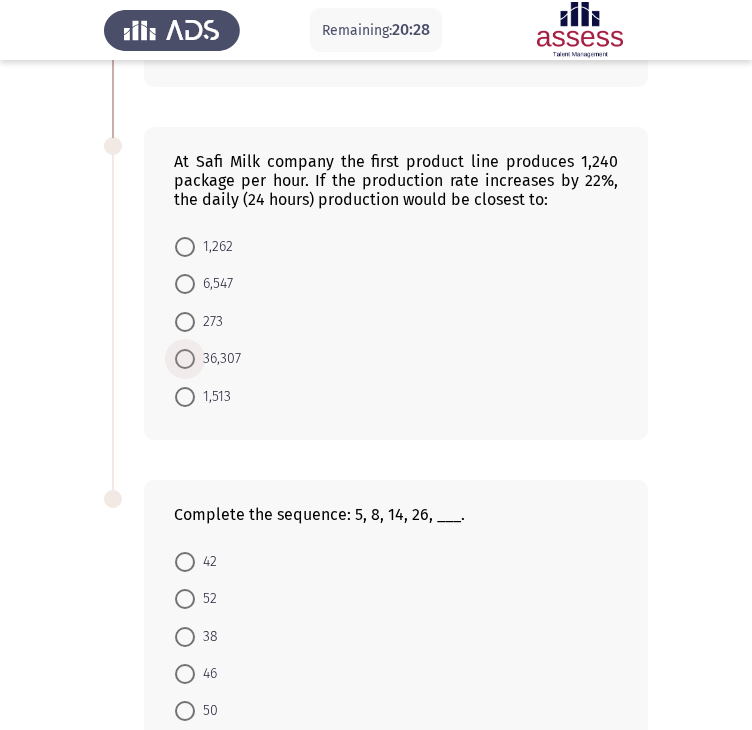 click at bounding box center (185, 359) 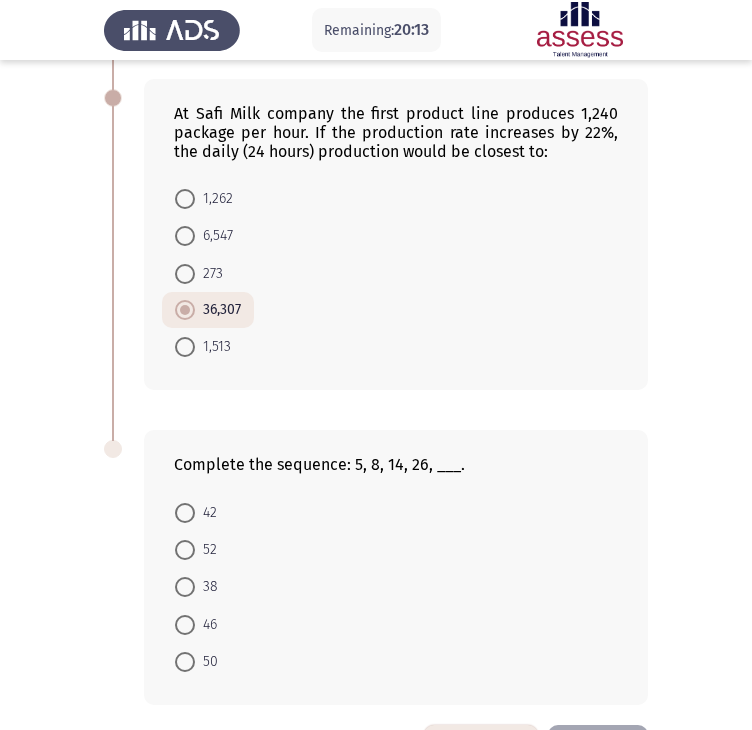 scroll, scrollTop: 923, scrollLeft: 0, axis: vertical 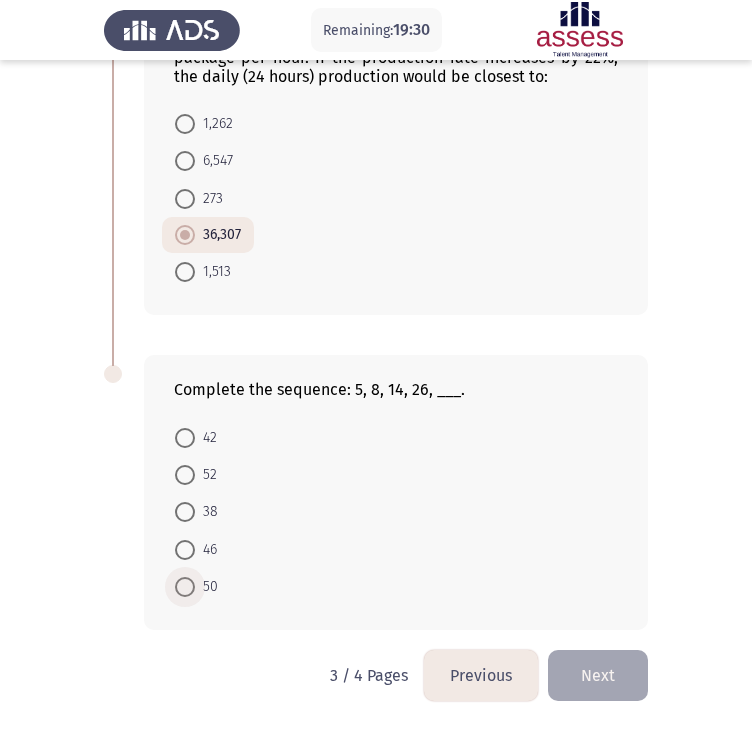 click at bounding box center (185, 587) 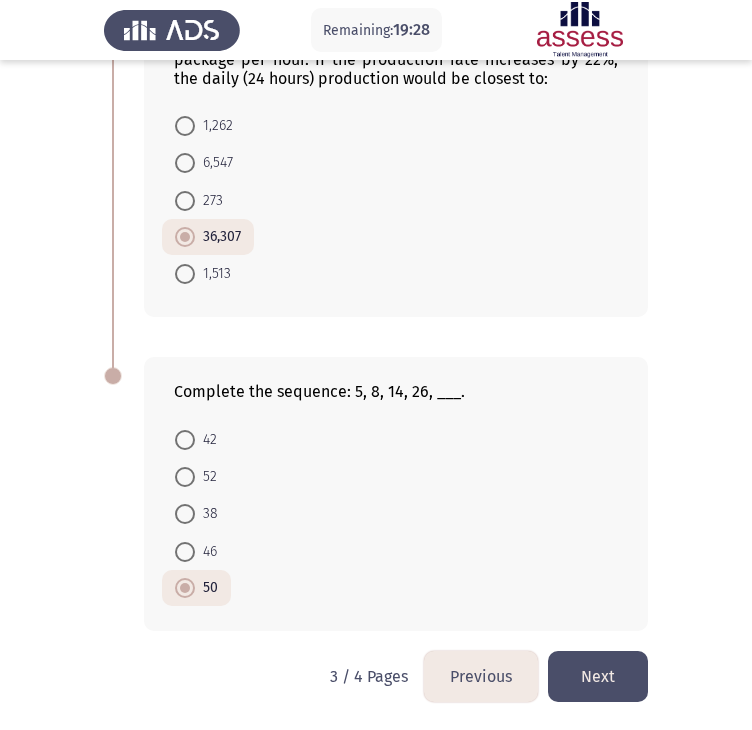 click on "Next" 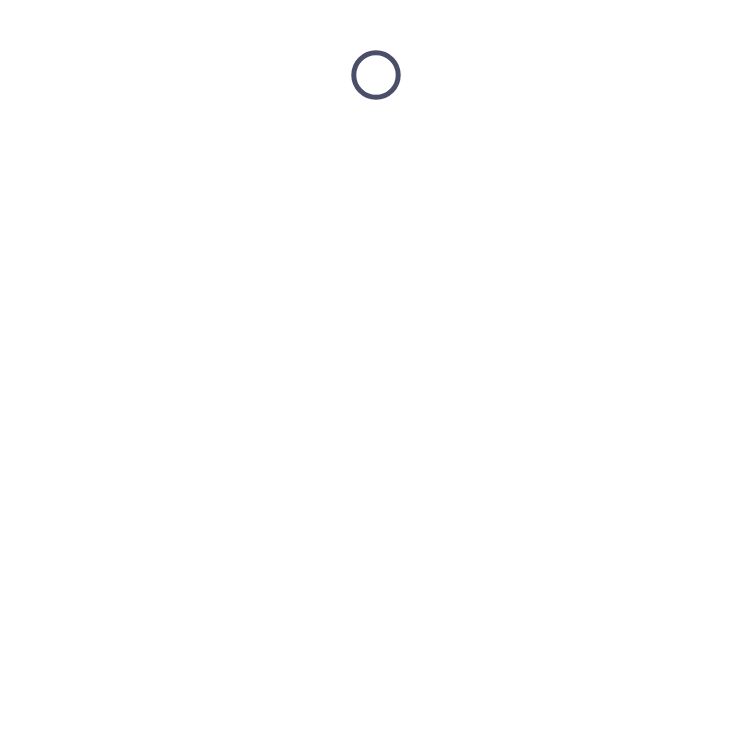 scroll, scrollTop: 0, scrollLeft: 0, axis: both 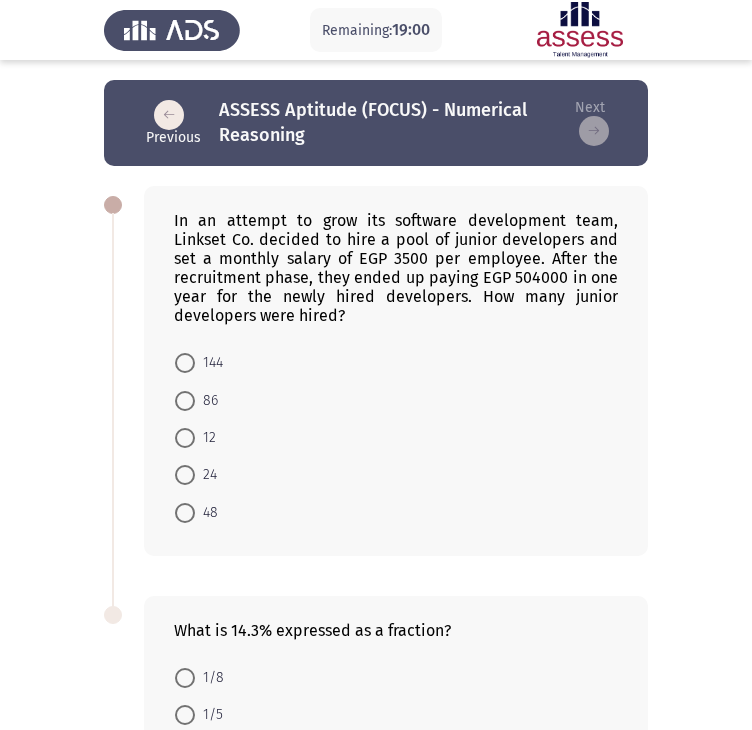 click at bounding box center [185, 438] 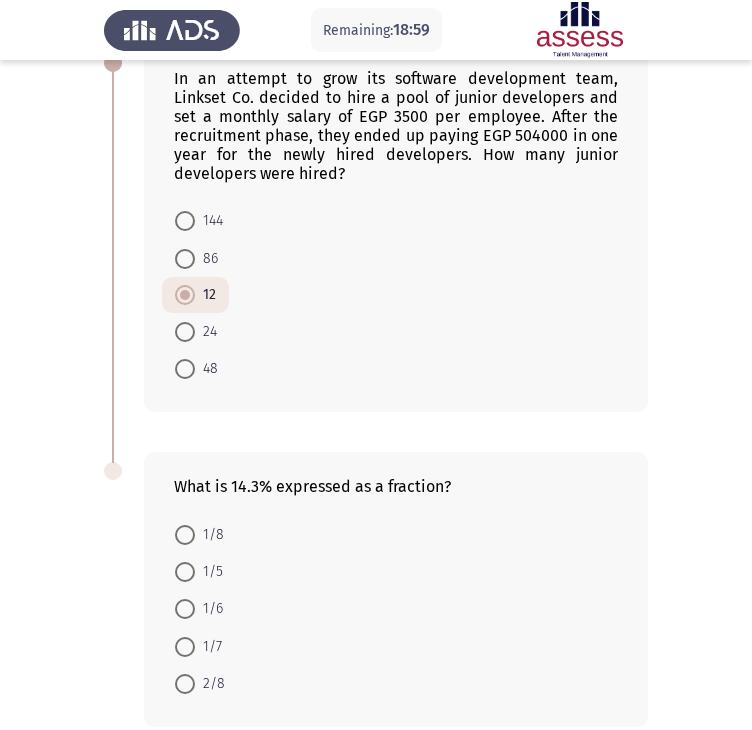 scroll, scrollTop: 239, scrollLeft: 0, axis: vertical 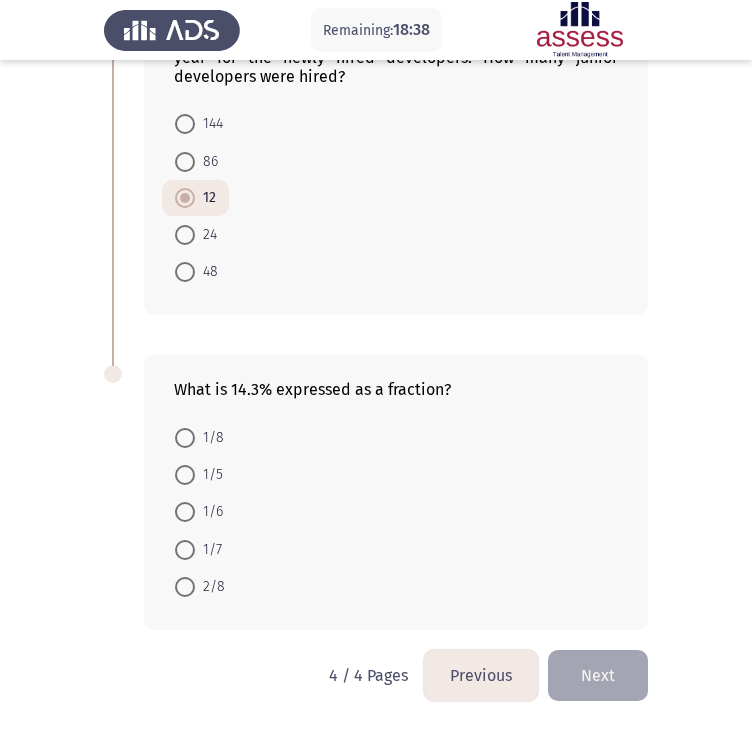 click on "What is 14.3% expressed as a fraction?    1/8     1/5     1/6     1/7     2/8" 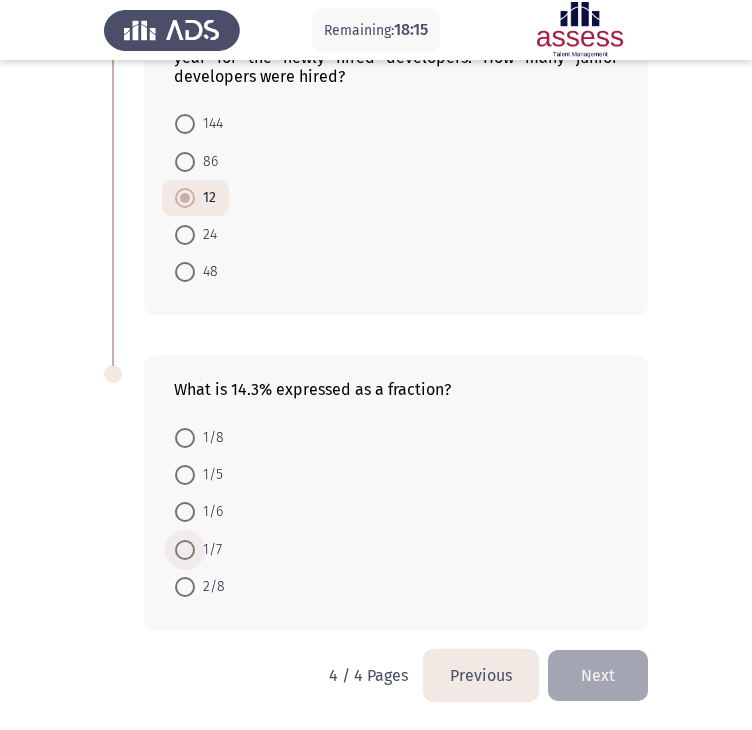 click at bounding box center [185, 550] 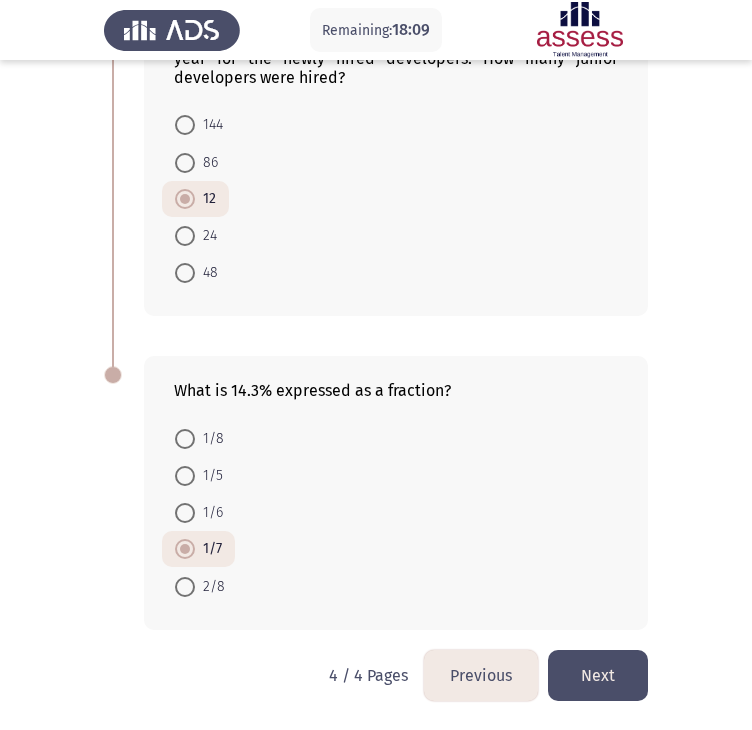 click on "Next" 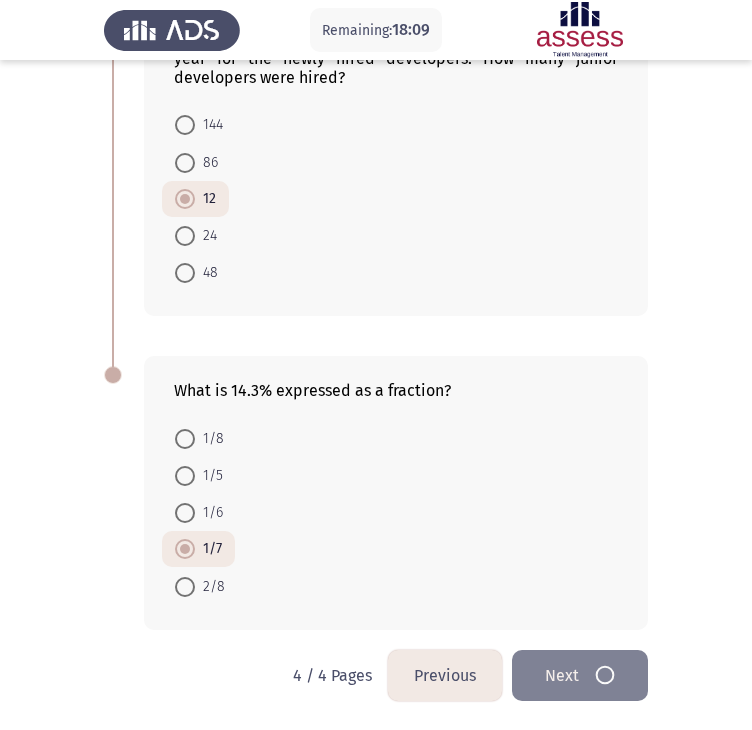 scroll, scrollTop: 0, scrollLeft: 0, axis: both 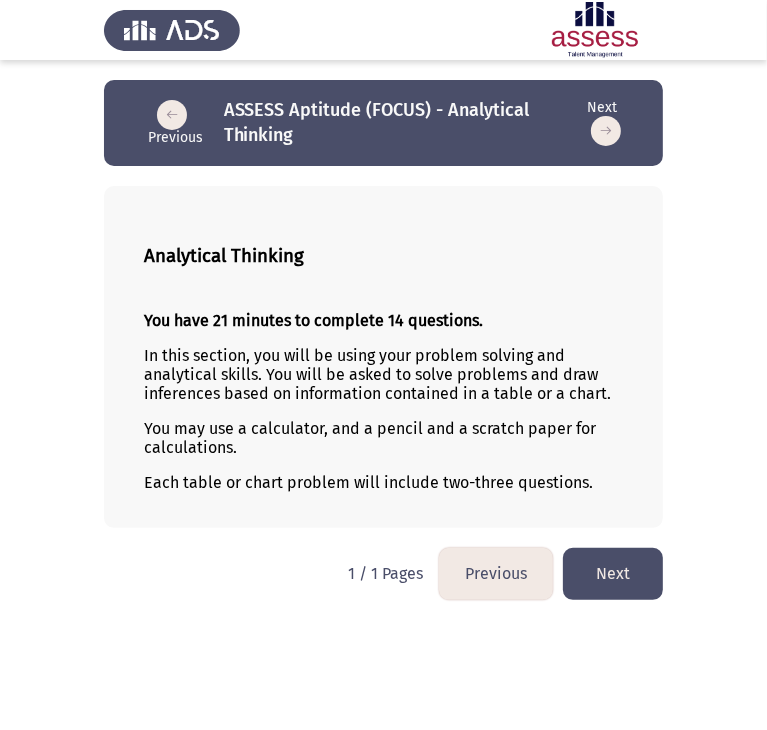 click on "Next" 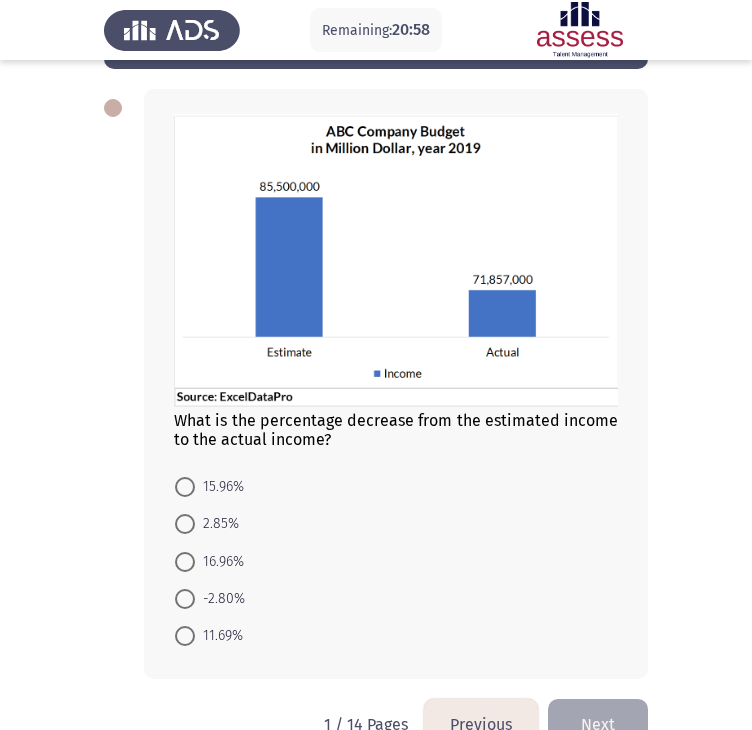 scroll, scrollTop: 100, scrollLeft: 0, axis: vertical 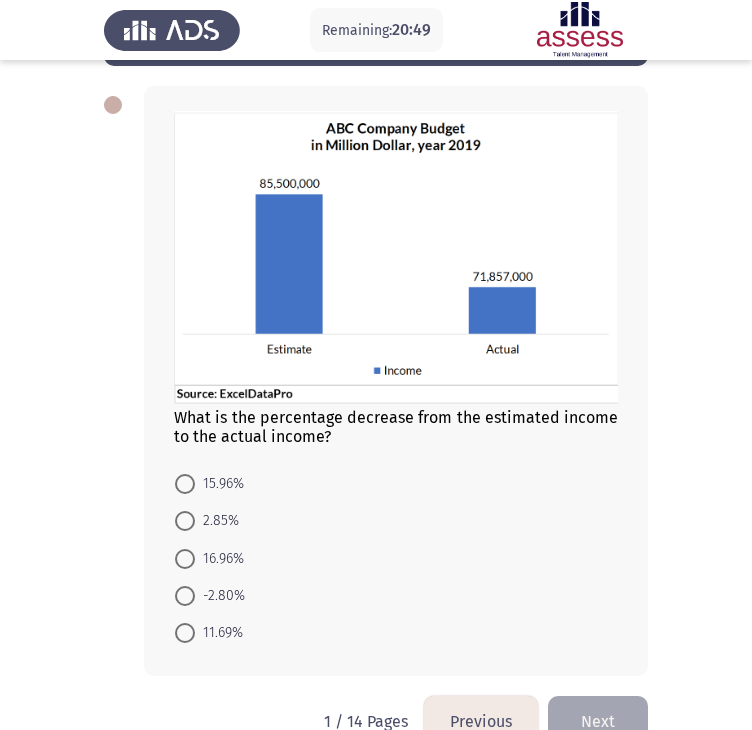 click on "What is the percentage decrease from the estimated income to the actual income?    15.96%     2.85%     16.96%     -2.80%     11.69%" 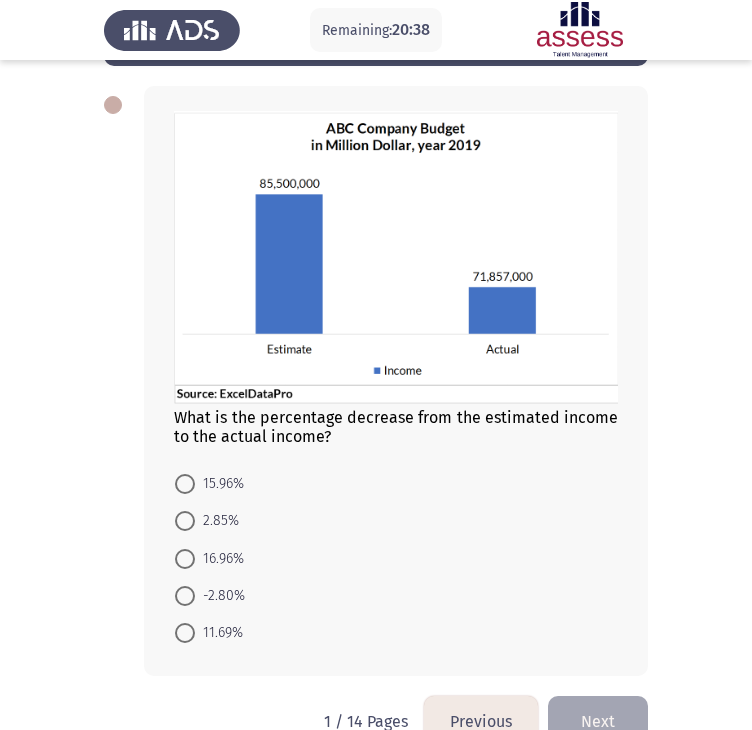 click at bounding box center (185, 484) 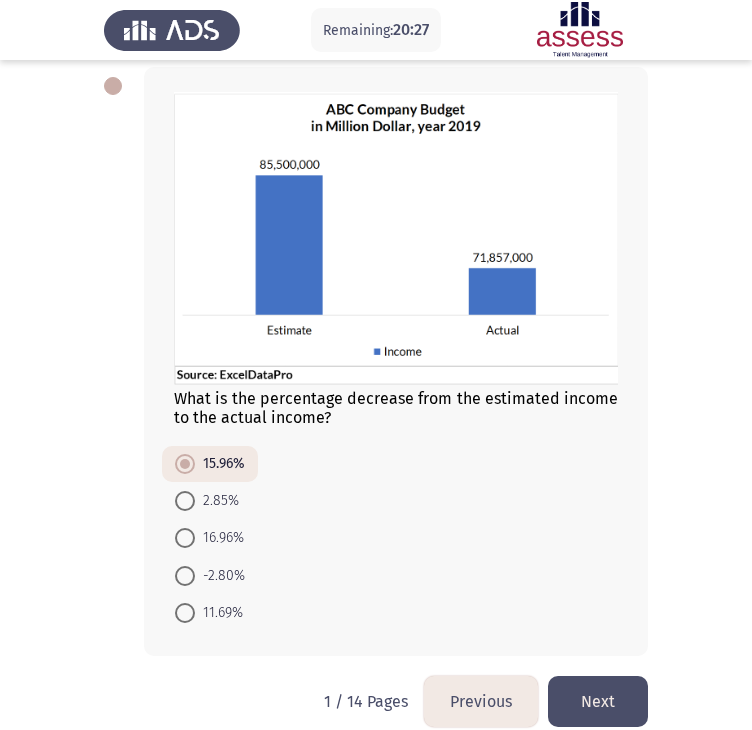 scroll, scrollTop: 144, scrollLeft: 0, axis: vertical 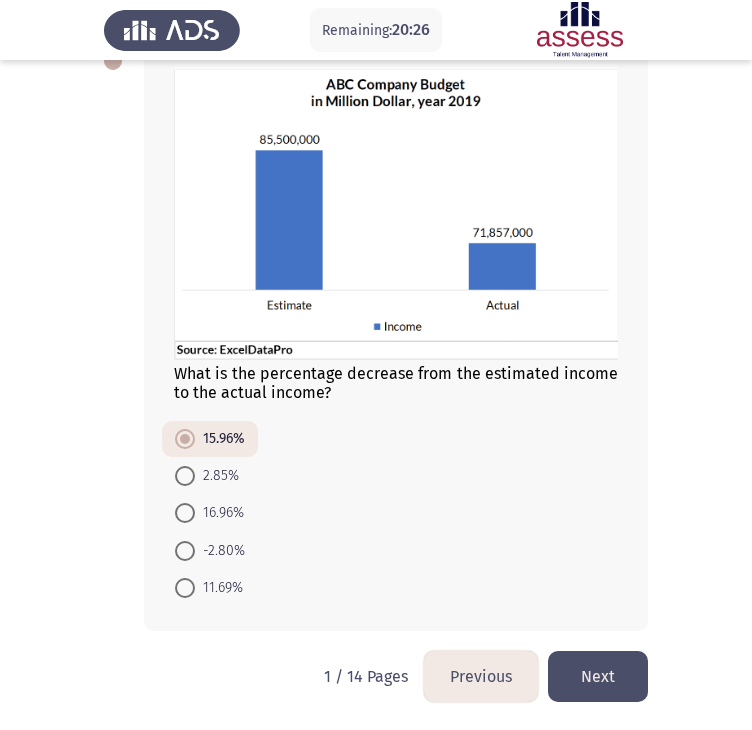 click on "Next" 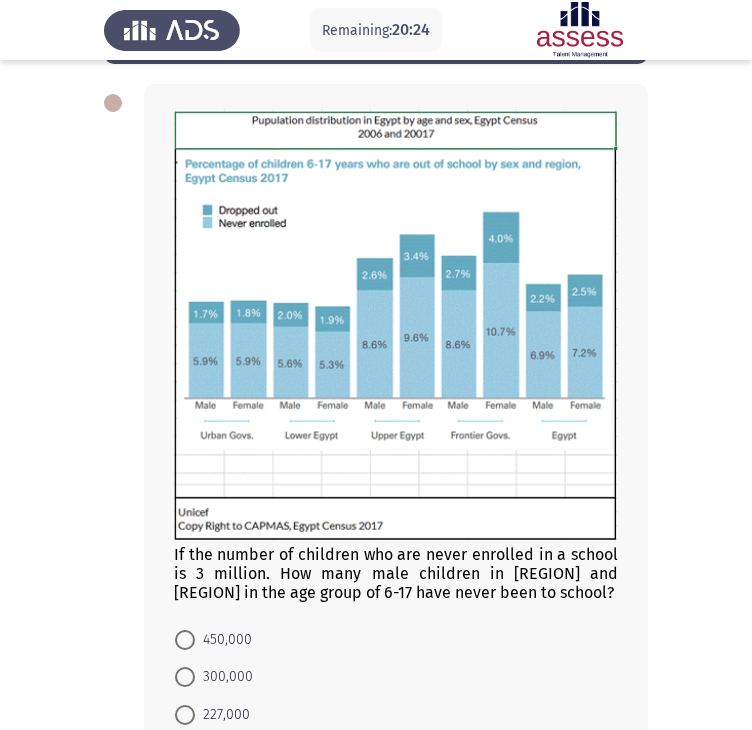scroll, scrollTop: 100, scrollLeft: 0, axis: vertical 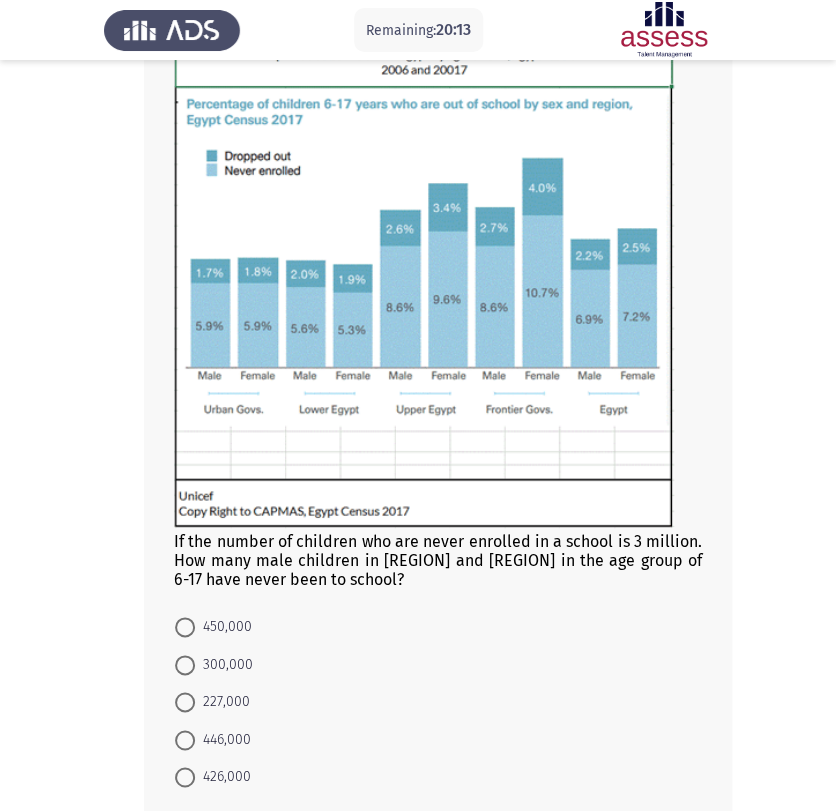 drag, startPoint x: 722, startPoint y: 28, endPoint x: 118, endPoint y: 454, distance: 739.11566 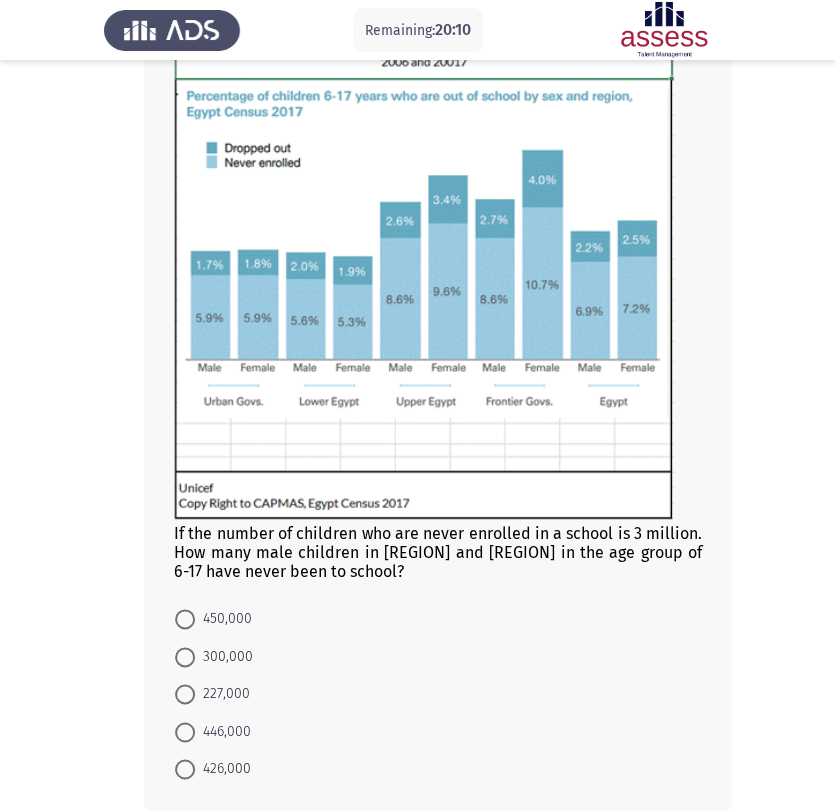 scroll, scrollTop: 151, scrollLeft: 0, axis: vertical 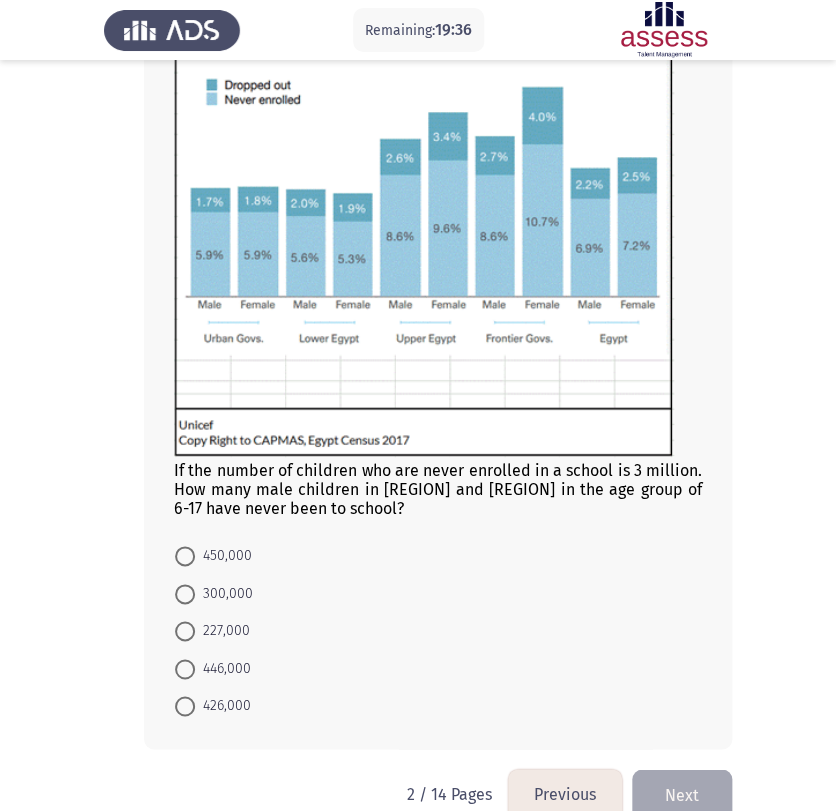 click at bounding box center (185, 706) 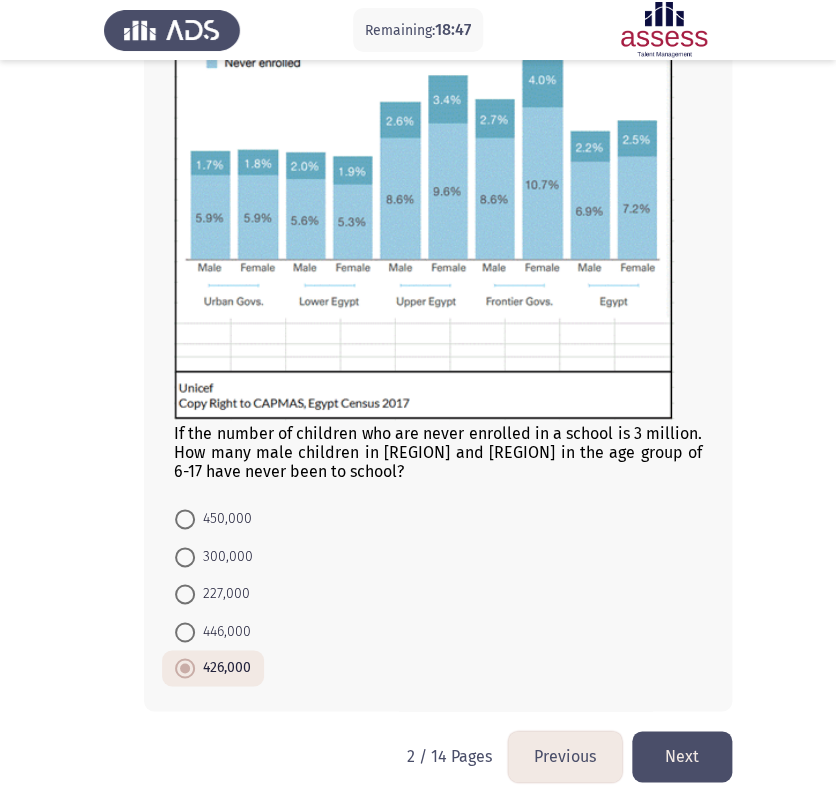 scroll, scrollTop: 261, scrollLeft: 0, axis: vertical 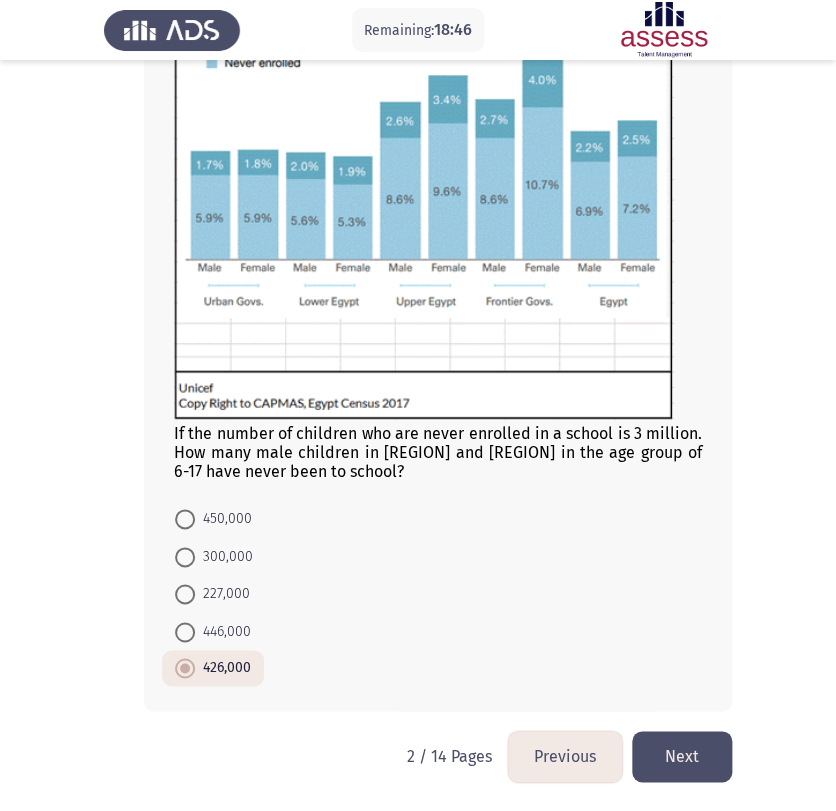 click on "Next" 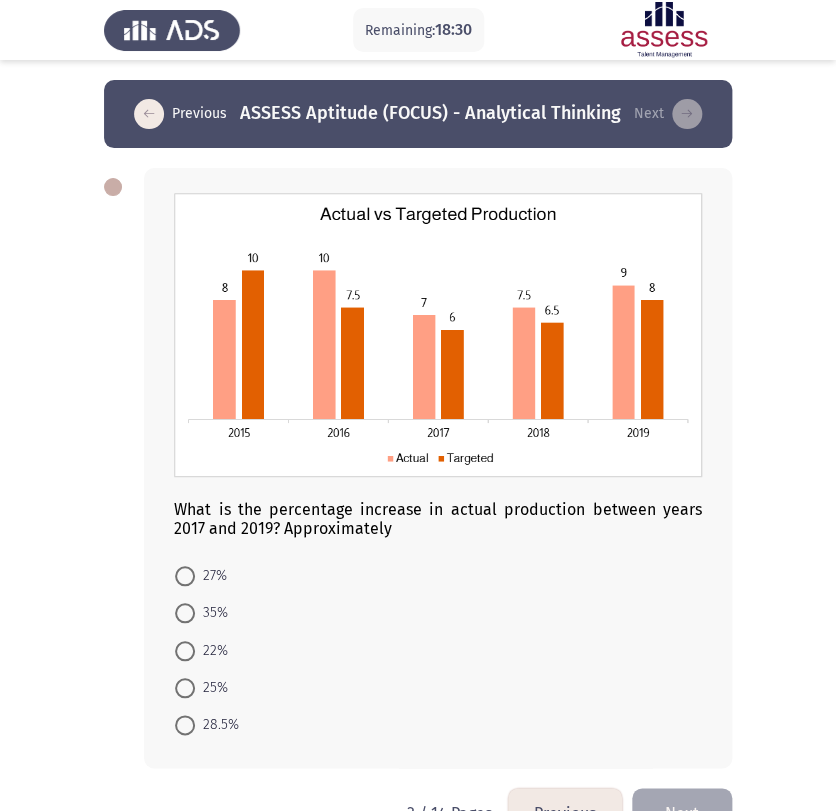 click on "What is the percentage increase in actual production between years 2017 and 2019? Approximately    27%     35%     22%     25%     28.5%" 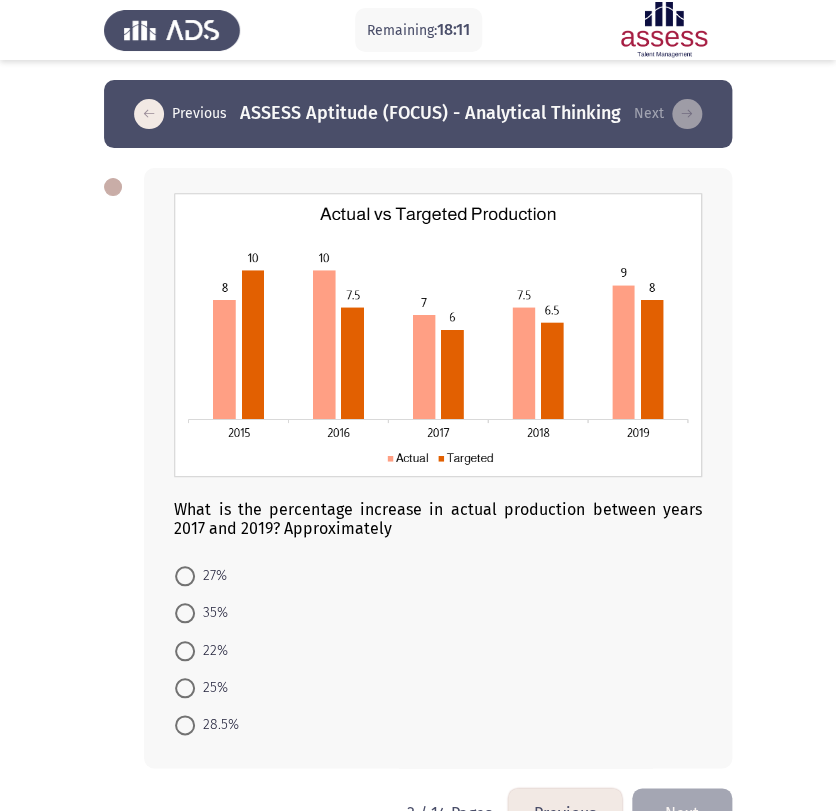 click at bounding box center (185, 725) 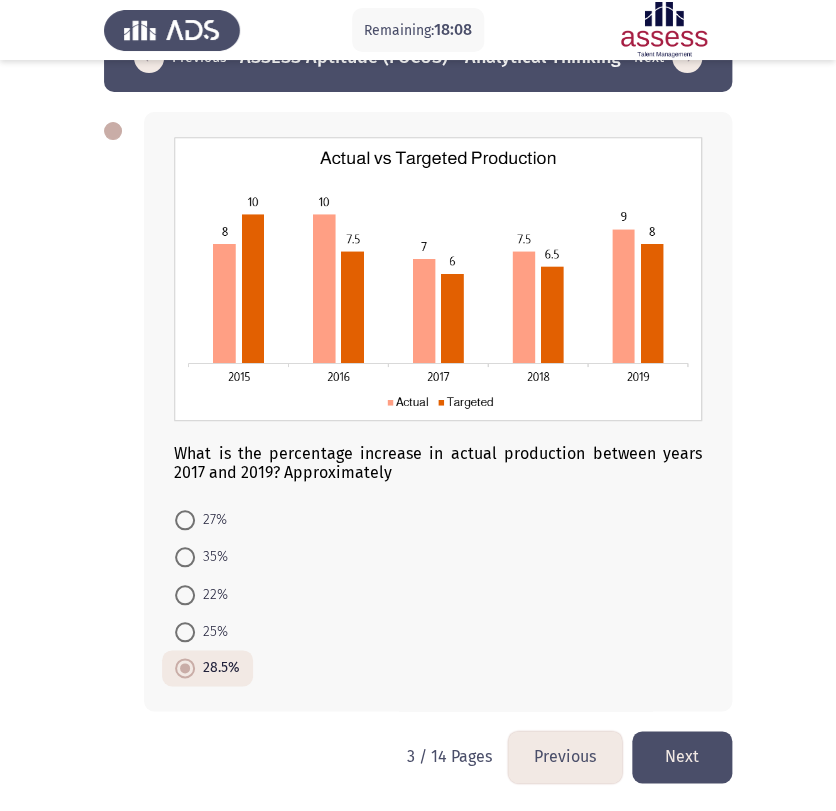 scroll, scrollTop: 58, scrollLeft: 0, axis: vertical 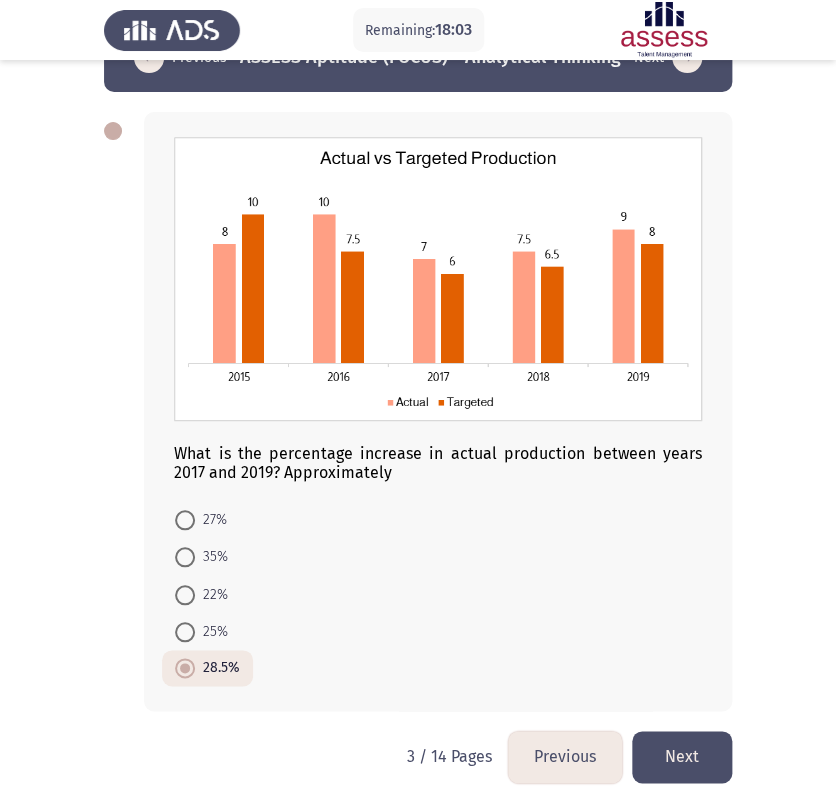 click on "Next" 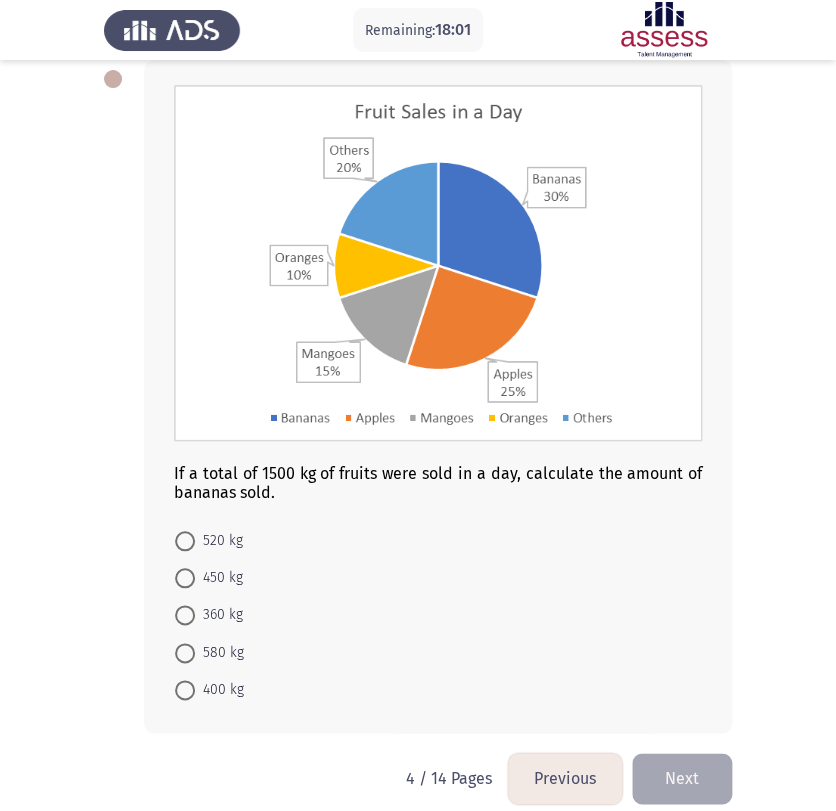 scroll, scrollTop: 111, scrollLeft: 0, axis: vertical 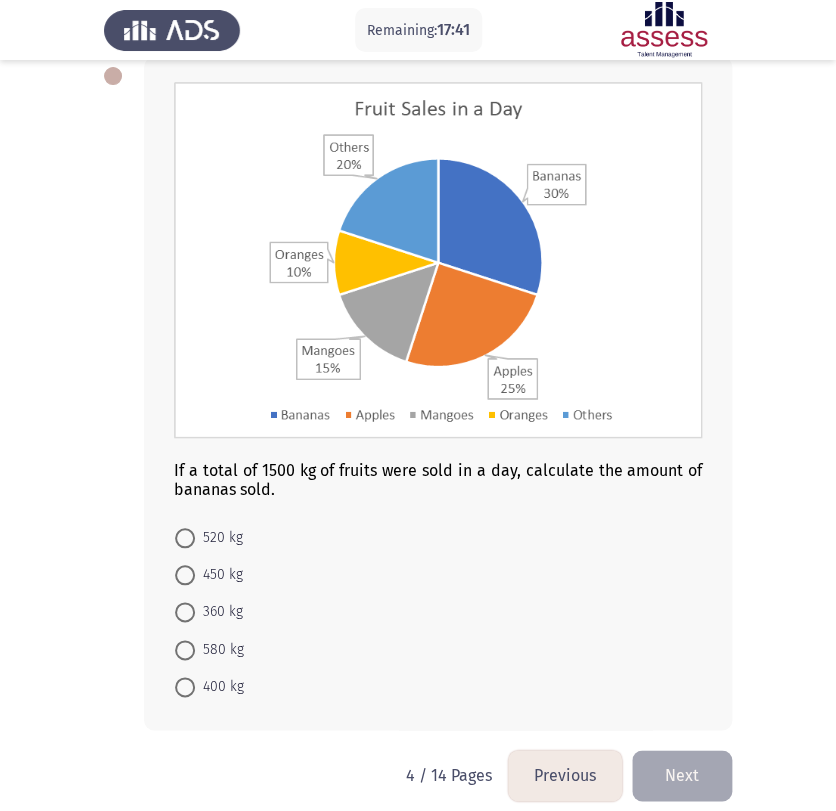 click at bounding box center [185, 575] 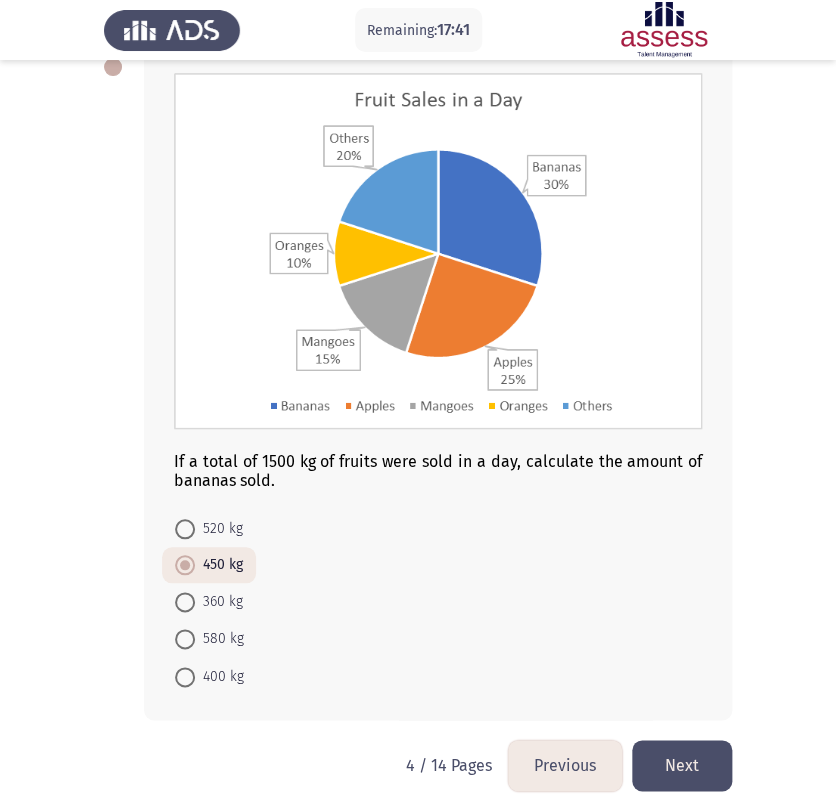 scroll, scrollTop: 130, scrollLeft: 0, axis: vertical 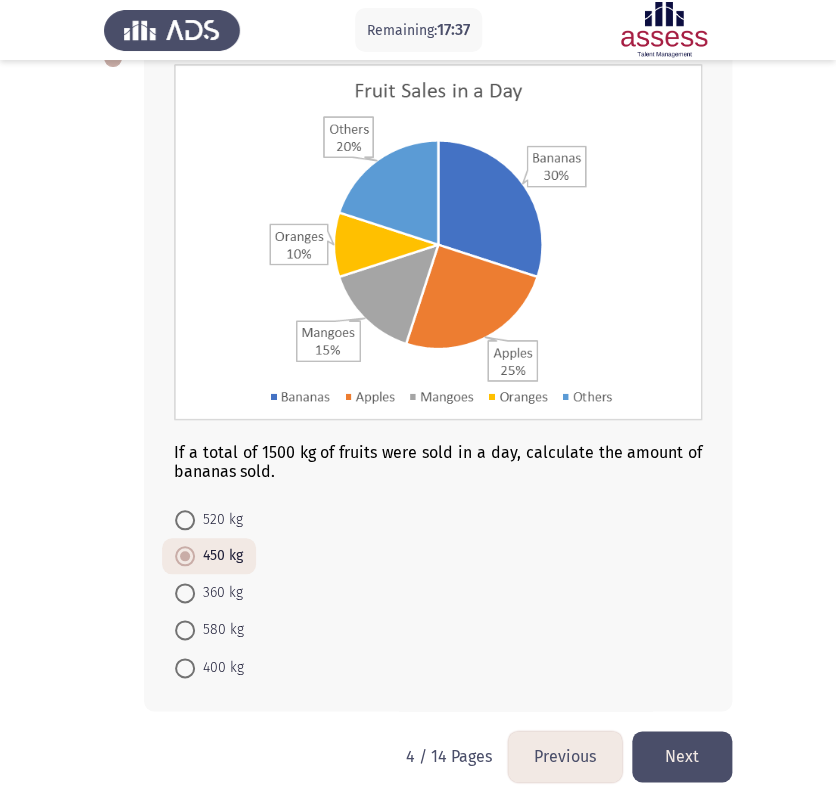 click on "Next" 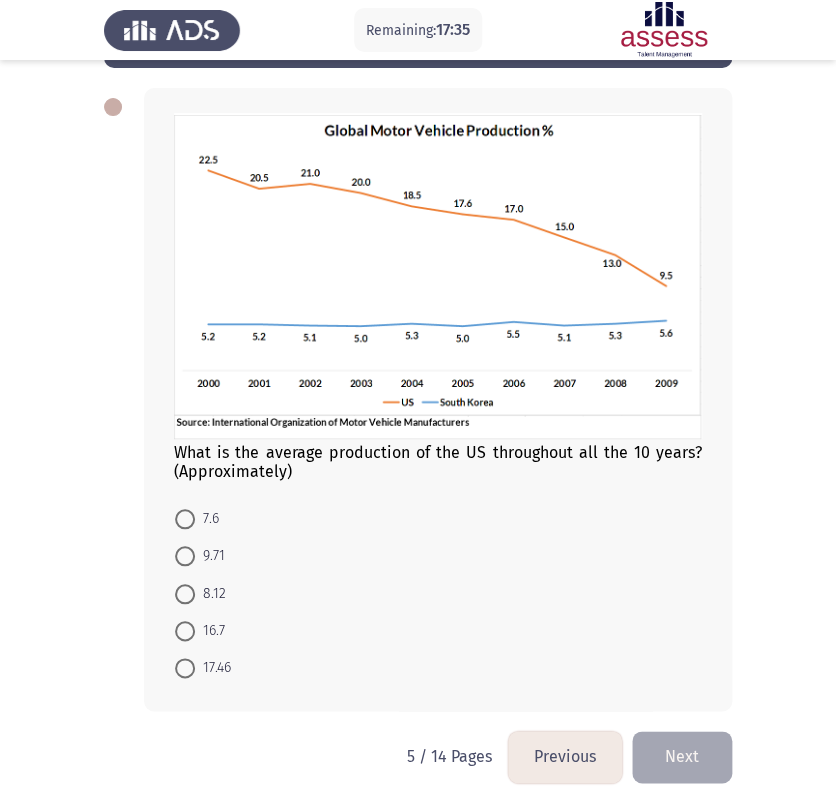 scroll, scrollTop: 81, scrollLeft: 0, axis: vertical 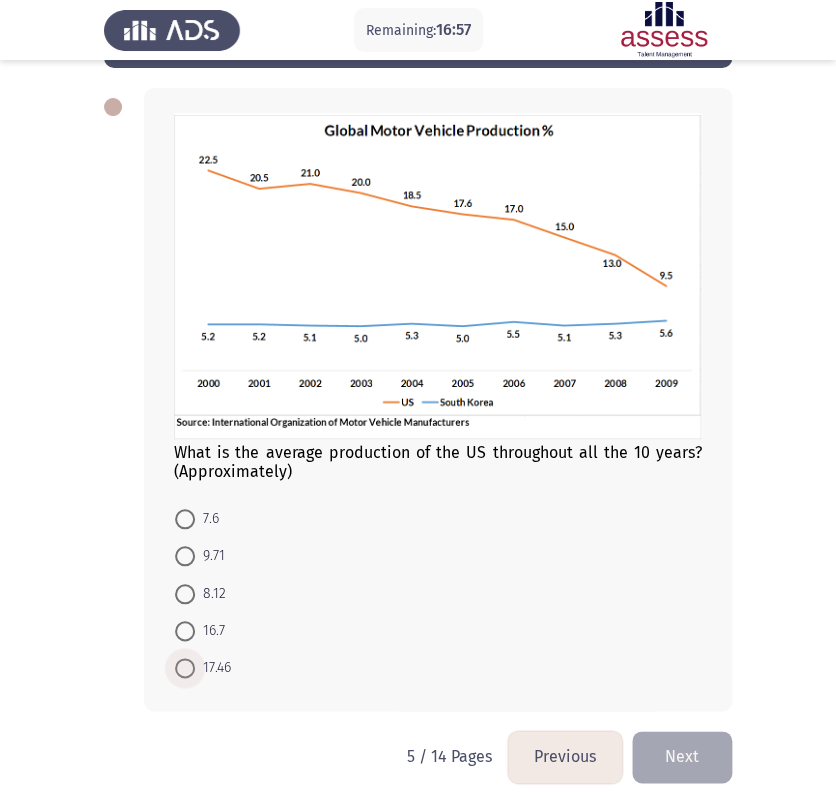 click at bounding box center [185, 668] 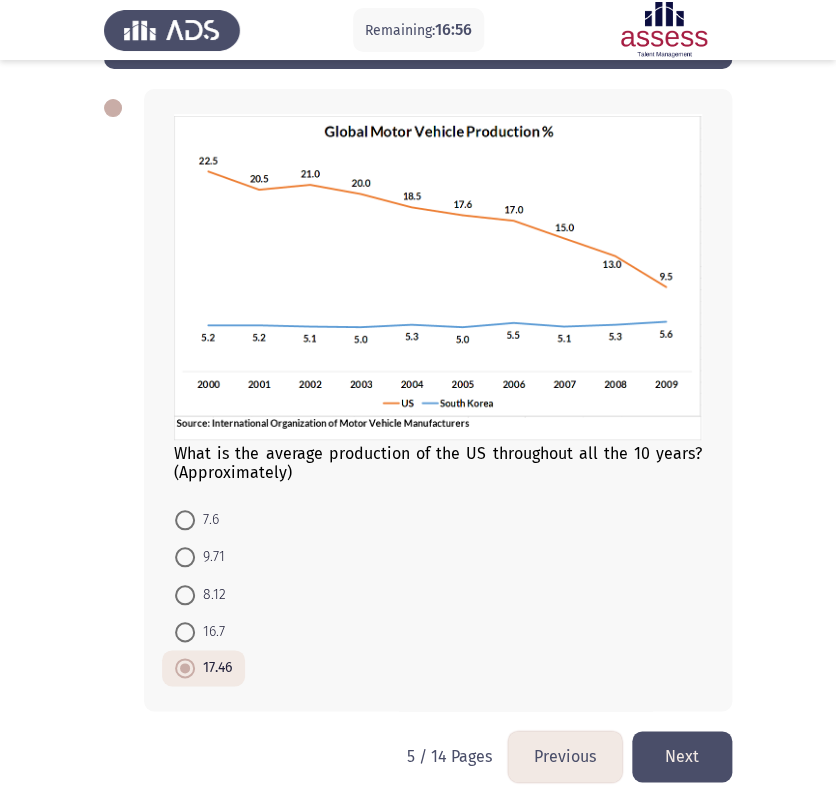 click on "Next" 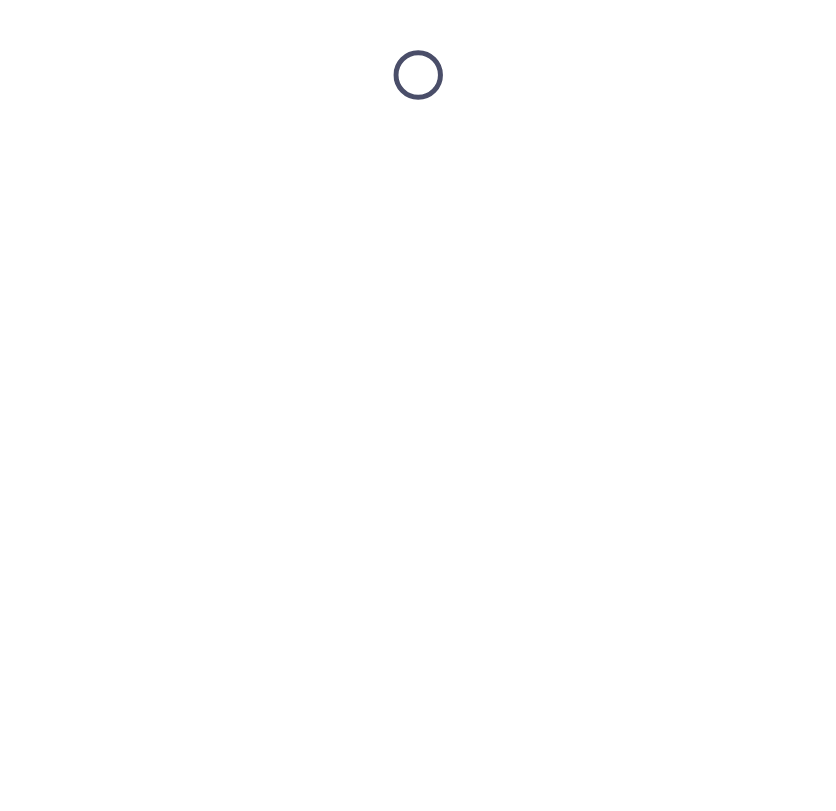 scroll, scrollTop: 0, scrollLeft: 0, axis: both 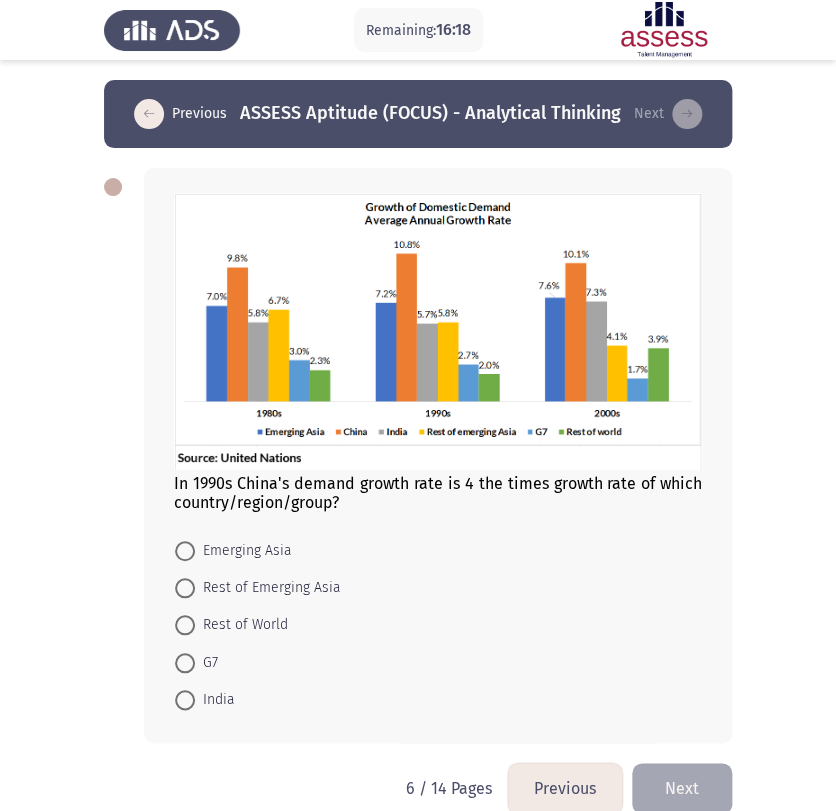 click at bounding box center [185, 663] 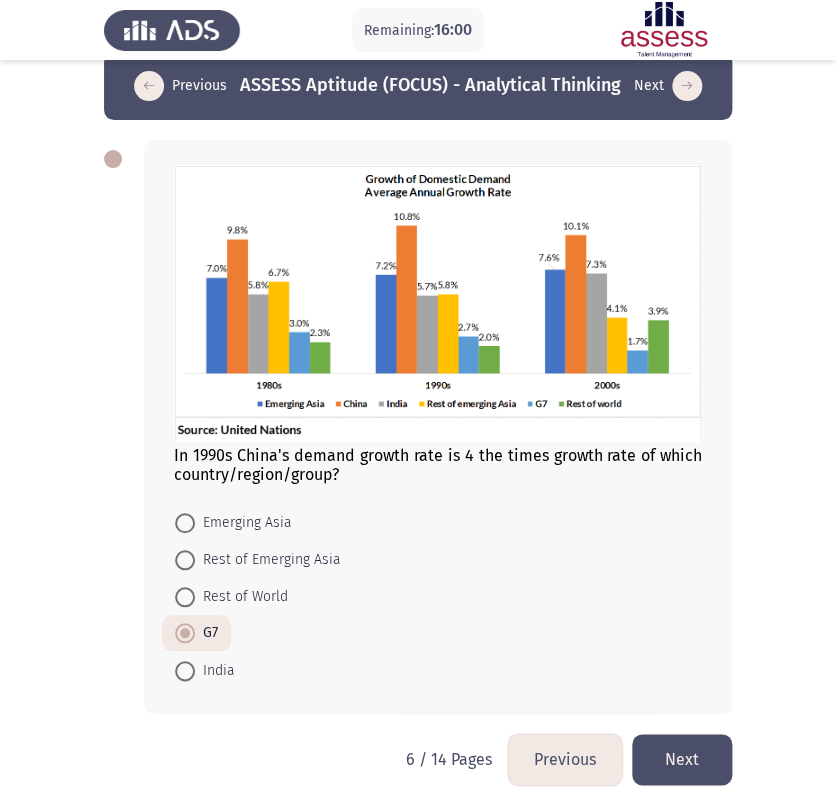 scroll, scrollTop: 32, scrollLeft: 0, axis: vertical 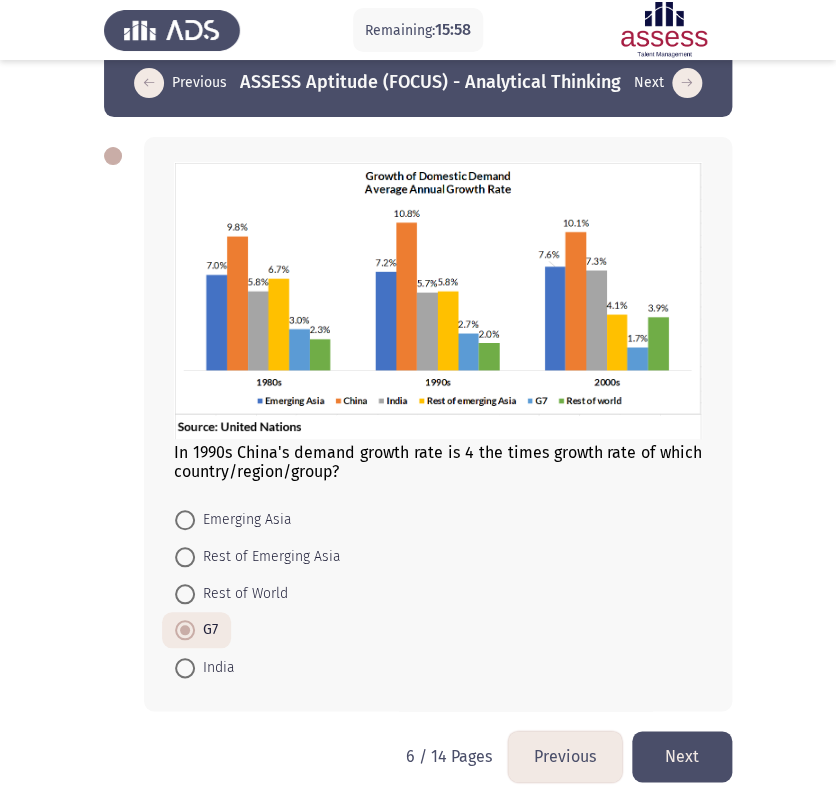 click on "Next" 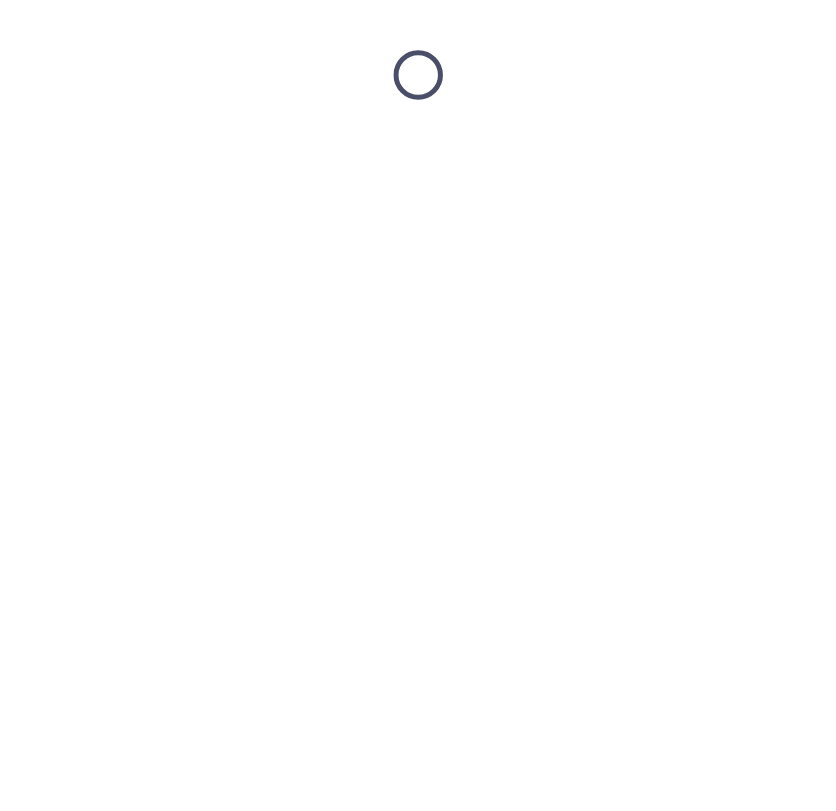 scroll, scrollTop: 0, scrollLeft: 0, axis: both 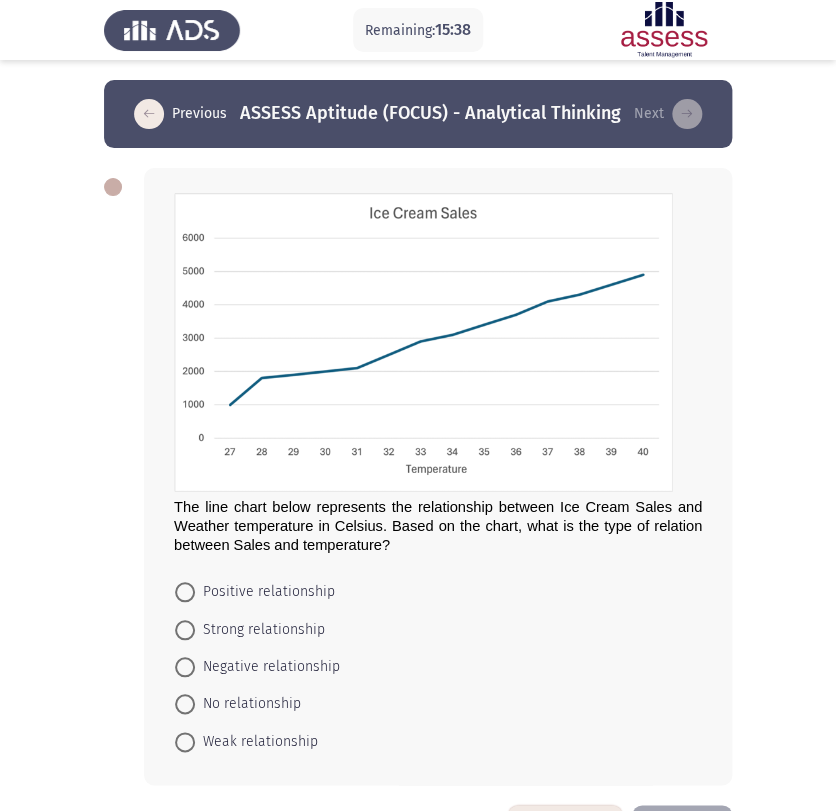 click at bounding box center [185, 630] 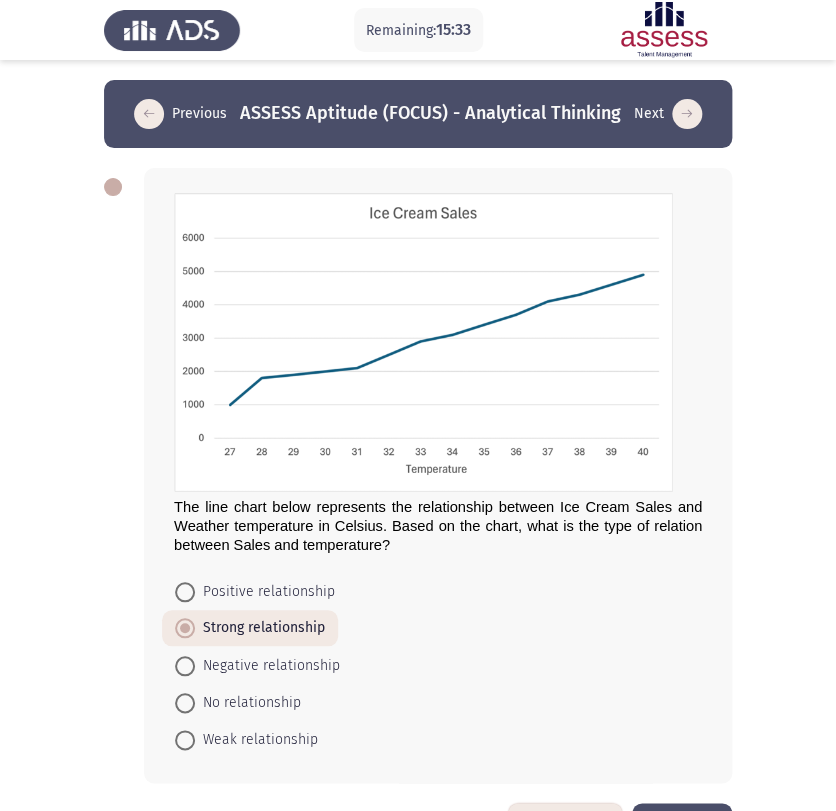 click at bounding box center [185, 592] 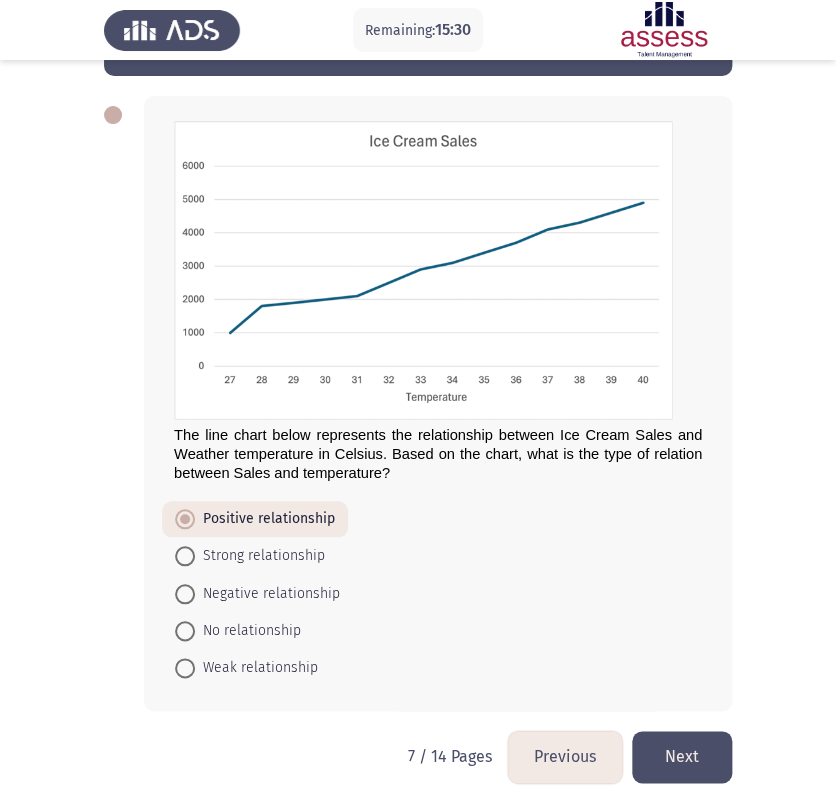 scroll, scrollTop: 74, scrollLeft: 0, axis: vertical 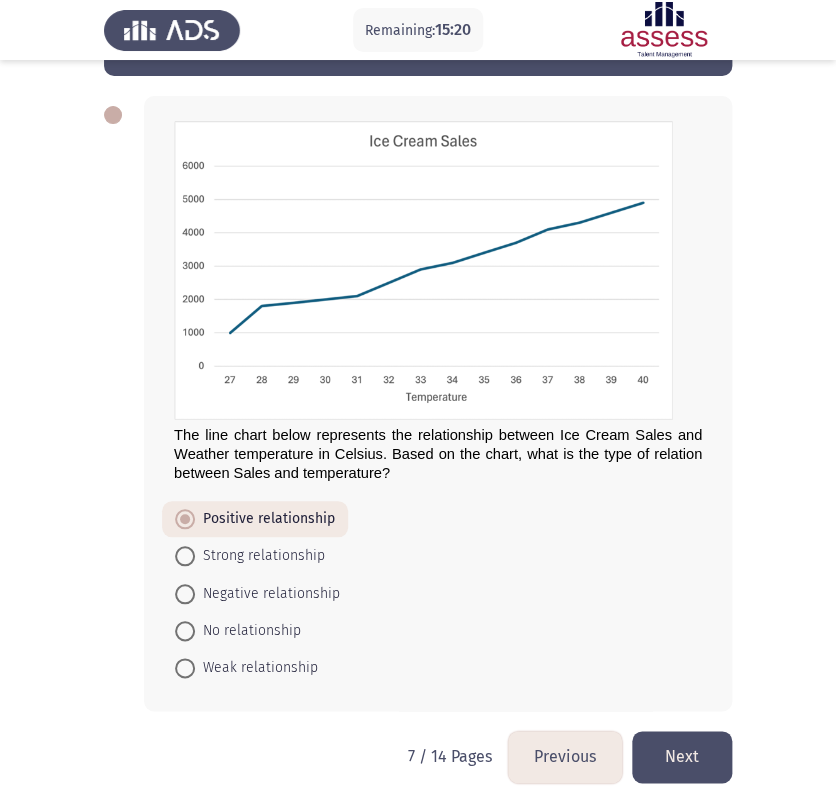click on "Next" 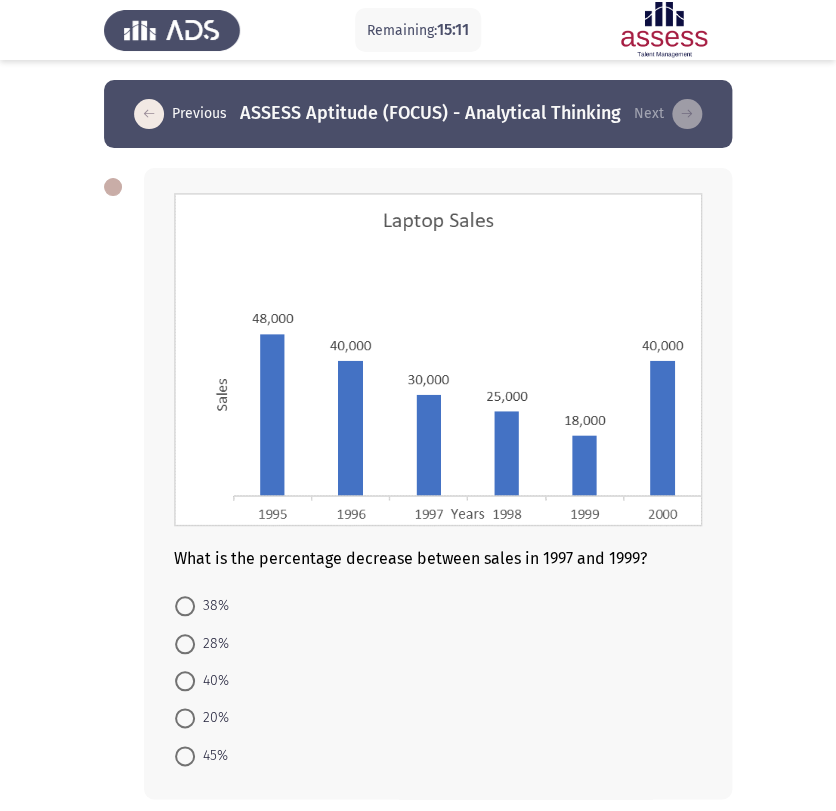 click on "Remaining:  15:11  Previous
ASSESS Aptitude (FOCUS) - Analytical Thinking   Next  What is the percentage decrease between sales in 1997 and 1999?    38%     28%     40%     20%     45%   8 / 14 Pages   Previous
Next" 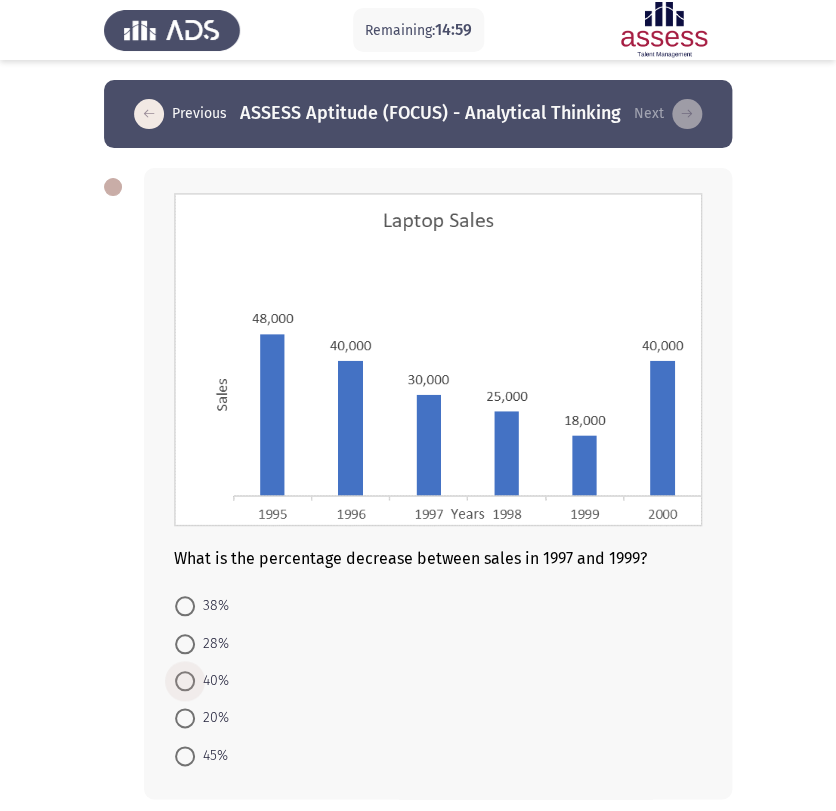 click at bounding box center (185, 681) 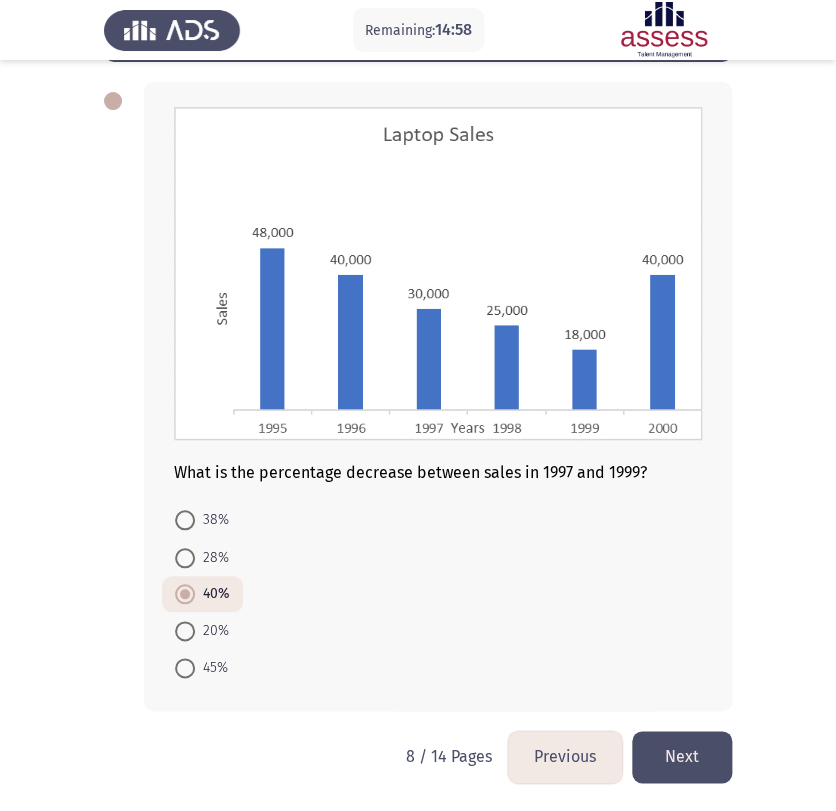 scroll, scrollTop: 88, scrollLeft: 0, axis: vertical 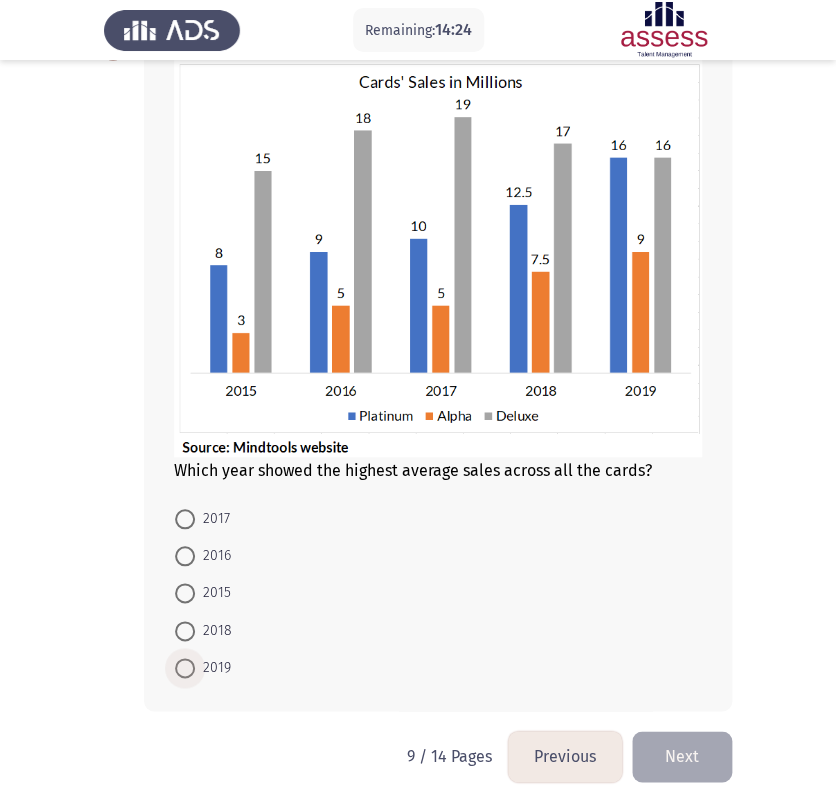click at bounding box center (185, 668) 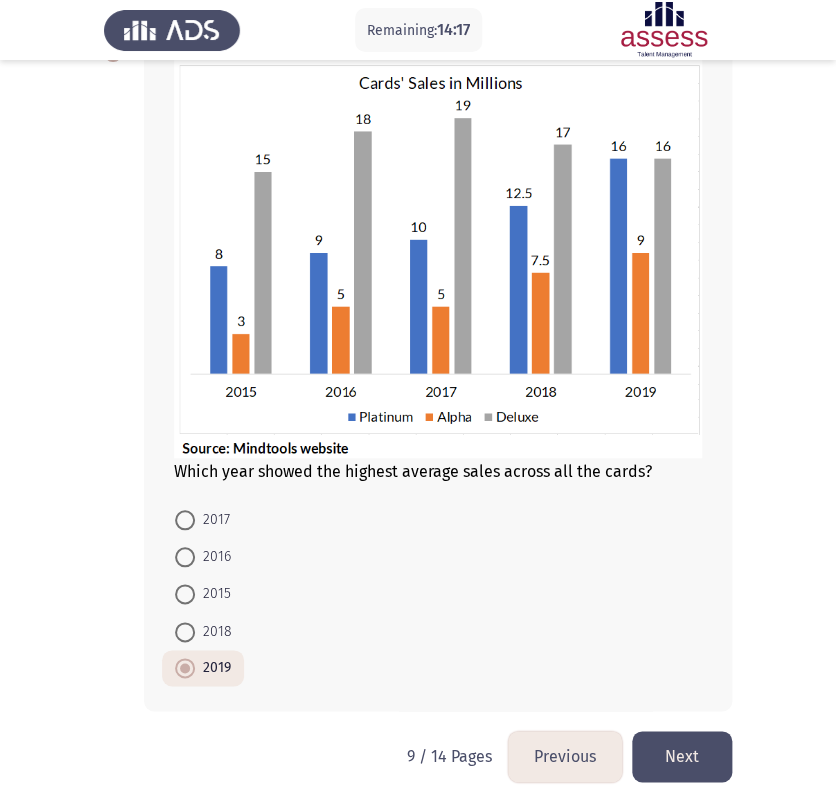 scroll, scrollTop: 135, scrollLeft: 0, axis: vertical 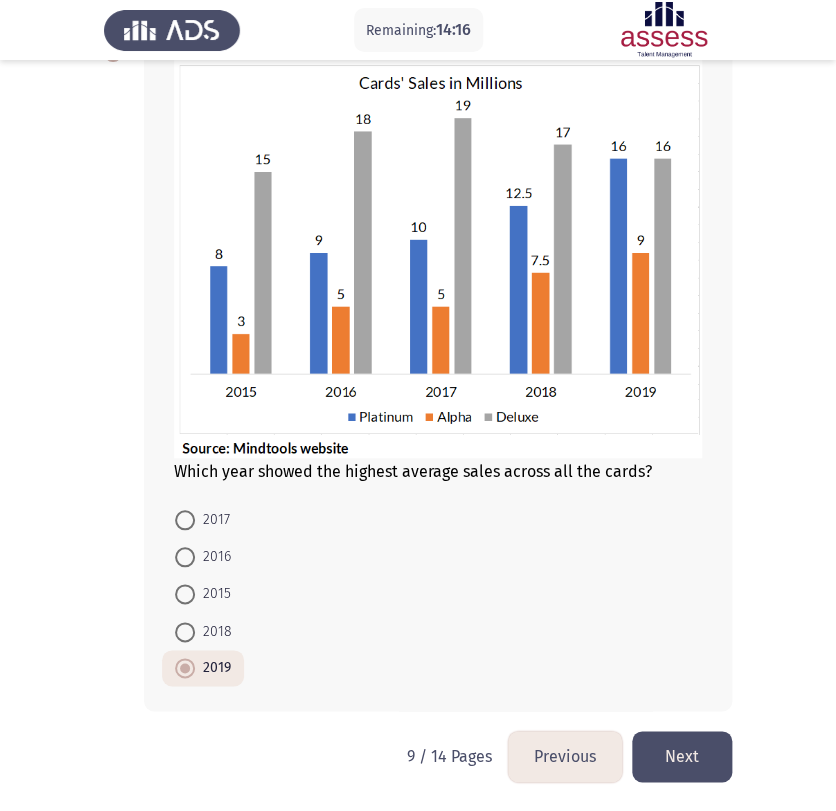 click on "Next" 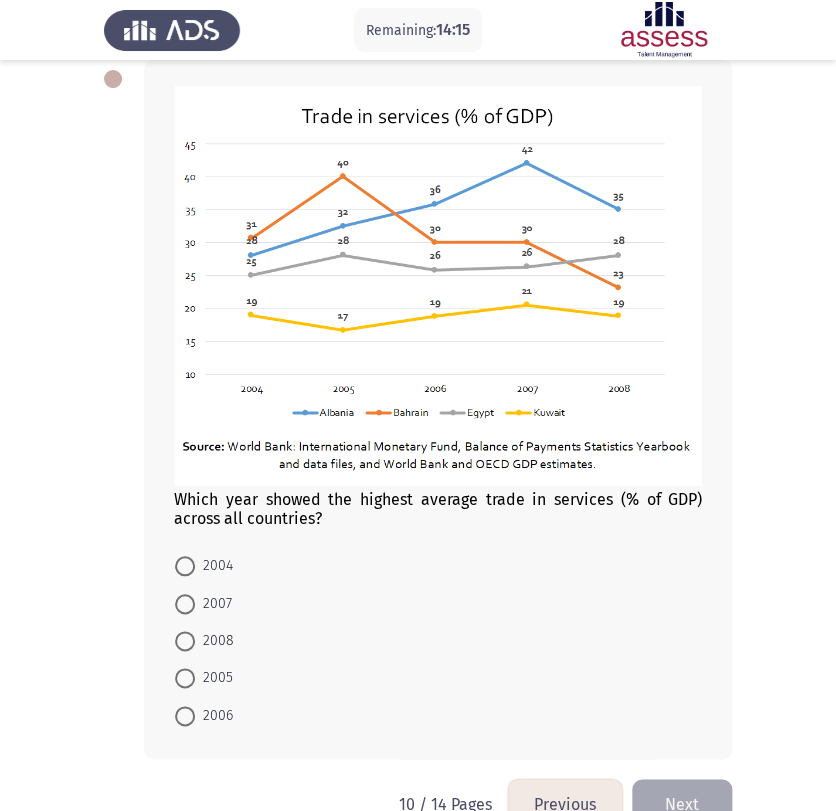 scroll, scrollTop: 111, scrollLeft: 0, axis: vertical 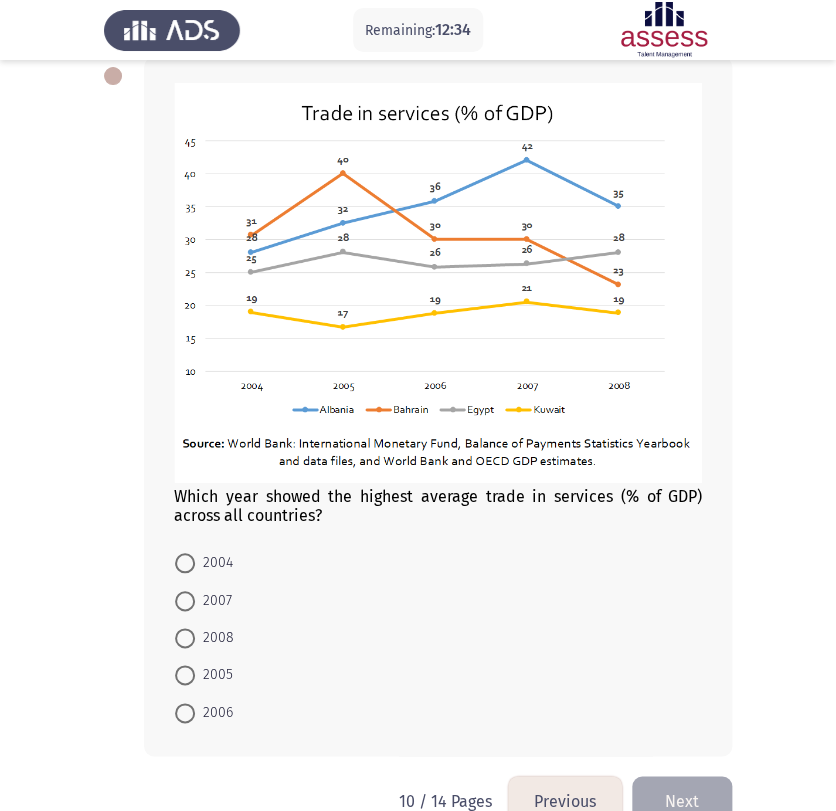 click at bounding box center (185, 601) 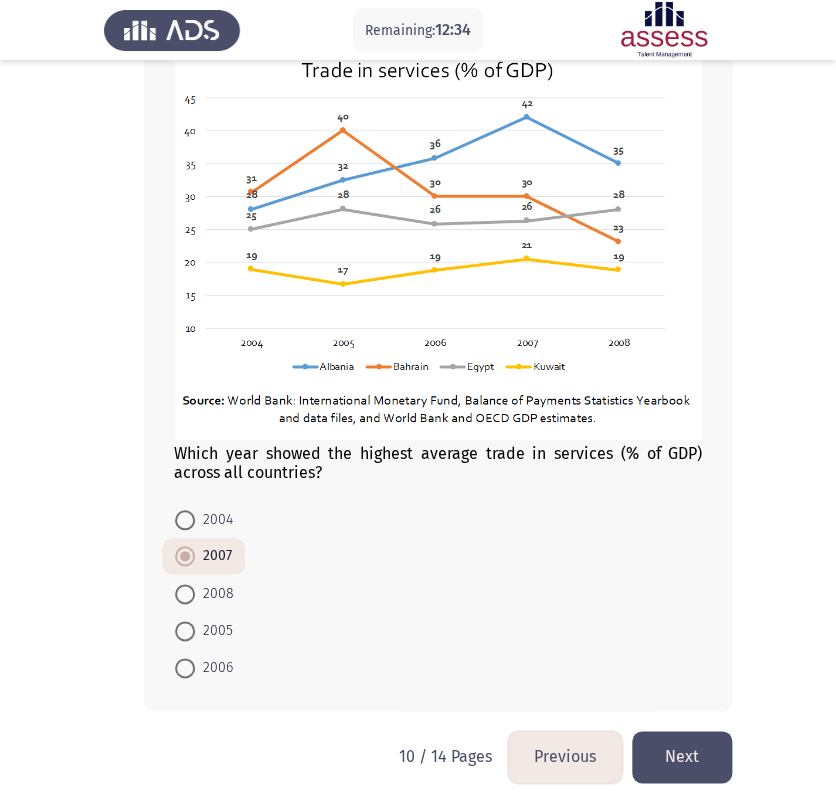 scroll, scrollTop: 155, scrollLeft: 0, axis: vertical 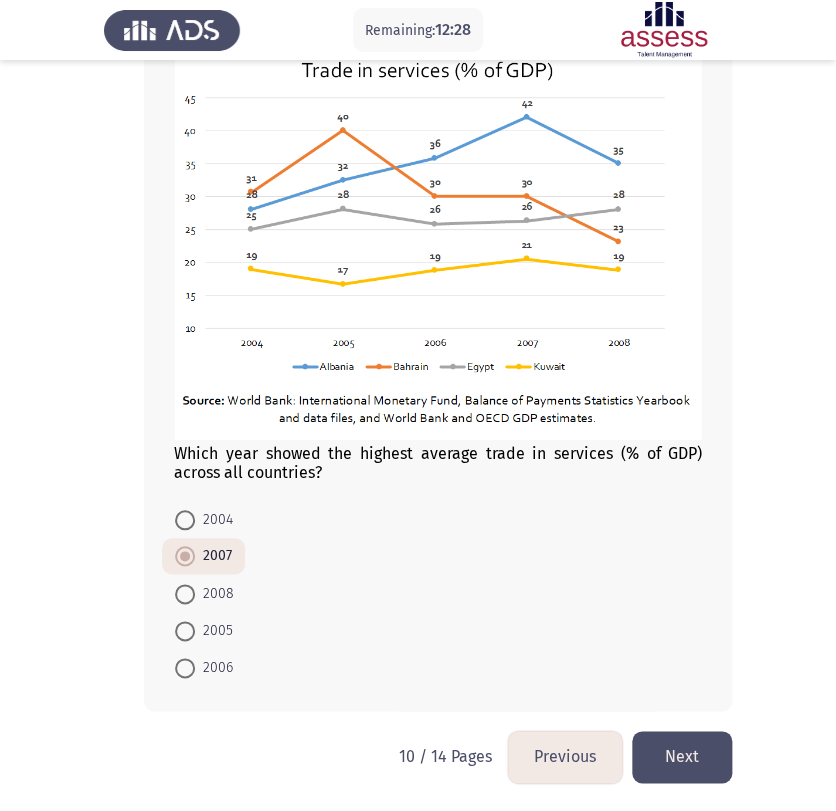 click on "Next" 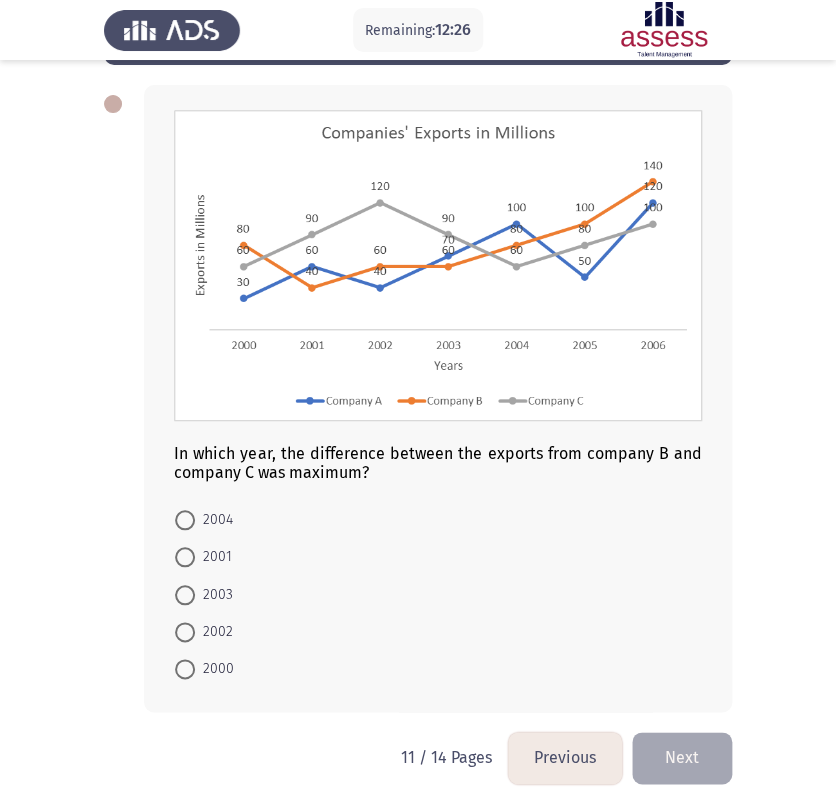 scroll, scrollTop: 86, scrollLeft: 0, axis: vertical 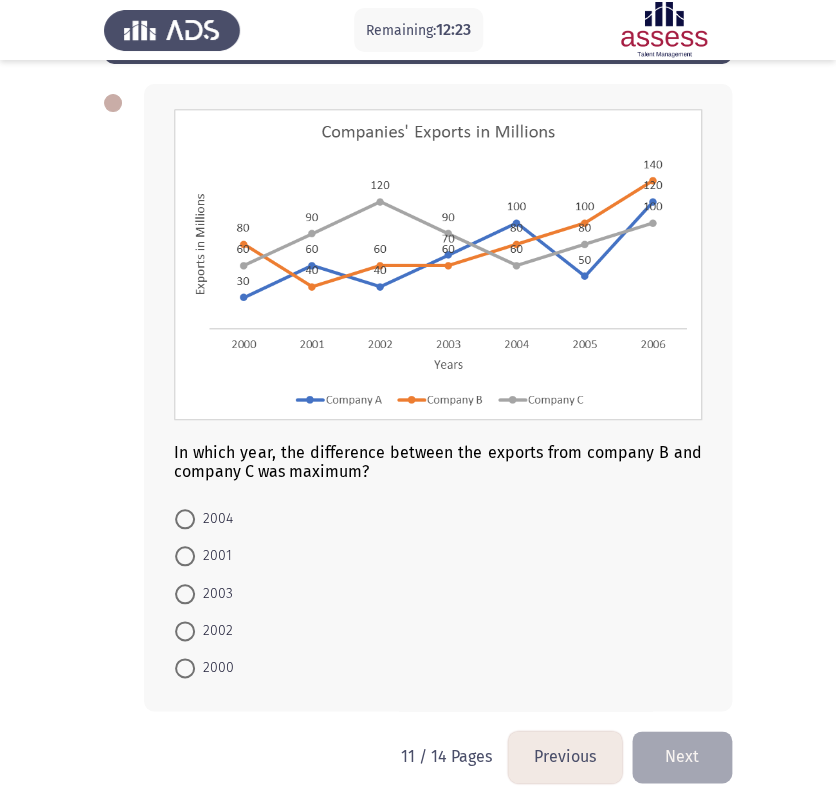 click on "Remaining:  12:23  Previous
ASSESS Aptitude (FOCUS) - Analytical Thinking   Next  In which year, the difference between the exports from company B and company C was maximum?    2004     2001     2003     2002     2000   11 / 14 Pages   Previous
Next" 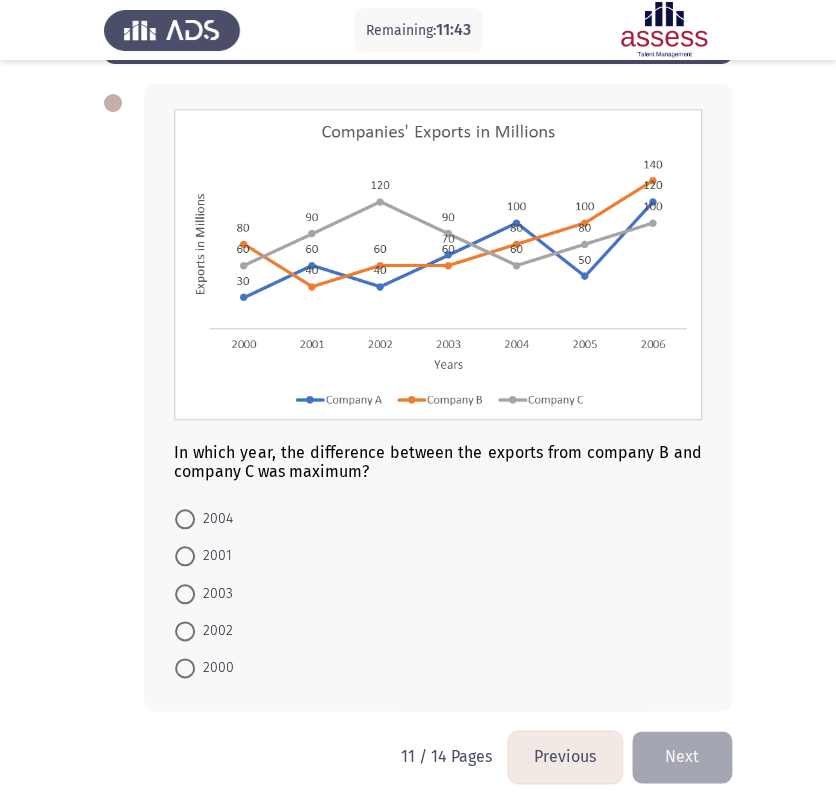 click at bounding box center (185, 631) 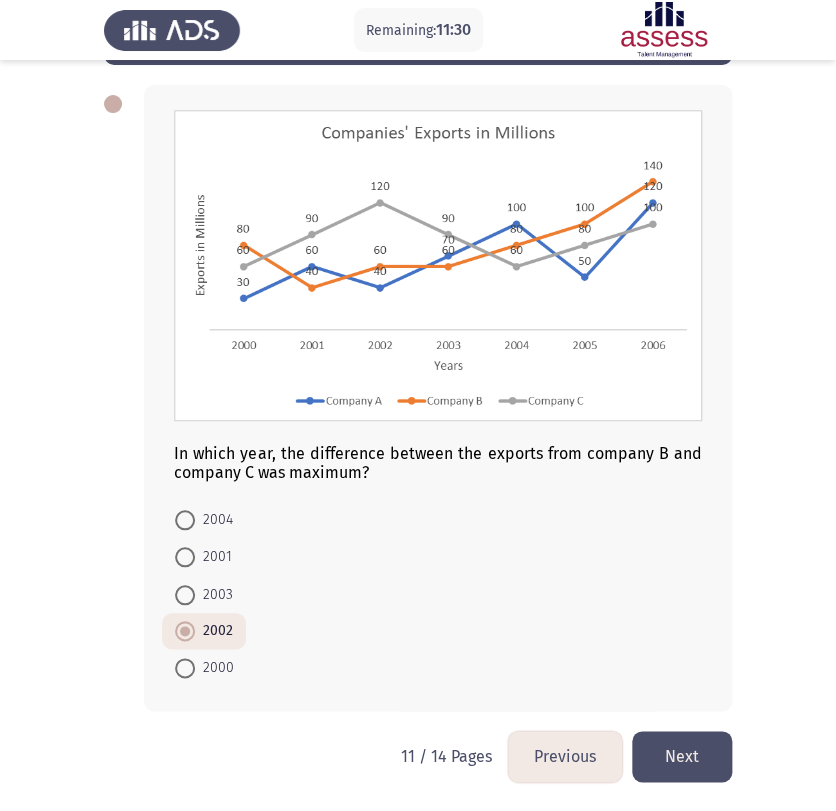 click on "Next" 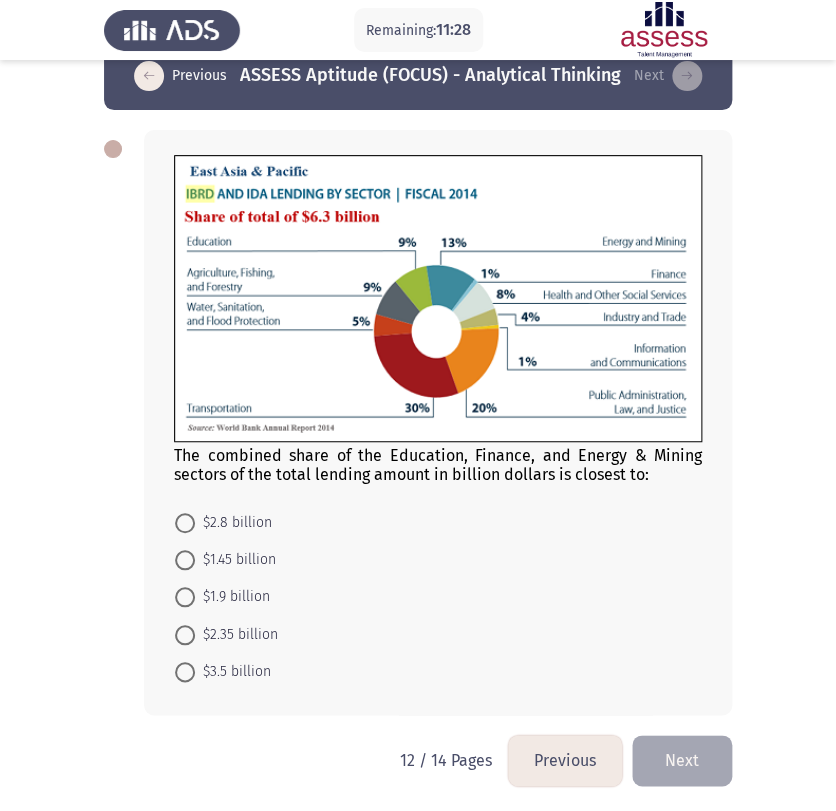 scroll, scrollTop: 43, scrollLeft: 0, axis: vertical 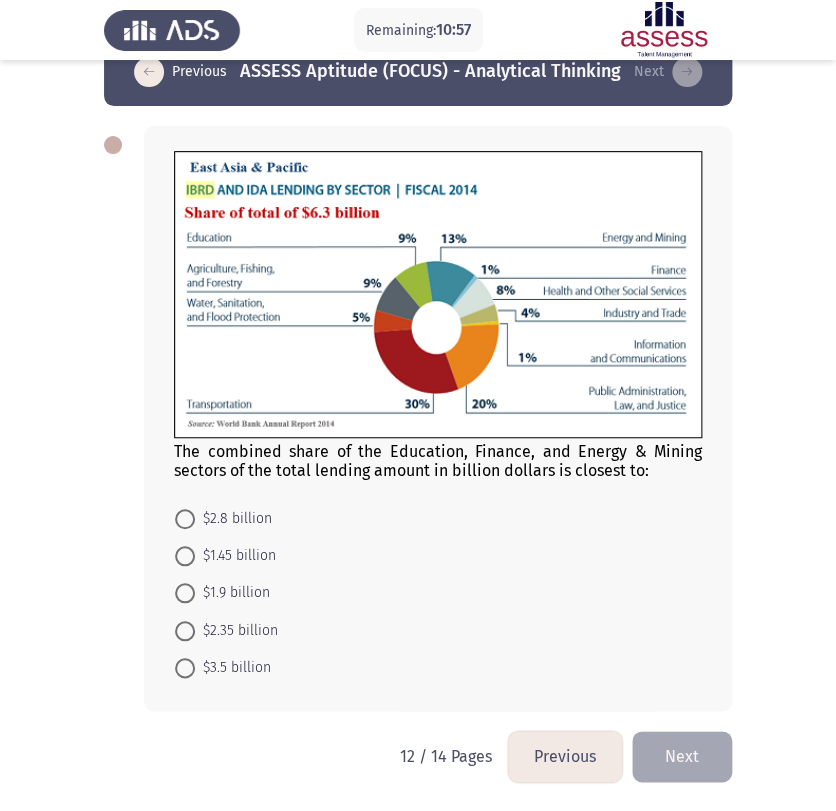 click on "$1.45 billion" at bounding box center (235, 556) 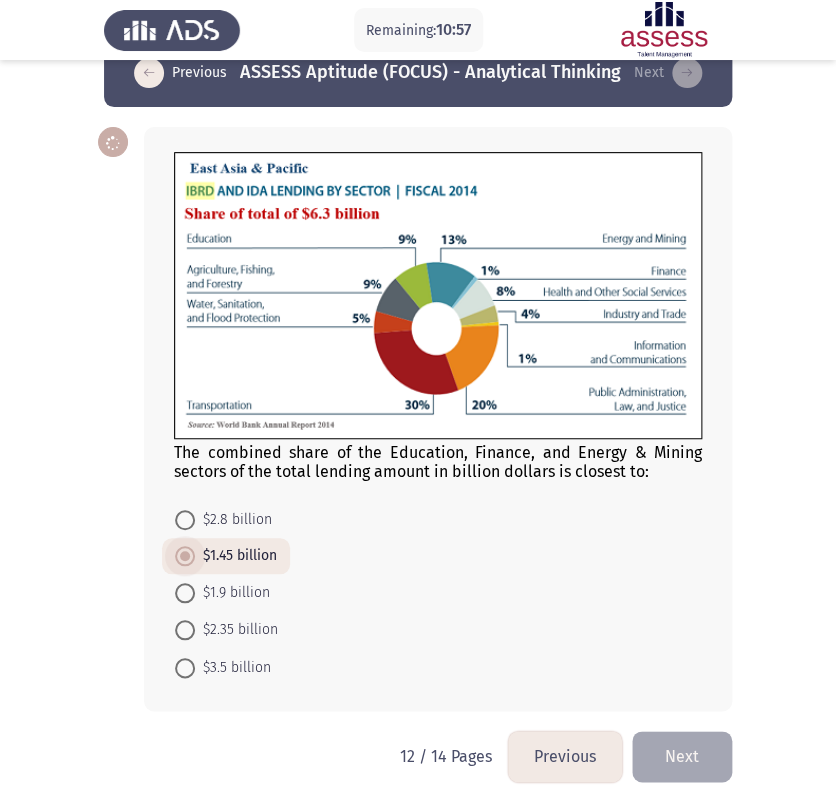 scroll, scrollTop: 42, scrollLeft: 0, axis: vertical 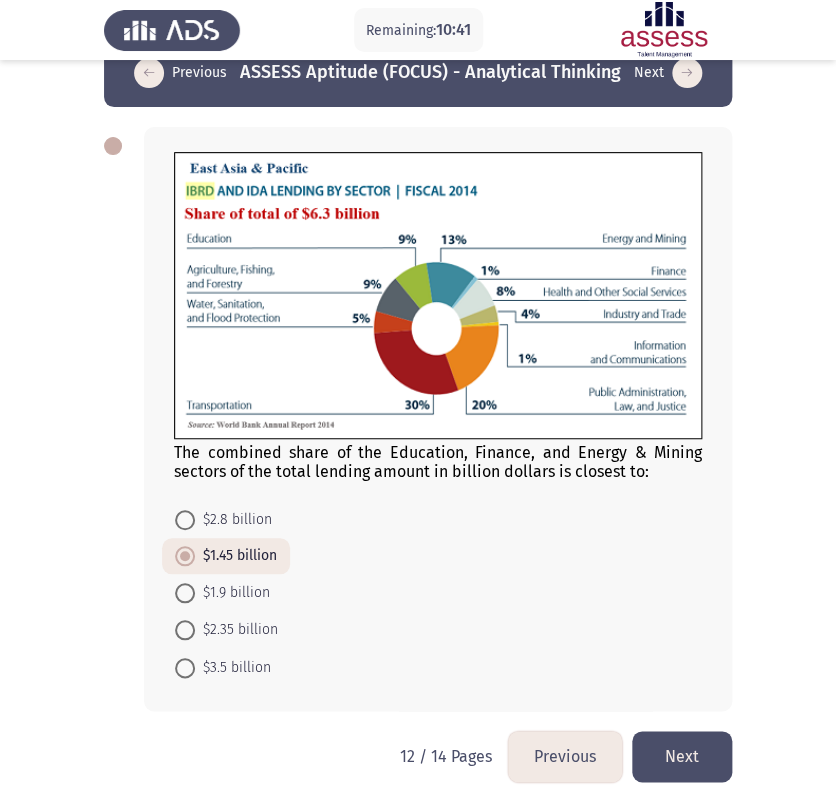 click on "Next" 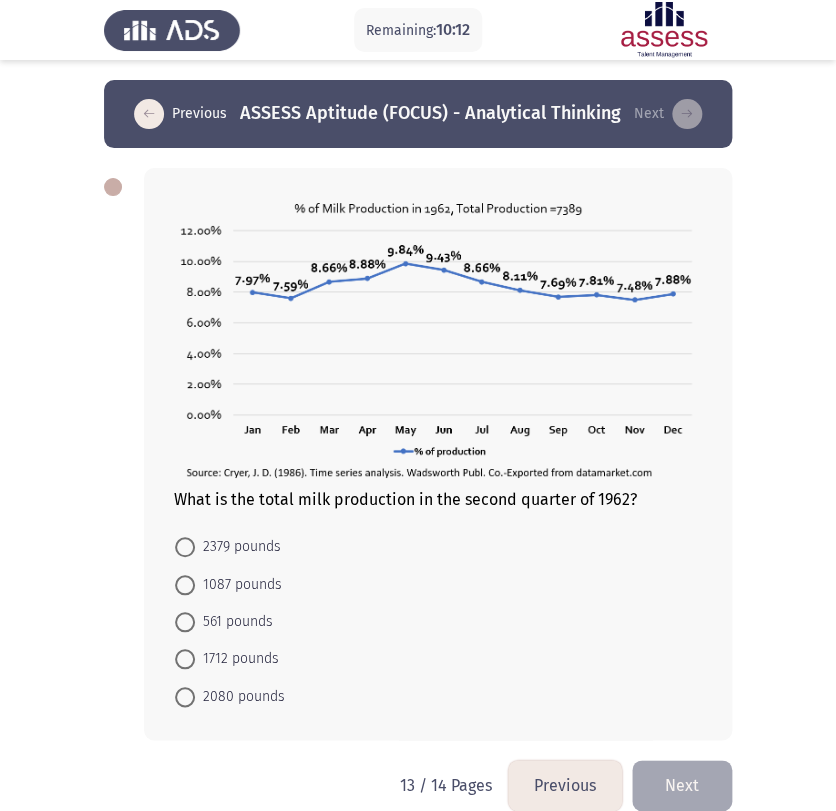 click at bounding box center (185, 697) 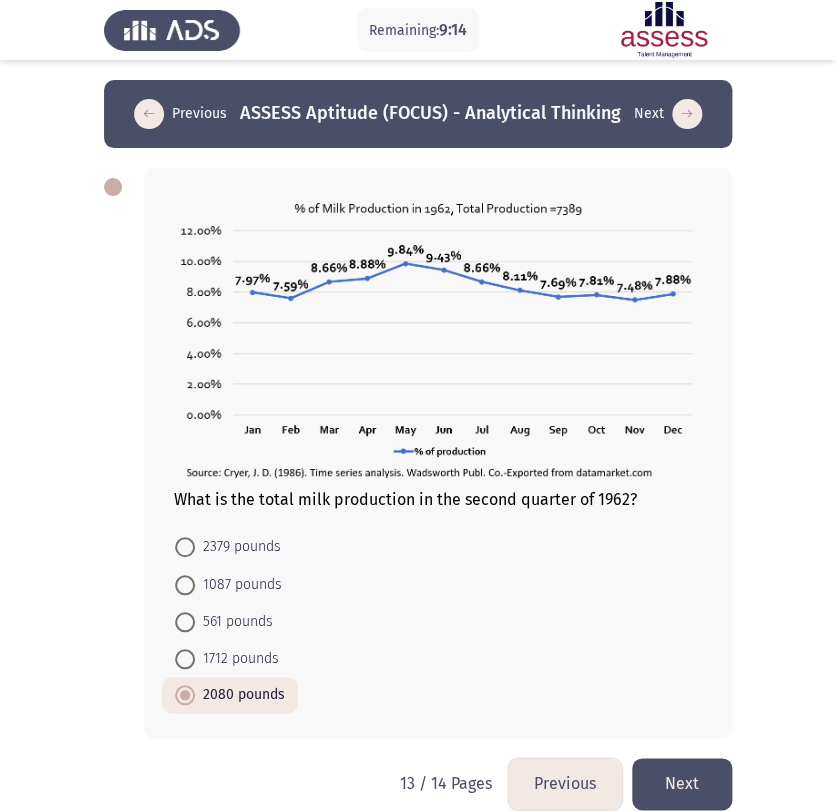 click on "Next" 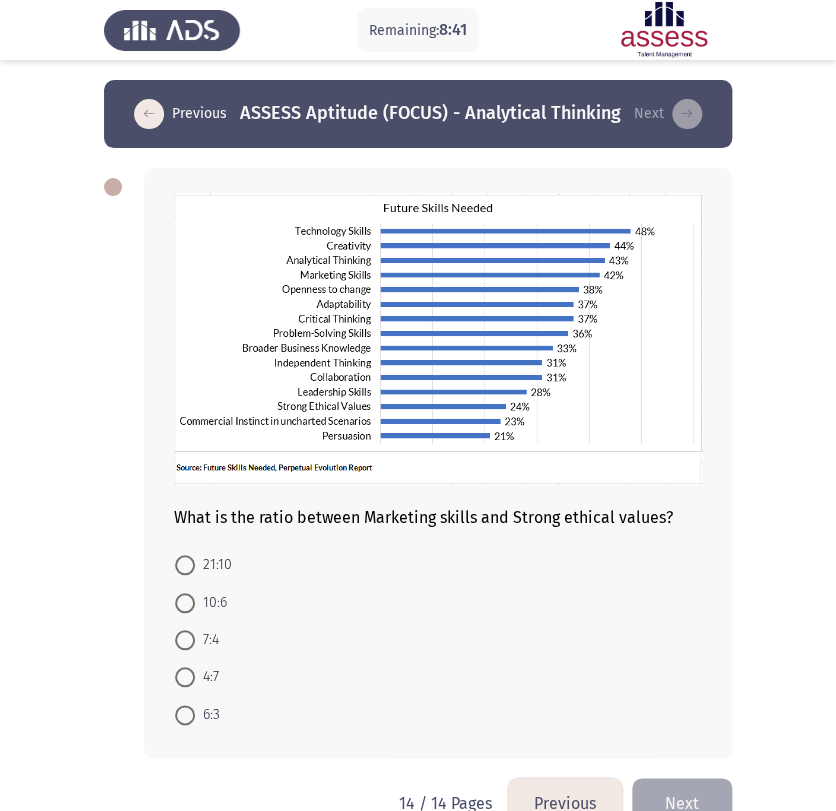 click at bounding box center (185, 640) 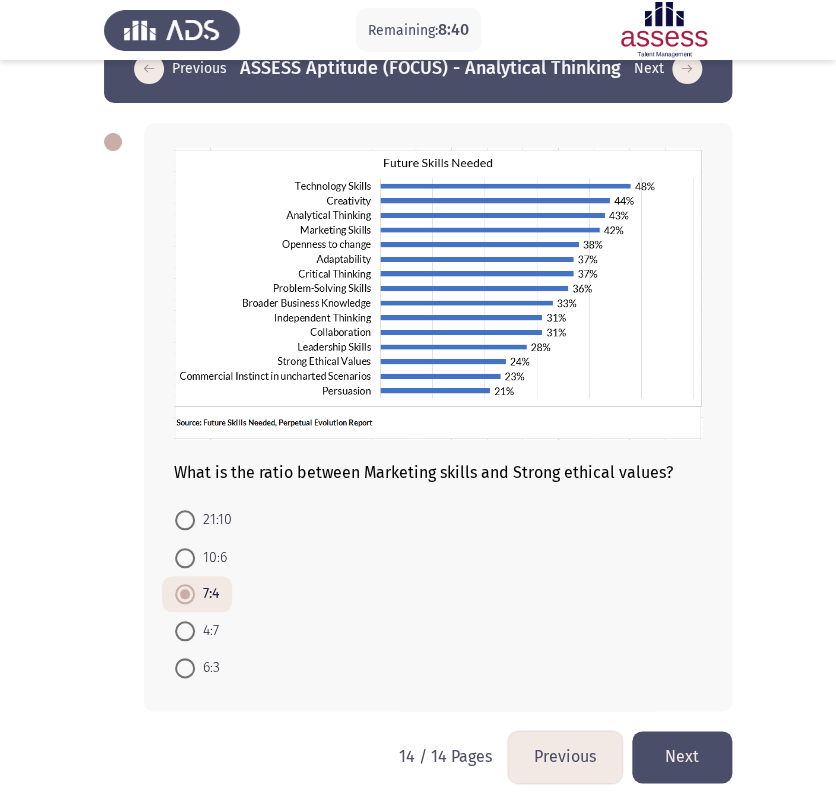 scroll, scrollTop: 47, scrollLeft: 0, axis: vertical 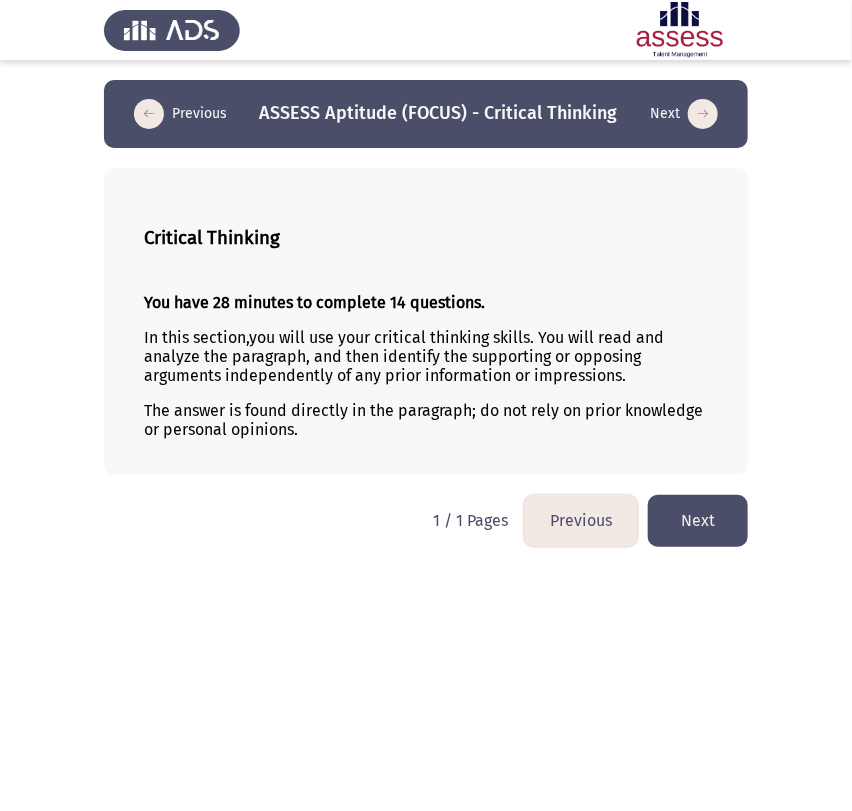 click on "Next" 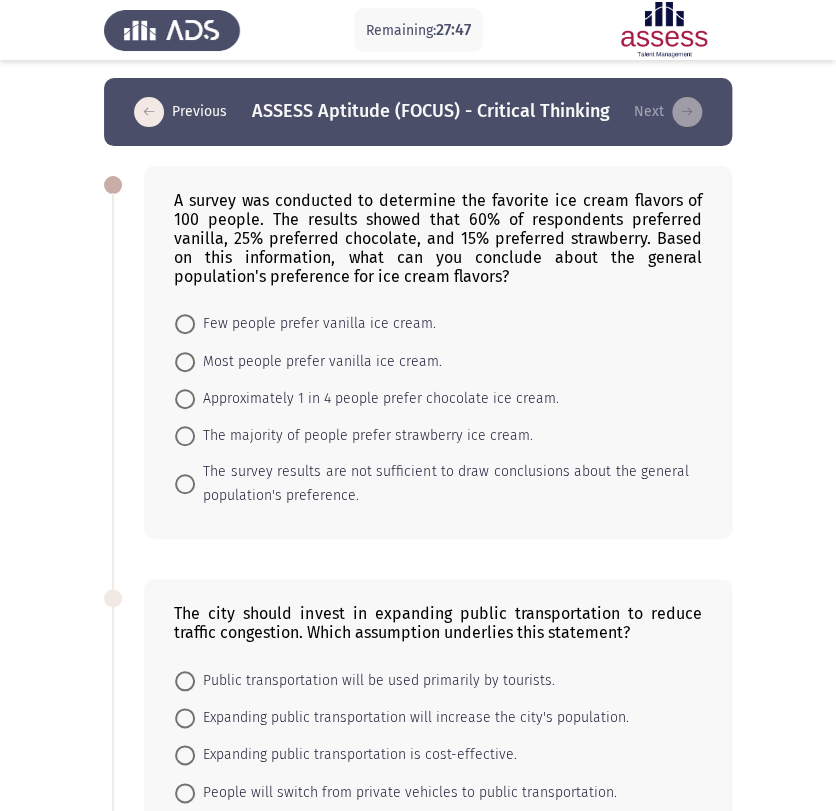 scroll, scrollTop: 0, scrollLeft: 0, axis: both 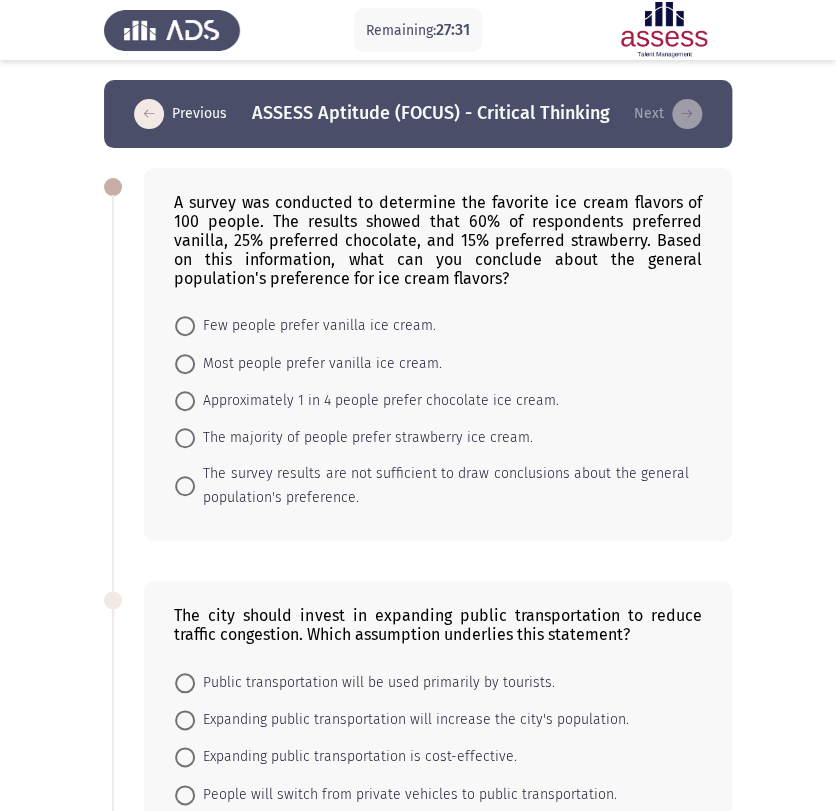 click at bounding box center (185, 364) 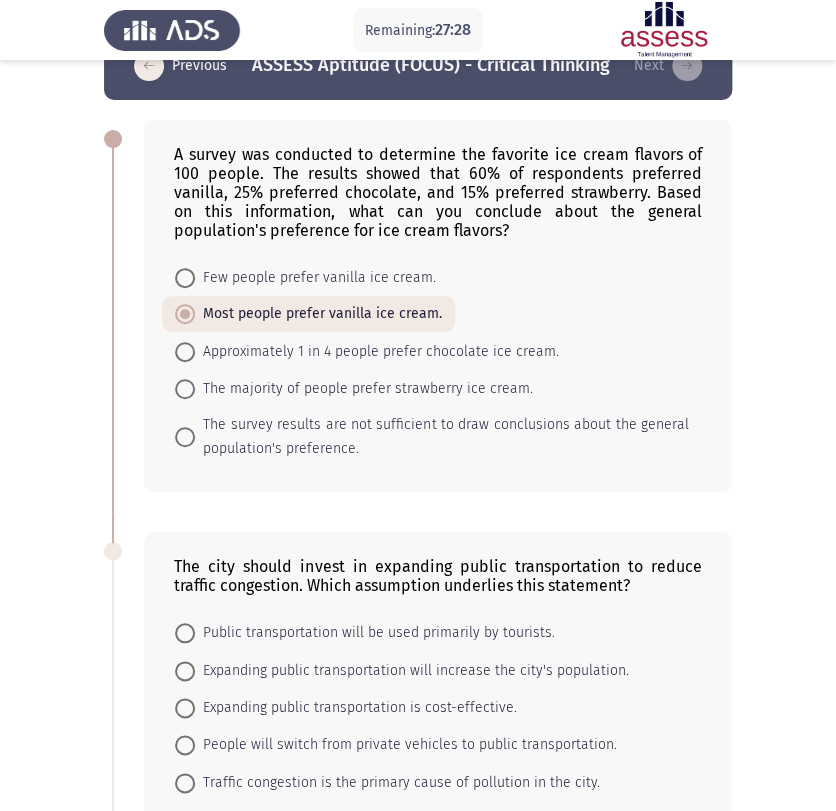 scroll, scrollTop: 111, scrollLeft: 0, axis: vertical 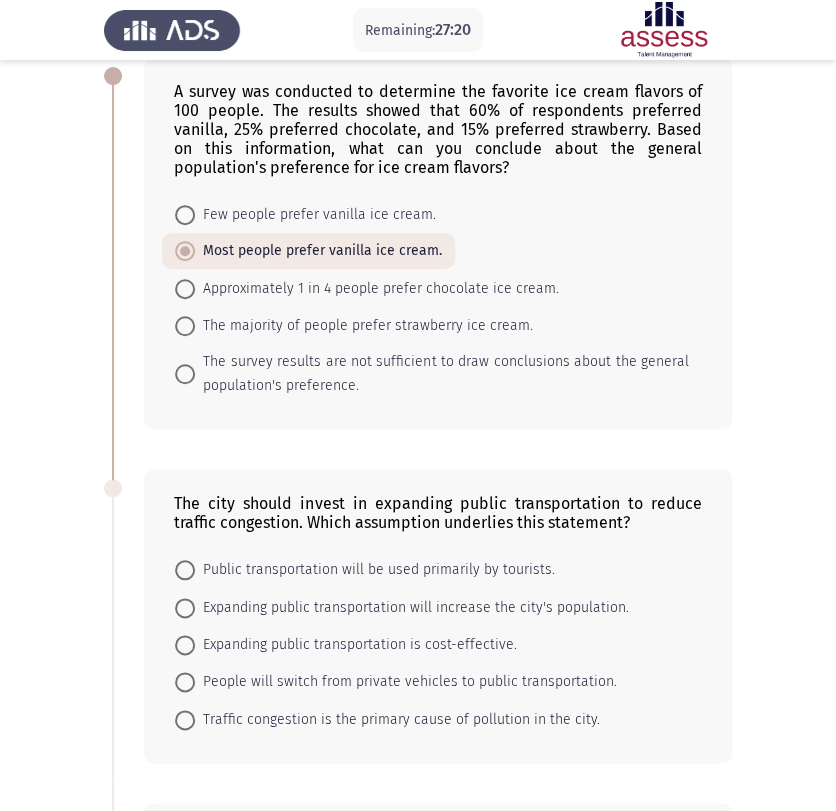 click at bounding box center [185, 682] 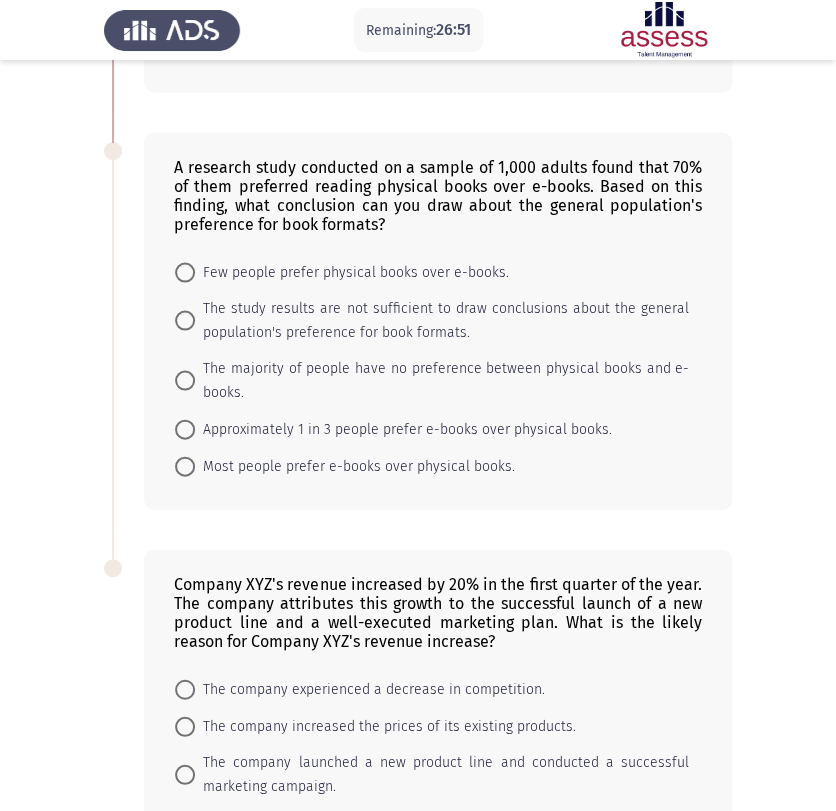 scroll, scrollTop: 777, scrollLeft: 0, axis: vertical 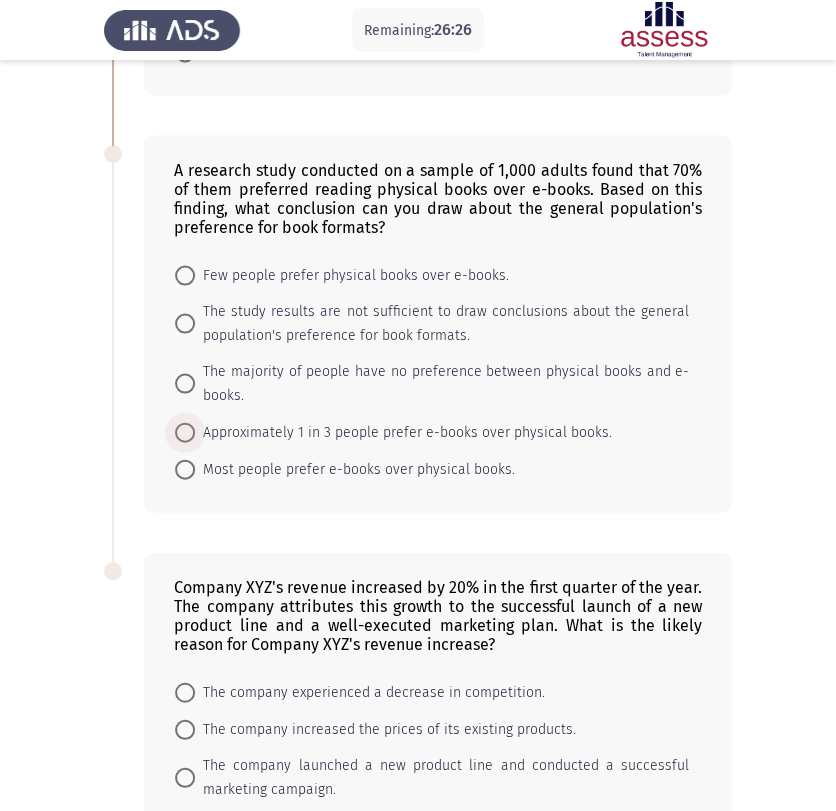 click at bounding box center (185, 432) 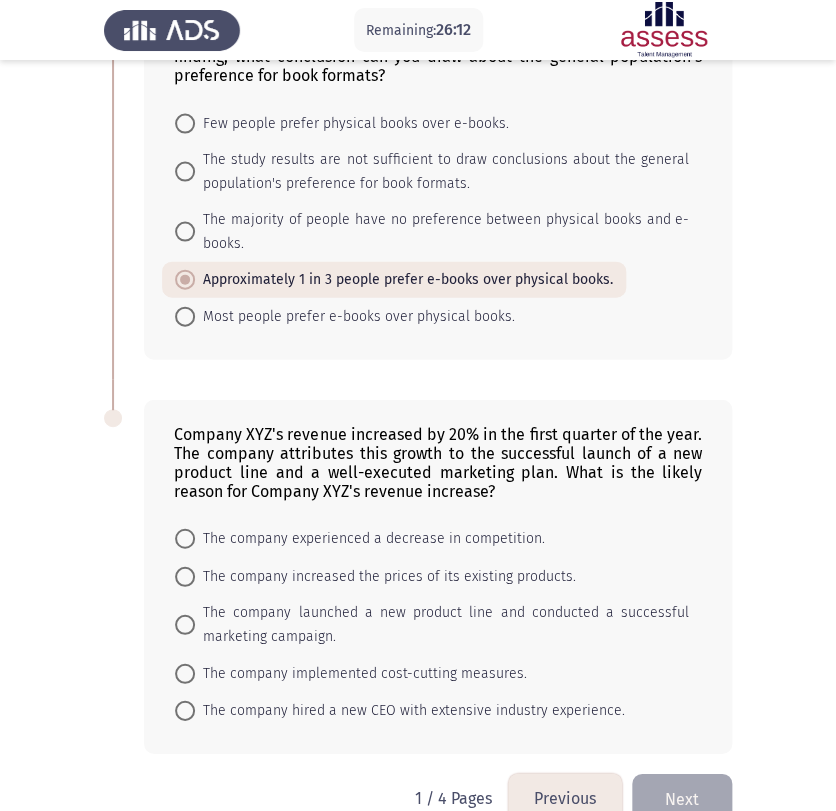 scroll, scrollTop: 980, scrollLeft: 0, axis: vertical 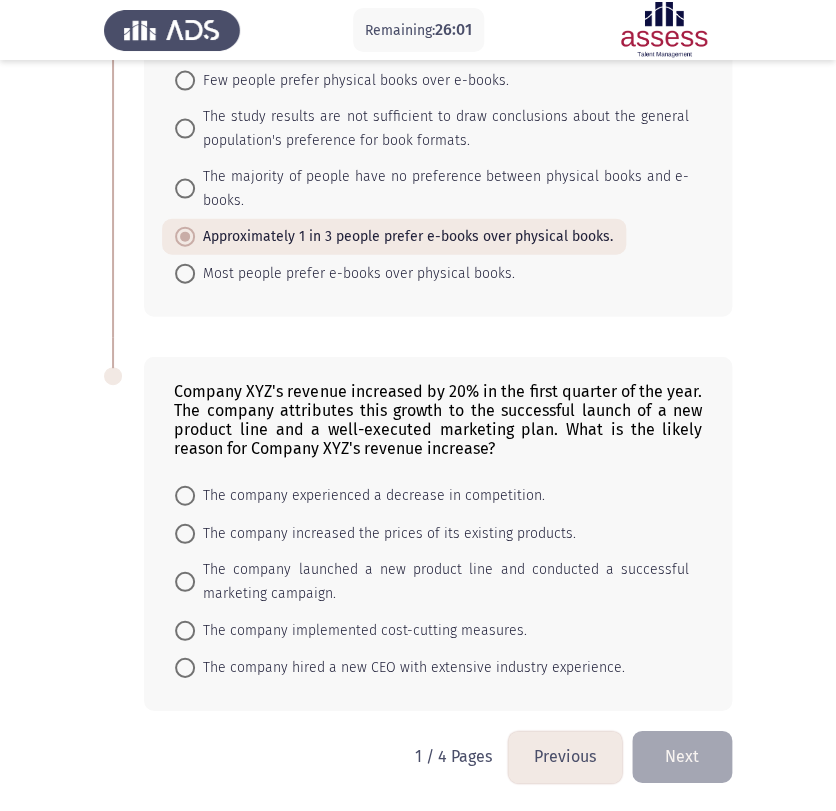 click on "Company XYZ's revenue increased by 20% in the first quarter of the year. The company attributes this growth to the successful launch of a new product line and a well-executed marketing plan. What is the likely reason for Company XYZ's revenue increase?    The company experienced a decrease in competition.     The company increased the prices of its existing products.     The company launched a new product line and conducted a successful marketing campaign.     The company implemented cost-cutting measures.     The company hired a new CEO with extensive industry experience." 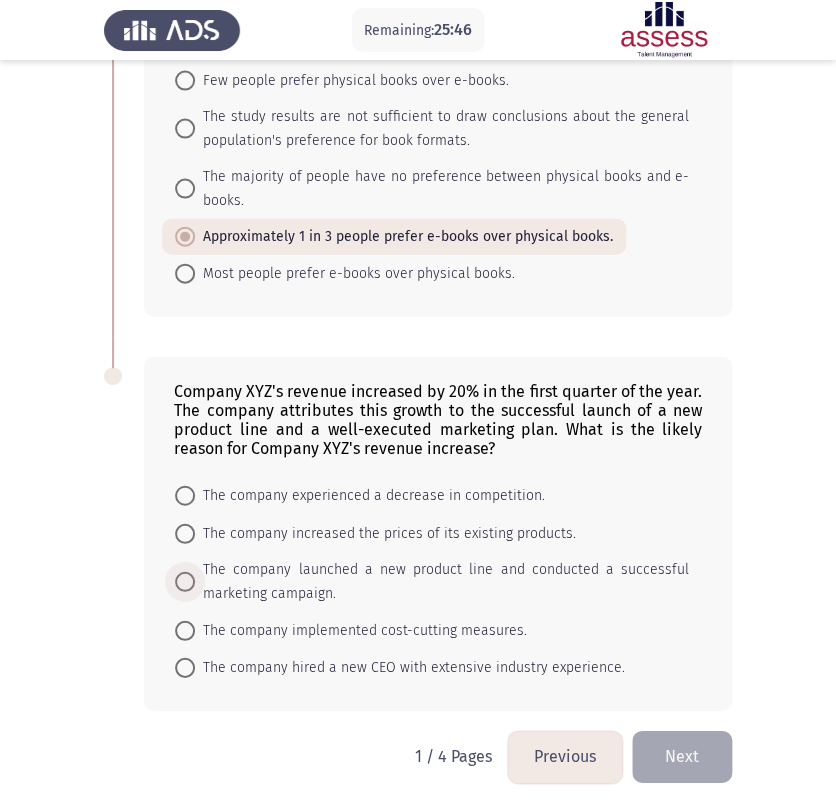 click at bounding box center (185, 582) 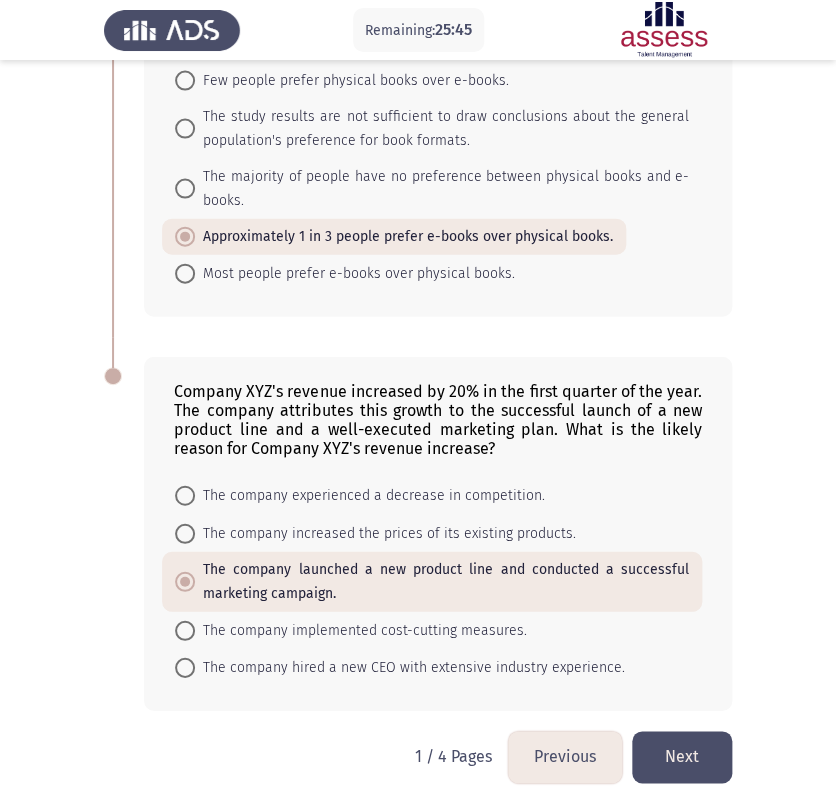 click on "Next" 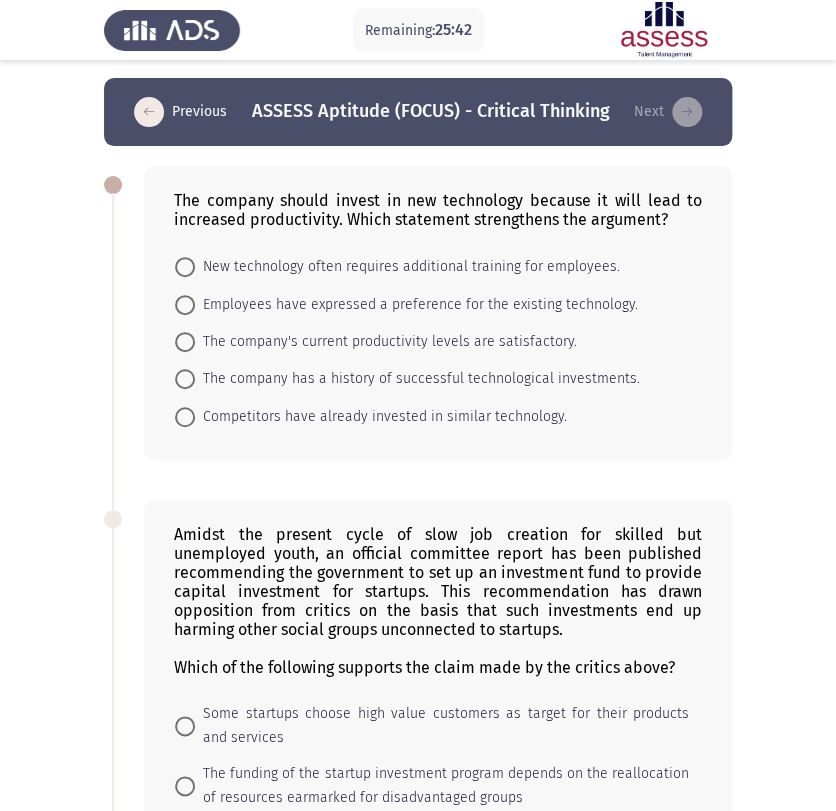scroll, scrollTop: 0, scrollLeft: 0, axis: both 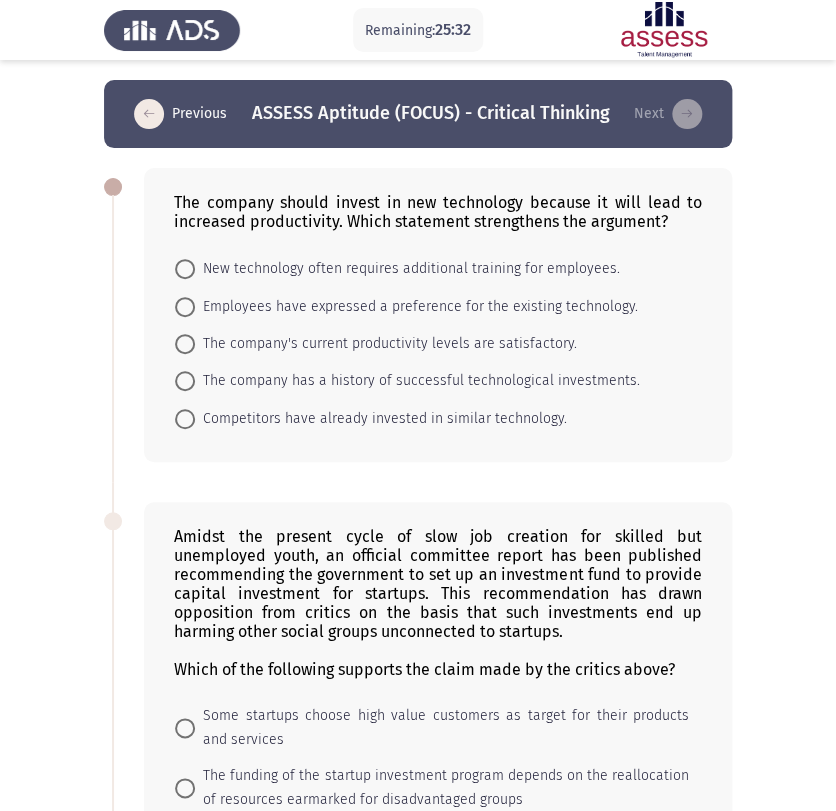 click on "The company should invest in new technology because it will lead to increased productivity. Which statement strengthens the argument?    New technology often requires additional training for employees.     Employees have expressed a preference for the existing technology.     The company's current productivity levels are satisfactory.     The company has a history of successful technological investments.     Competitors have already invested in similar technology." 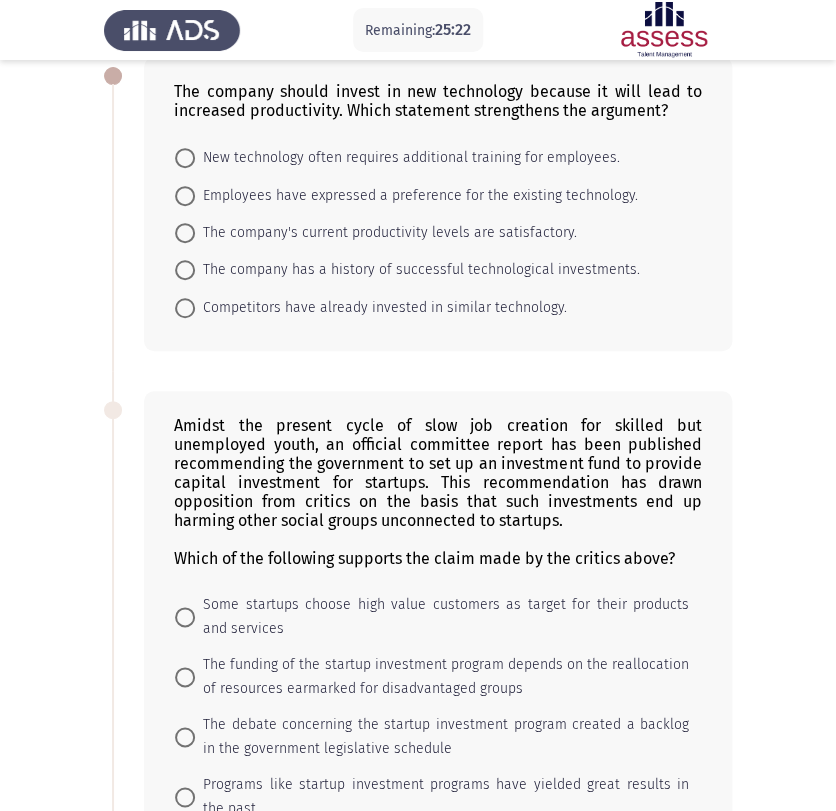 scroll, scrollTop: 0, scrollLeft: 0, axis: both 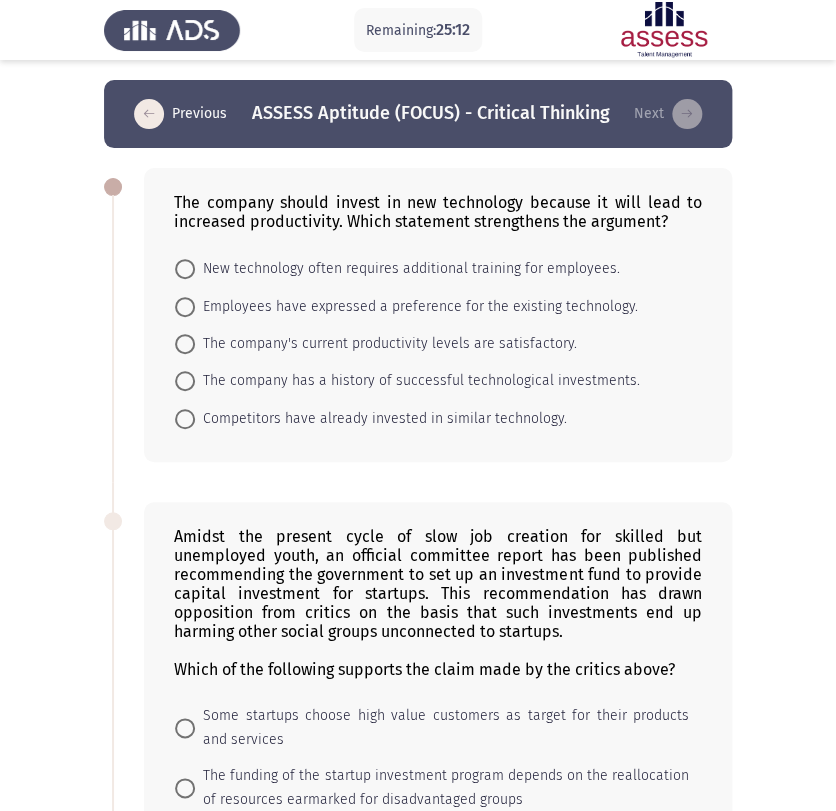 click at bounding box center [185, 381] 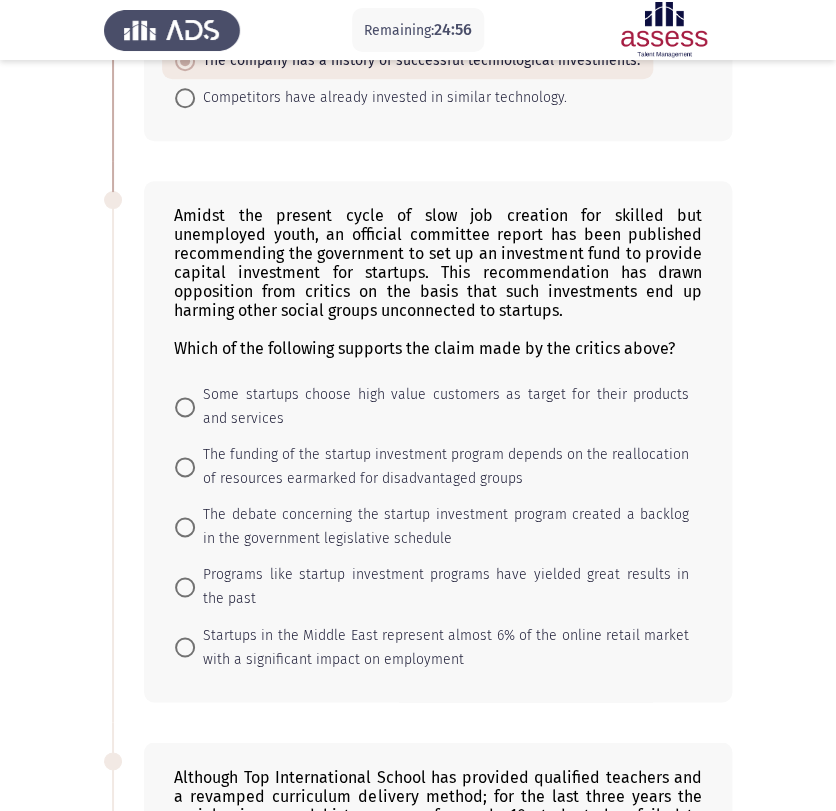 scroll, scrollTop: 333, scrollLeft: 0, axis: vertical 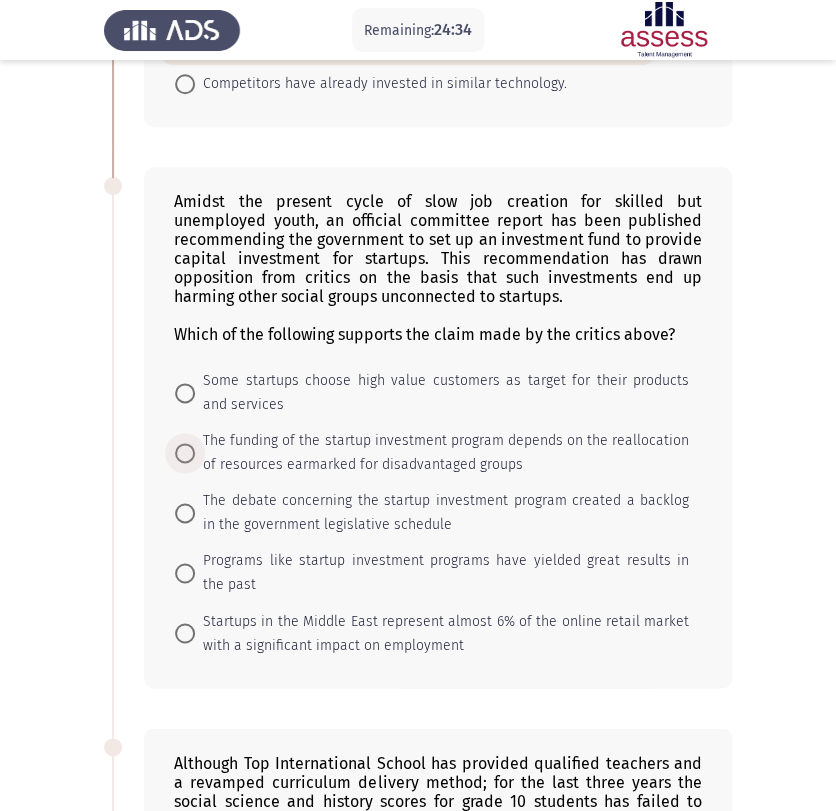 click at bounding box center [185, 453] 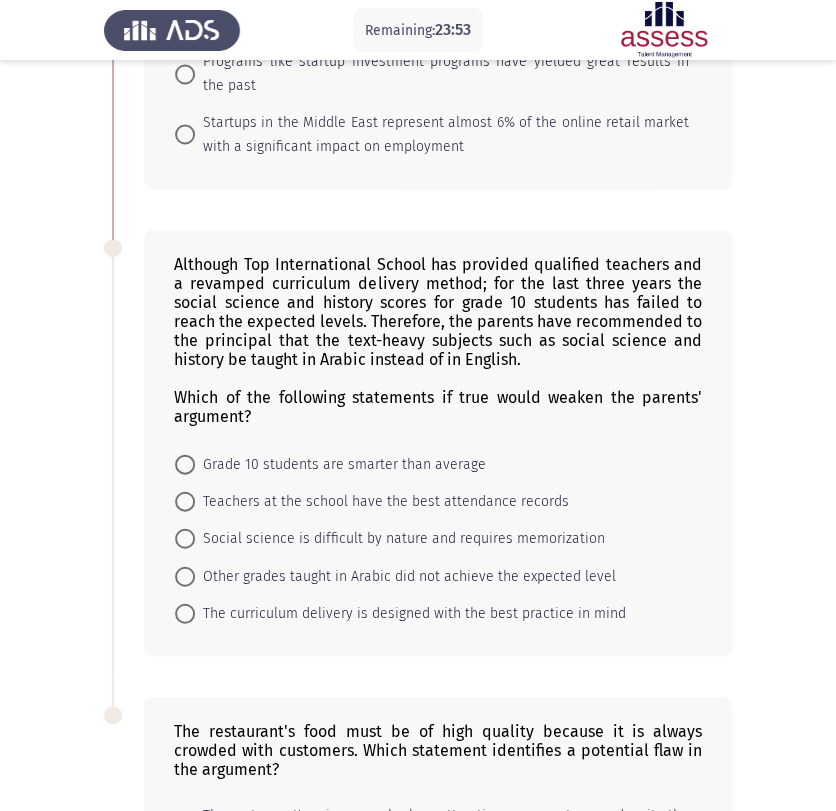 scroll, scrollTop: 812, scrollLeft: 0, axis: vertical 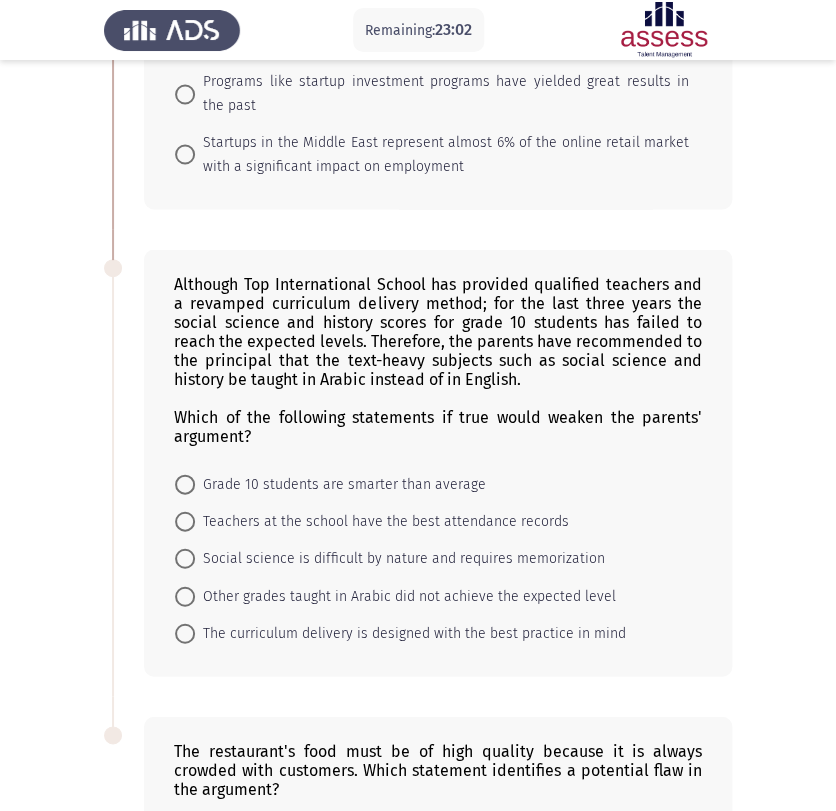 click at bounding box center [185, 596] 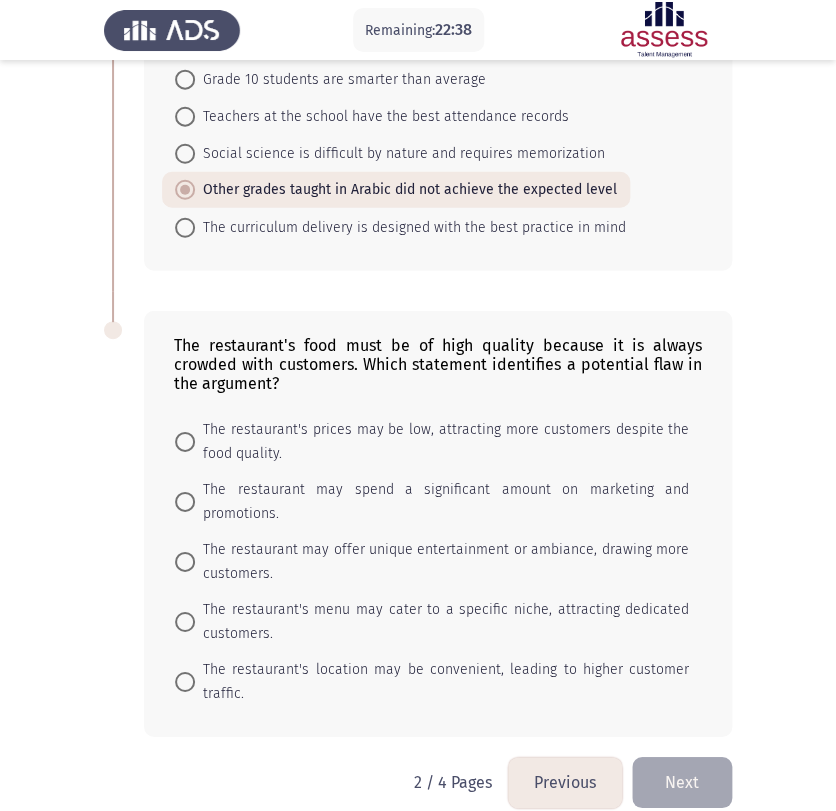 scroll, scrollTop: 1256, scrollLeft: 0, axis: vertical 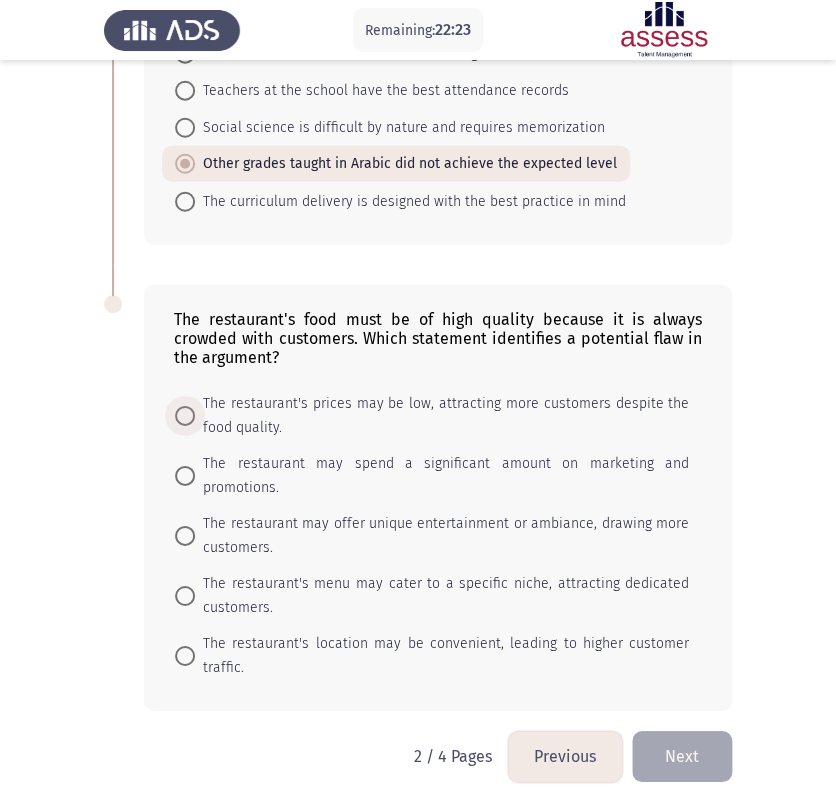 click at bounding box center (185, 416) 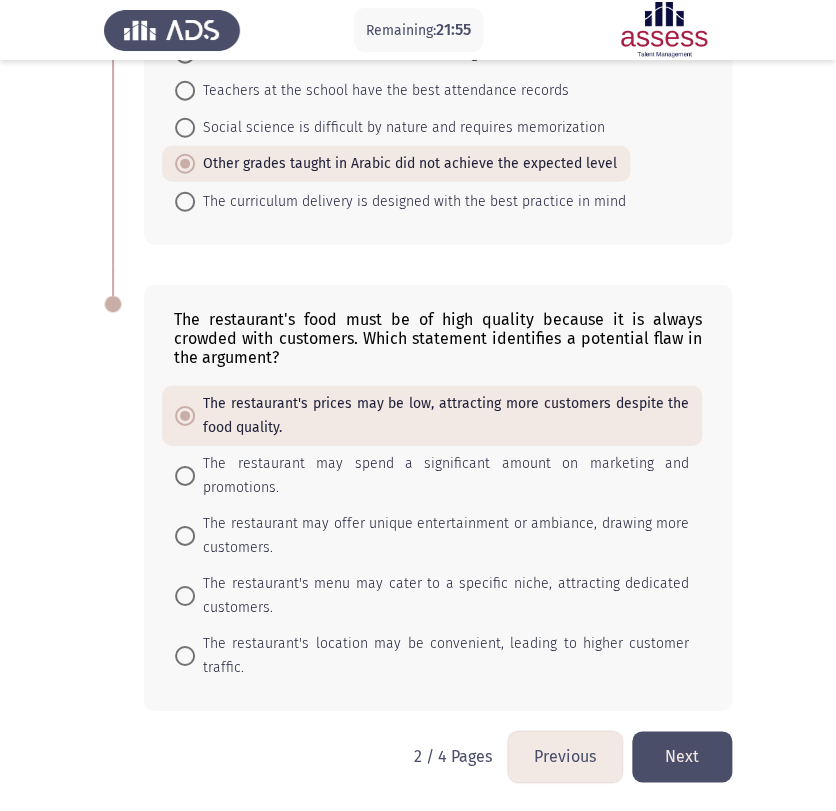 click on "Next" 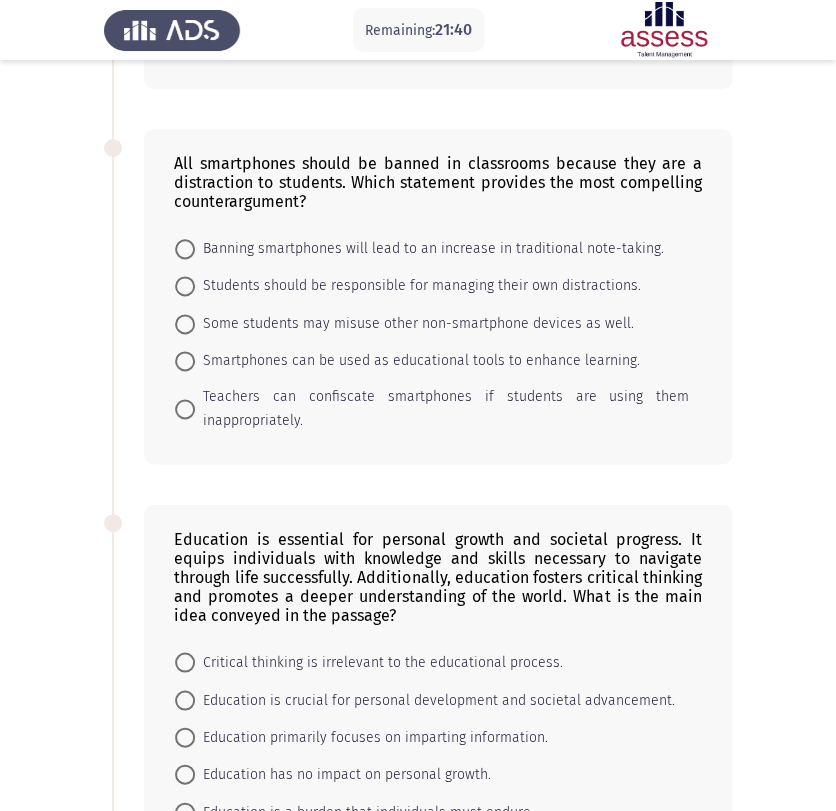 scroll, scrollTop: 444, scrollLeft: 0, axis: vertical 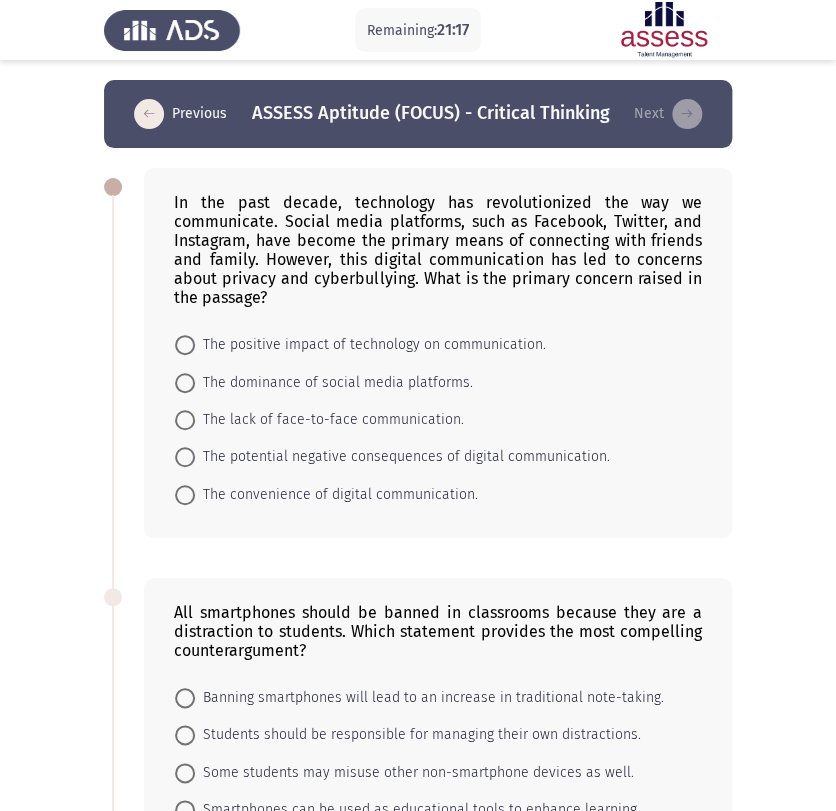 click at bounding box center (185, 457) 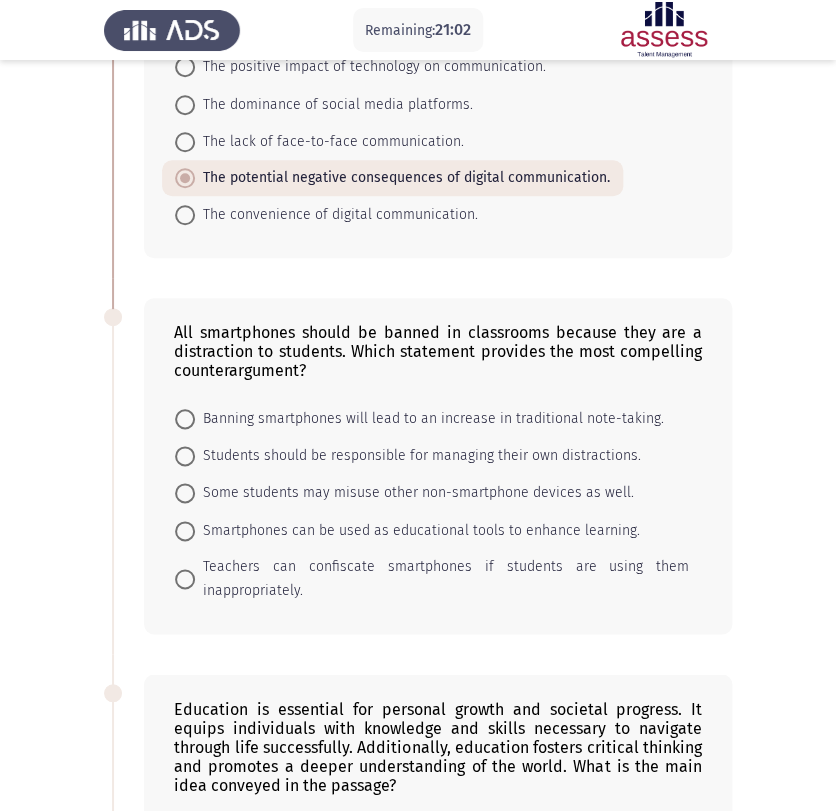 scroll, scrollTop: 333, scrollLeft: 0, axis: vertical 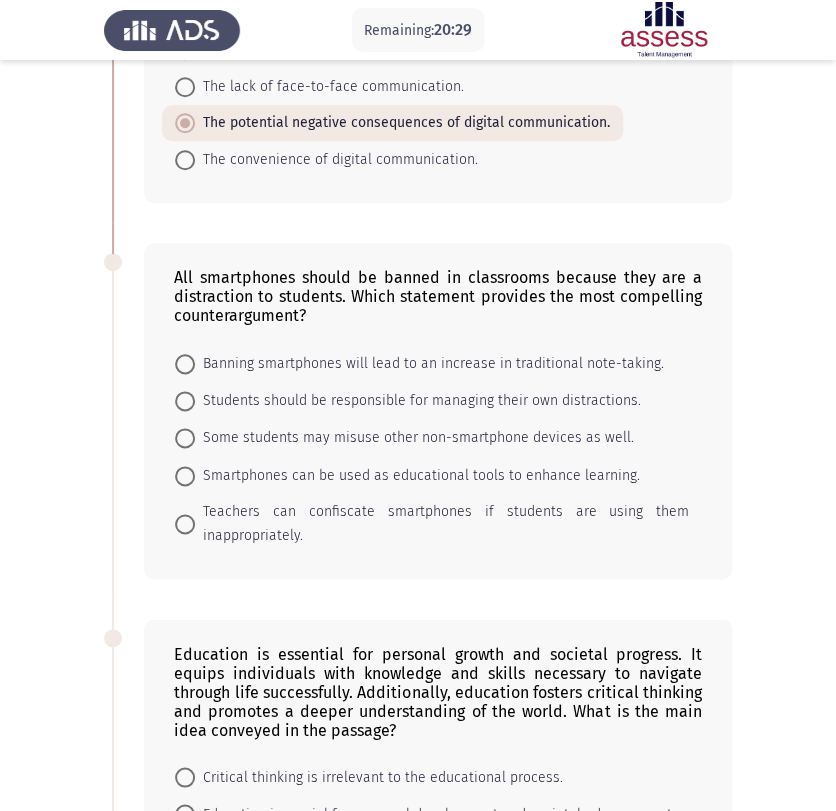click at bounding box center (185, 476) 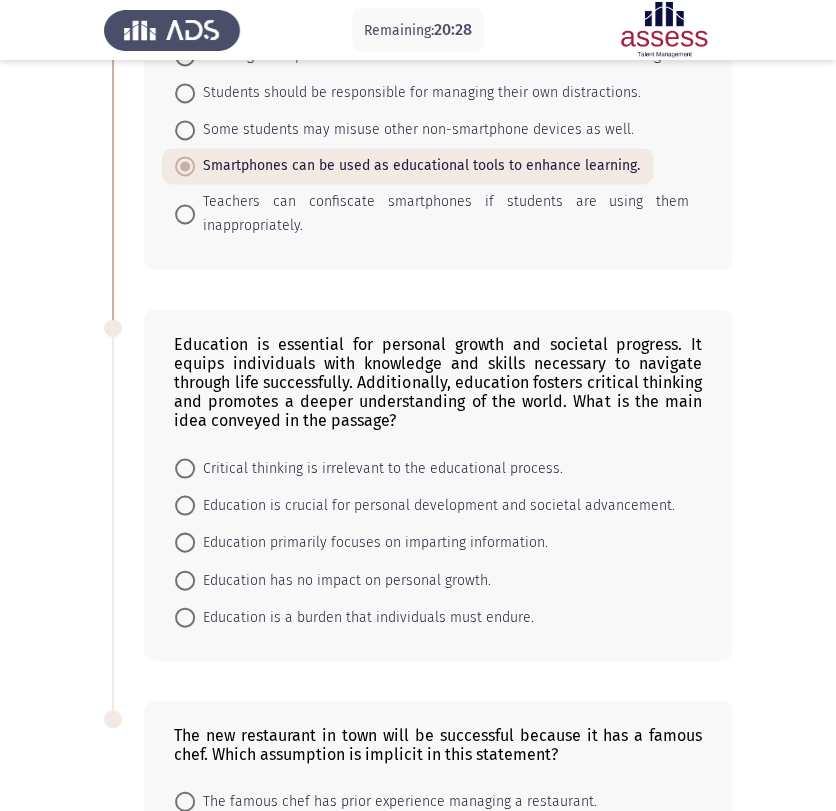 scroll, scrollTop: 666, scrollLeft: 0, axis: vertical 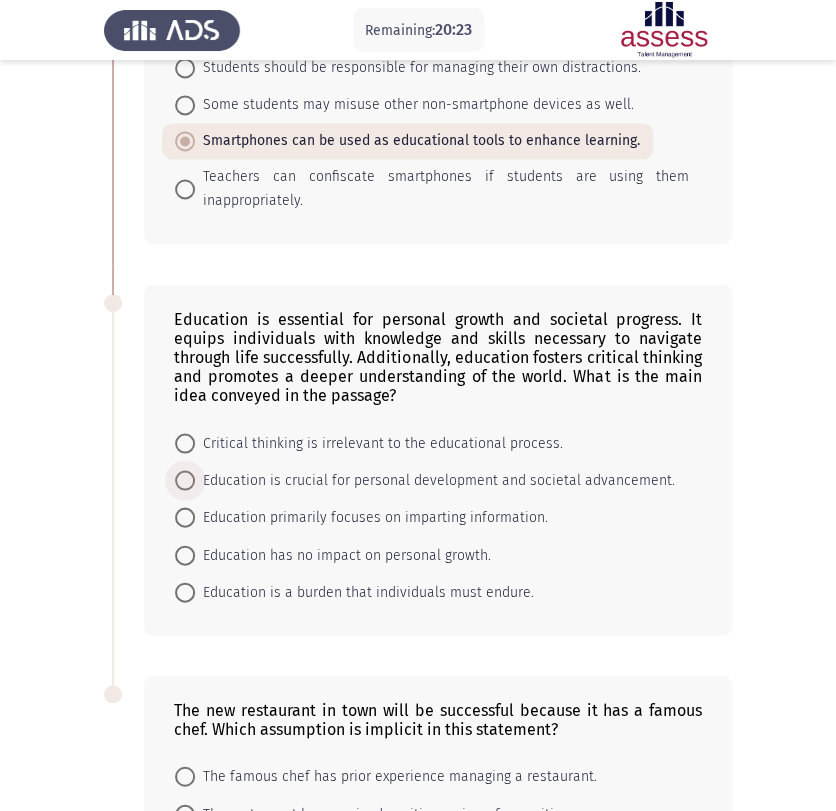 click at bounding box center (185, 480) 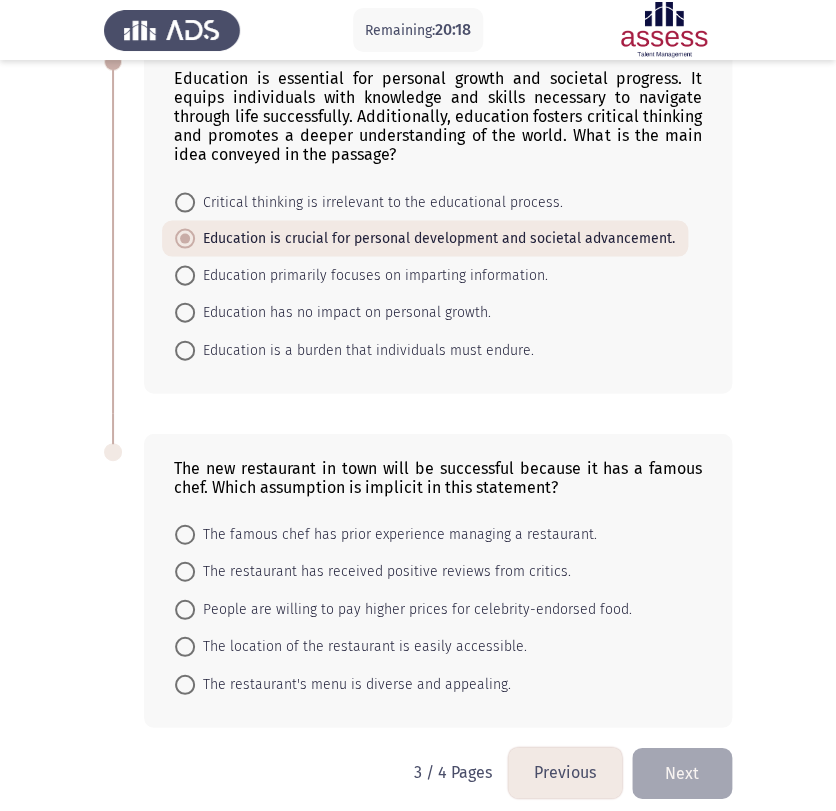 scroll, scrollTop: 932, scrollLeft: 0, axis: vertical 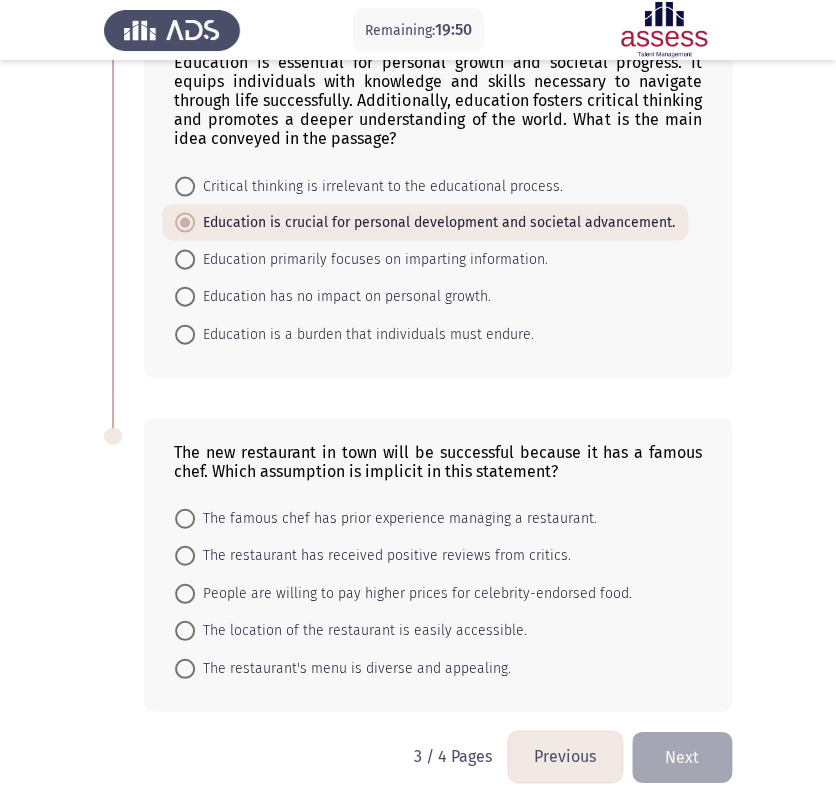 drag, startPoint x: 188, startPoint y: 512, endPoint x: 165, endPoint y: 541, distance: 37.01351 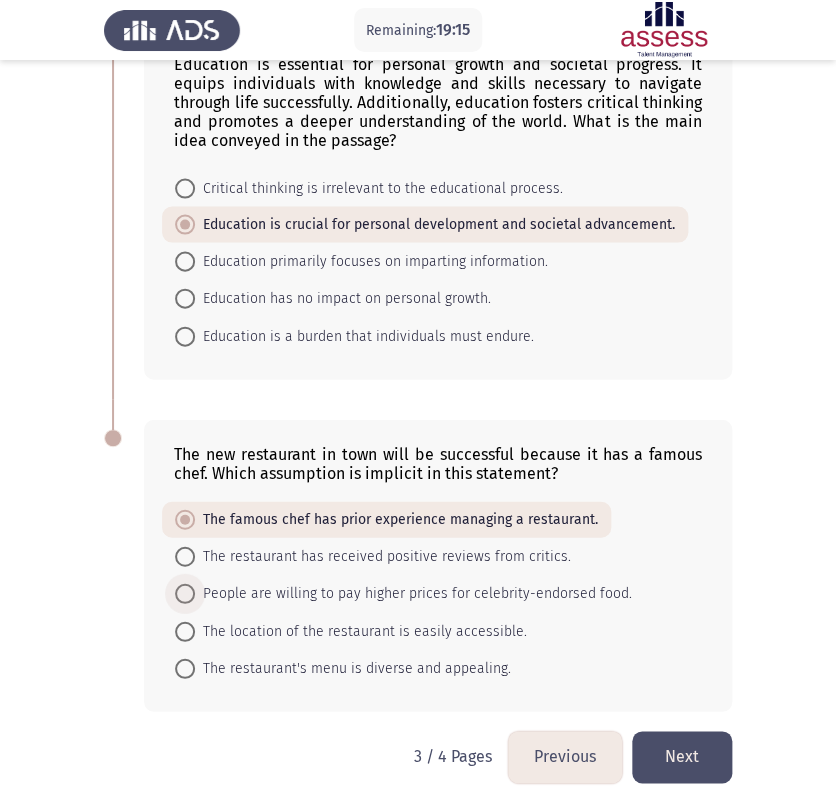 click at bounding box center (185, 593) 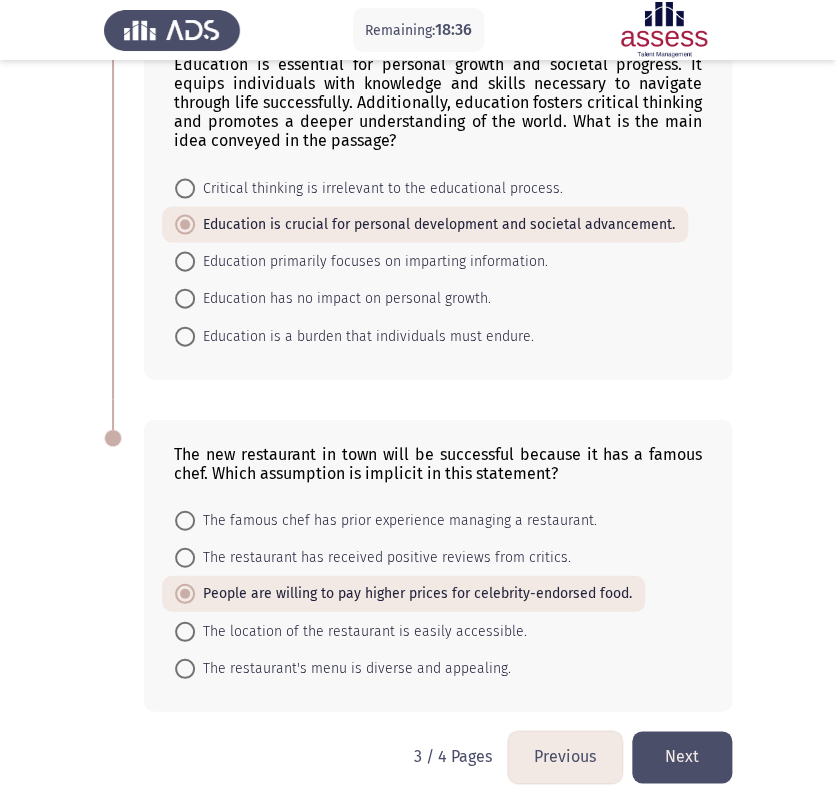 click on "Next" 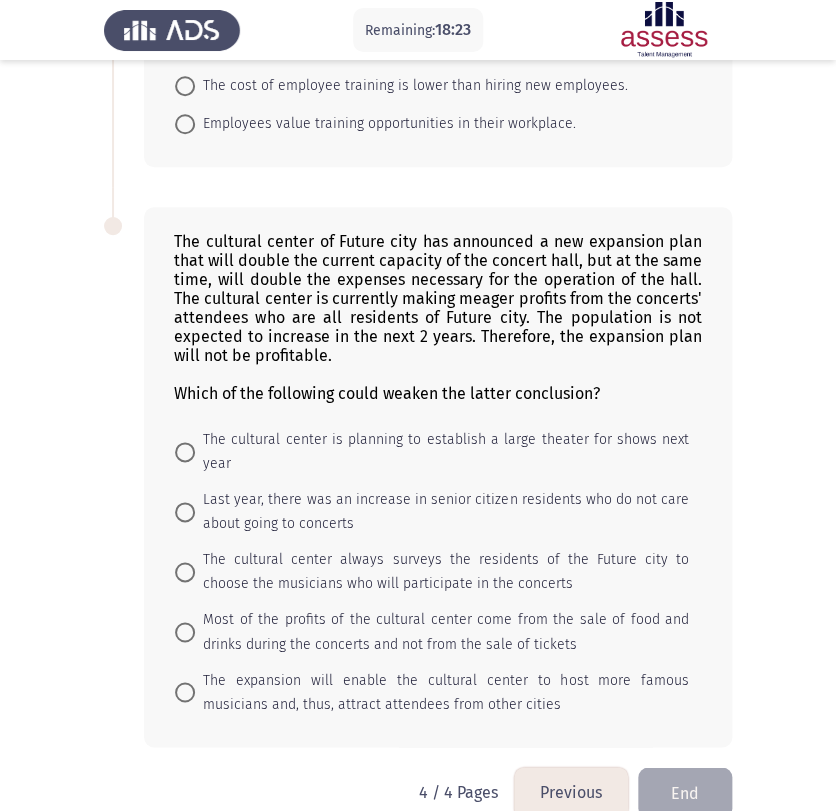 scroll, scrollTop: 337, scrollLeft: 0, axis: vertical 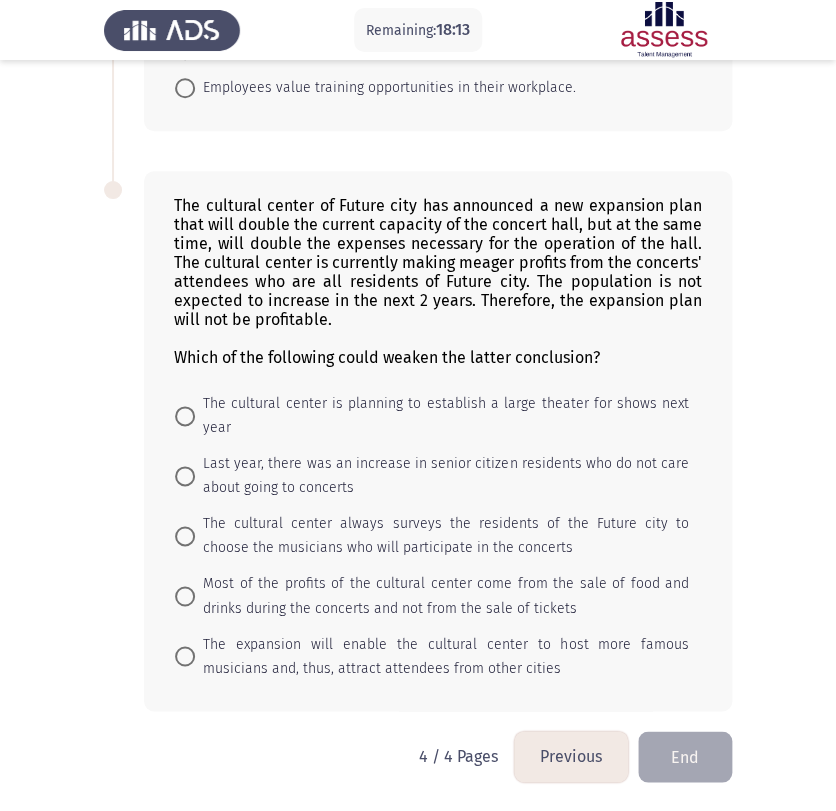 click on "Remaining:  18:13  Previous
ASSESS Aptitude (FOCUS) - Critical Thinking   End  Investing in employee training will lead to reduced employee turnover. Which assumption is being made in this statement?    Employee turnover is currently a major issue for the company.     Employee turnover is not influenced by job satisfaction.     Employee training will result in immediate performance improvements.     The cost of employee training is lower than hiring new employees.     Employees value training opportunities in their workplace.  The cultural center of Future city has announced a new expansion plan that will double the current capacity of the concert hall, but at the same time, will double the expenses necessary for the operation of the hall. The cultural center is currently making meager profits from the concerts' attendees who are all residents of Future city. The population is not expected to increase in the next 2 years. Therefore, the expansion plan will not be profitable.             End" 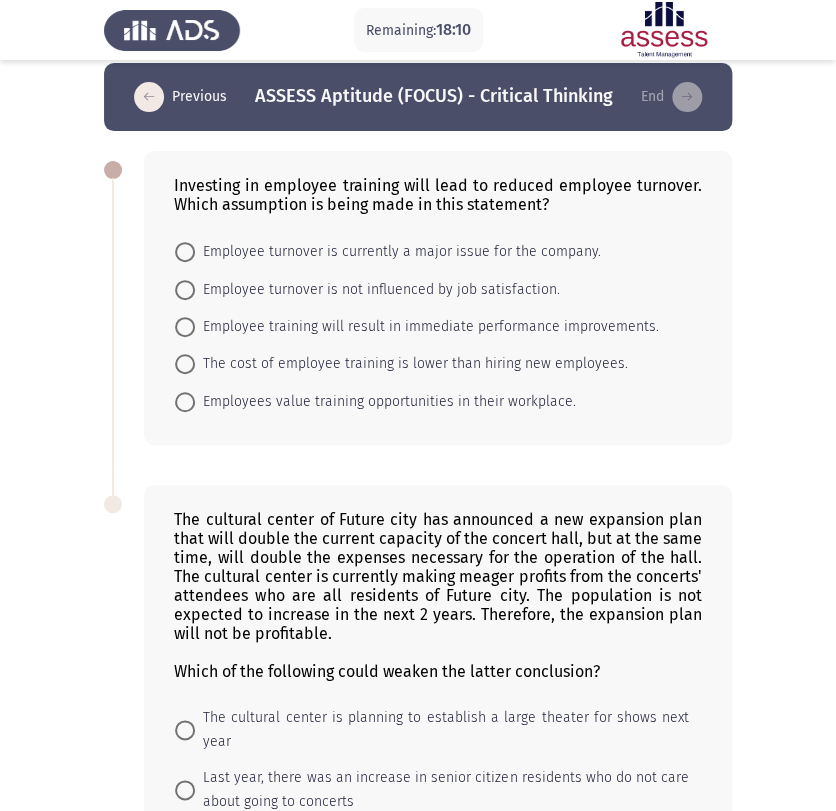scroll, scrollTop: 0, scrollLeft: 0, axis: both 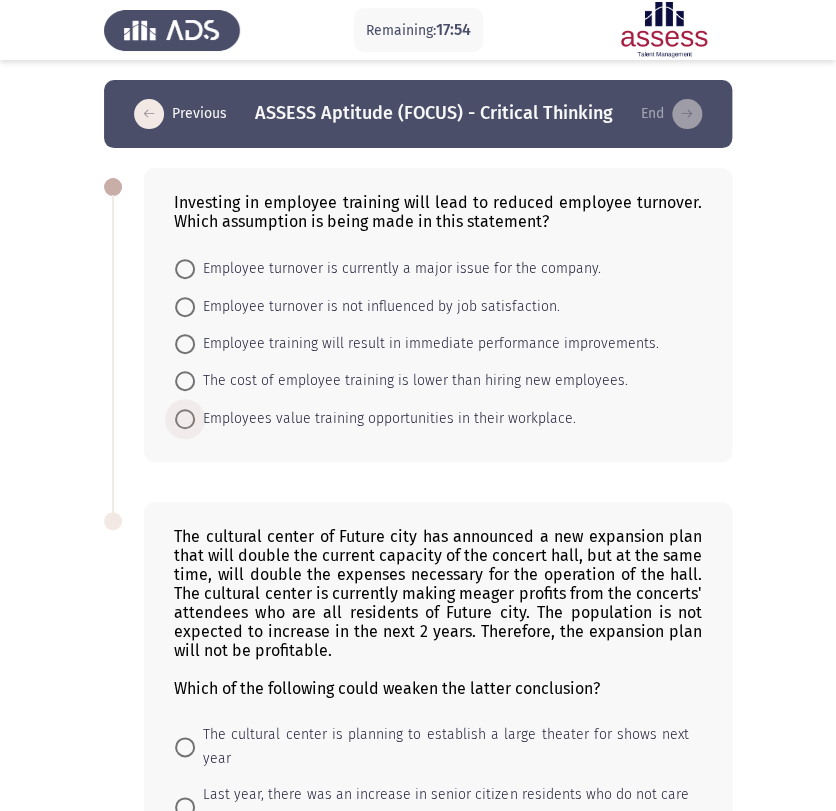 click at bounding box center [185, 419] 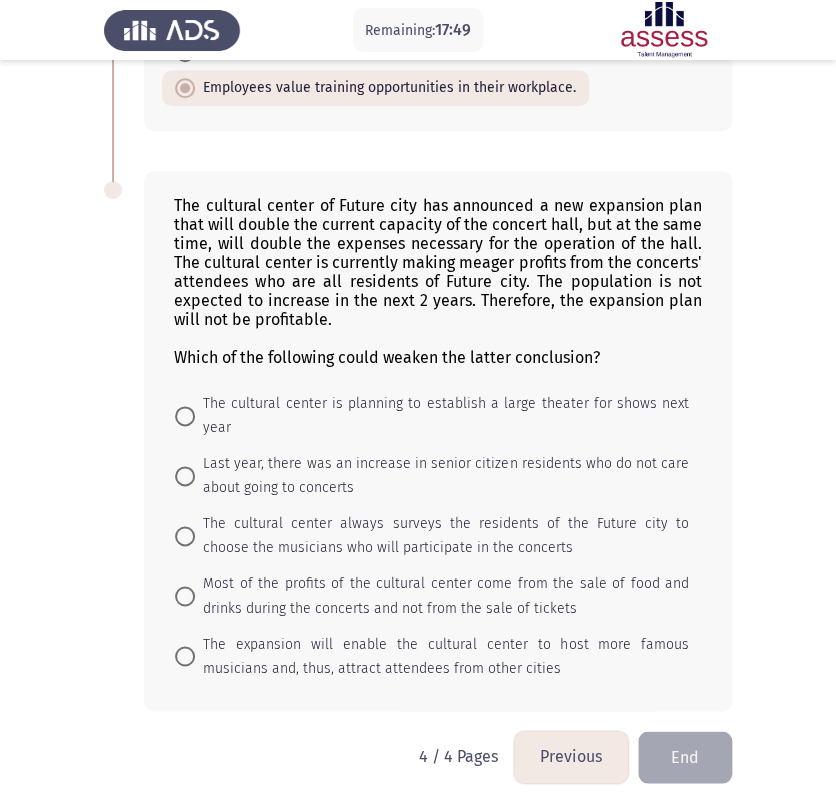 scroll, scrollTop: 333, scrollLeft: 0, axis: vertical 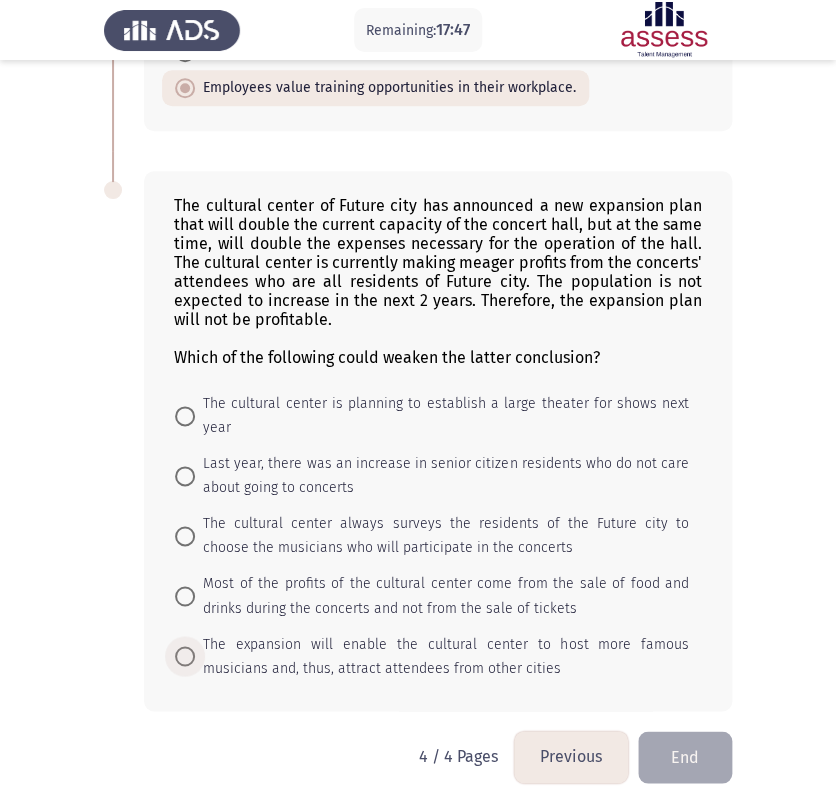 click at bounding box center (185, 656) 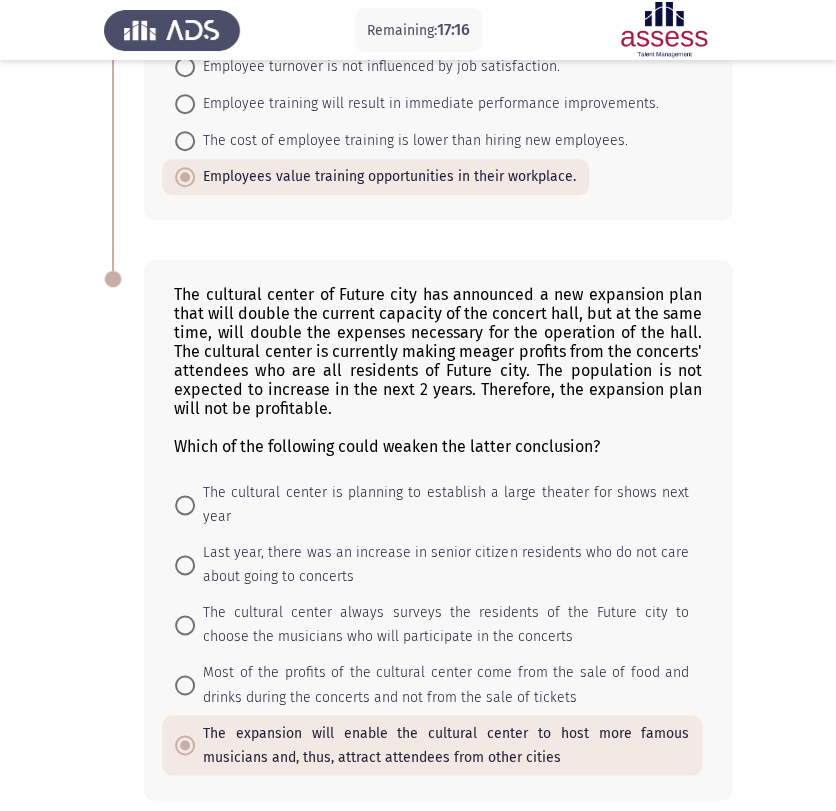 scroll, scrollTop: 336, scrollLeft: 0, axis: vertical 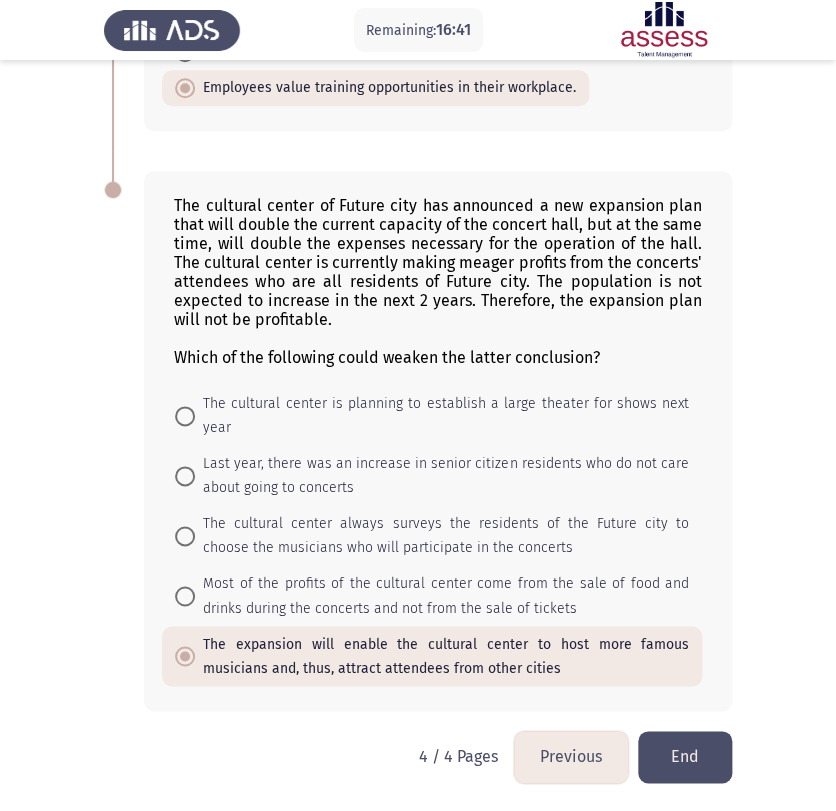 click on "End" 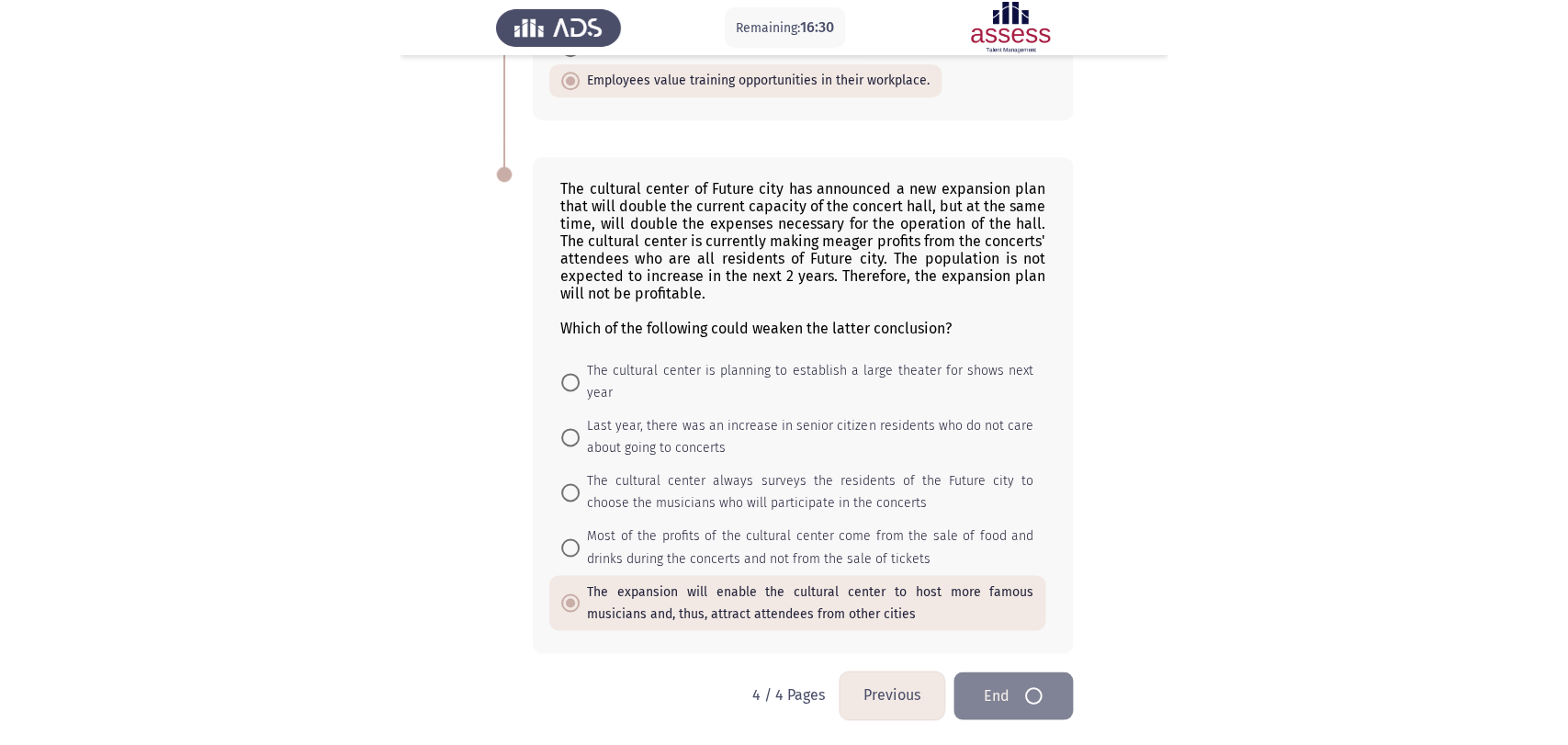 scroll, scrollTop: 0, scrollLeft: 0, axis: both 